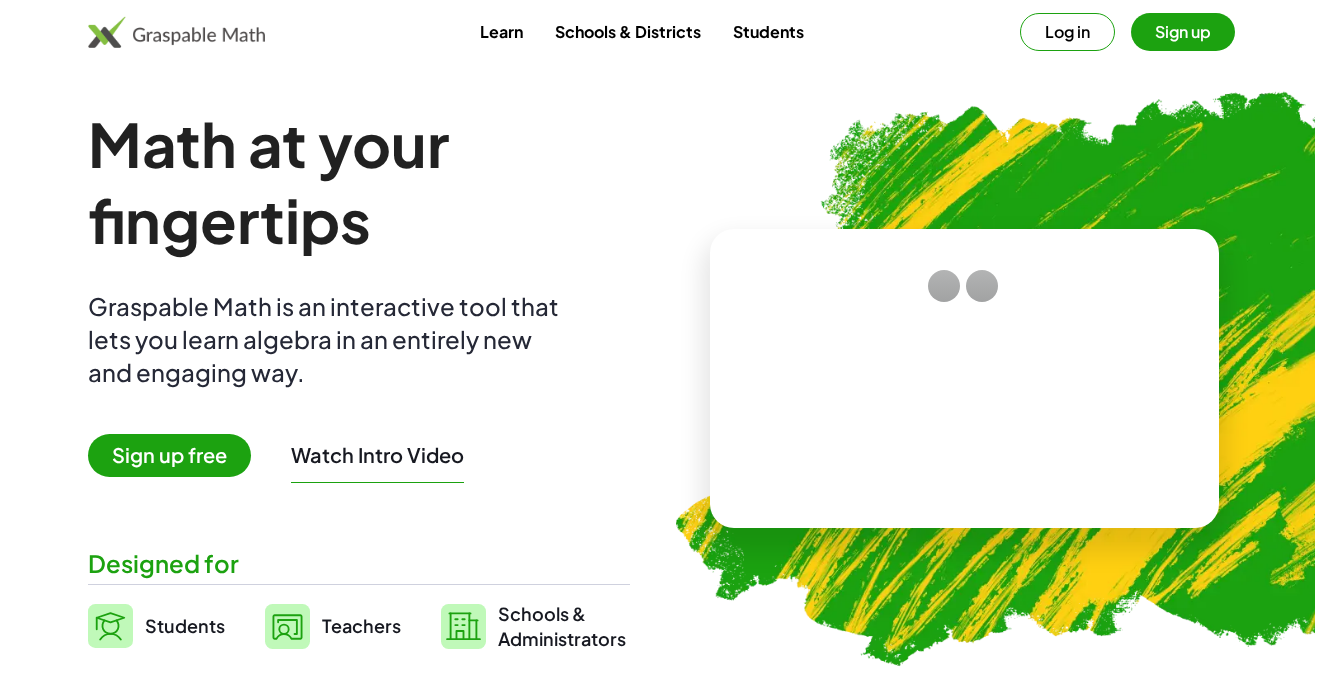 scroll, scrollTop: 0, scrollLeft: 0, axis: both 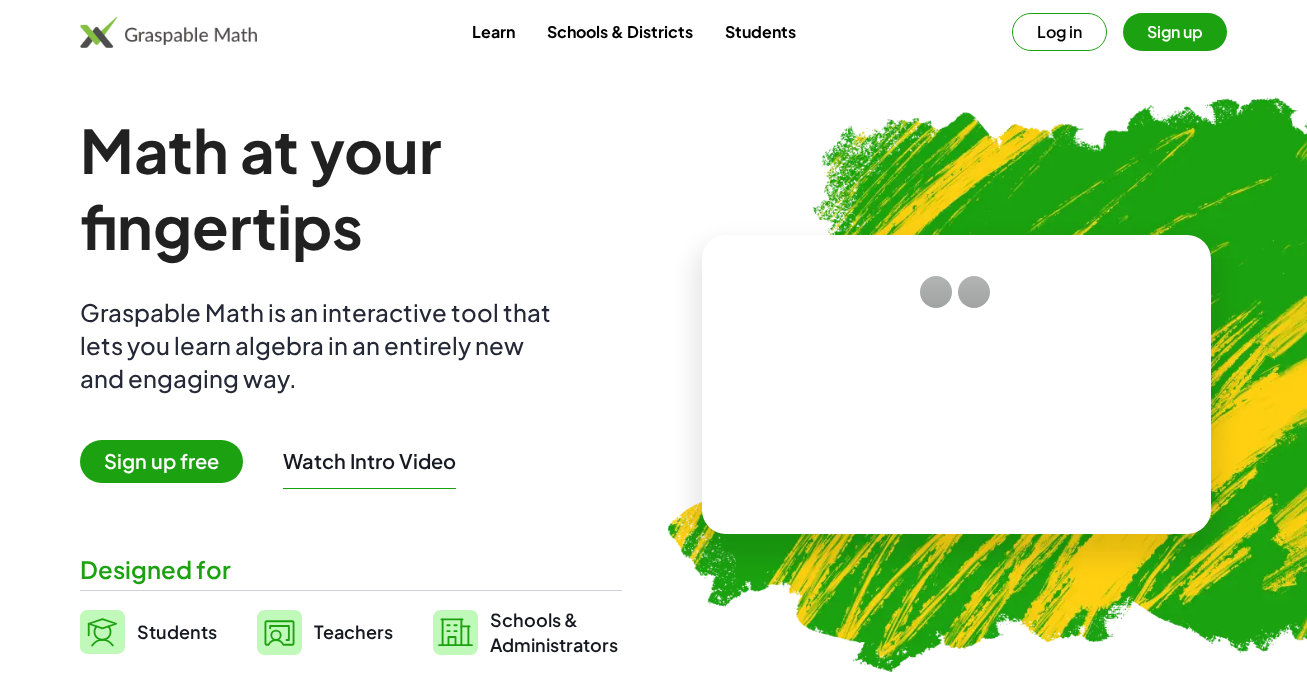 click on "Log in" at bounding box center [1059, 32] 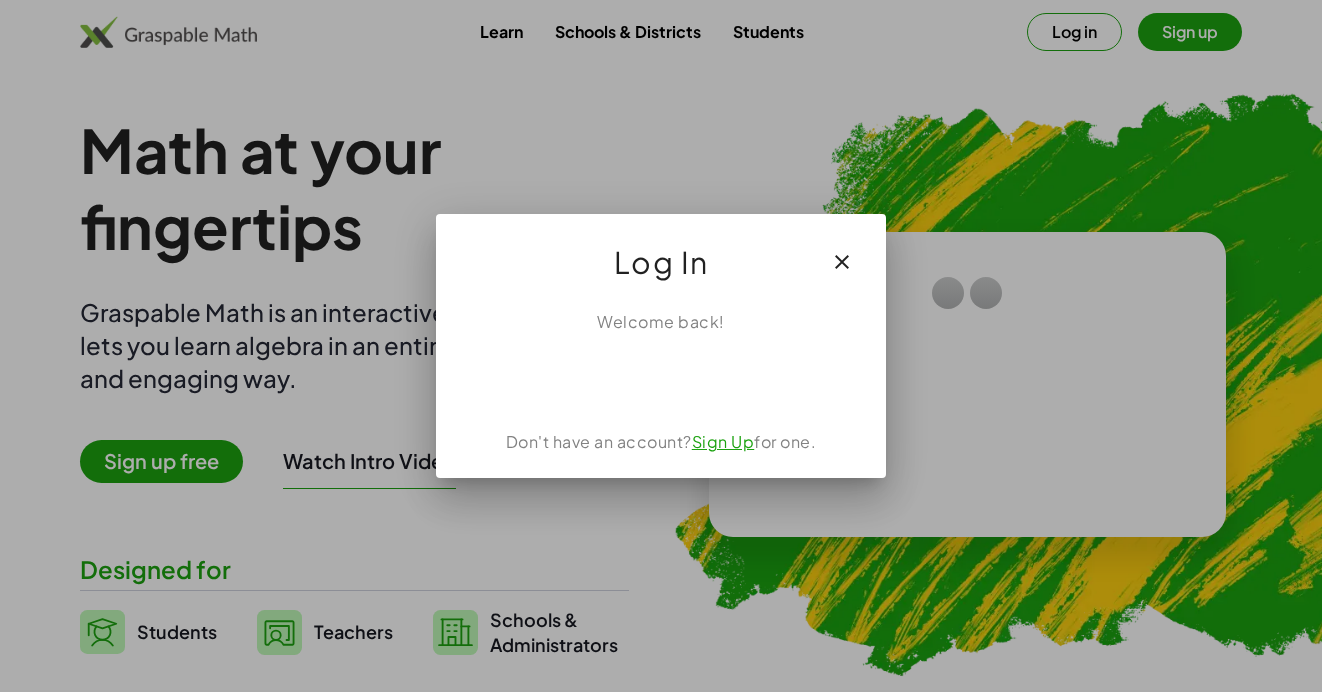 click 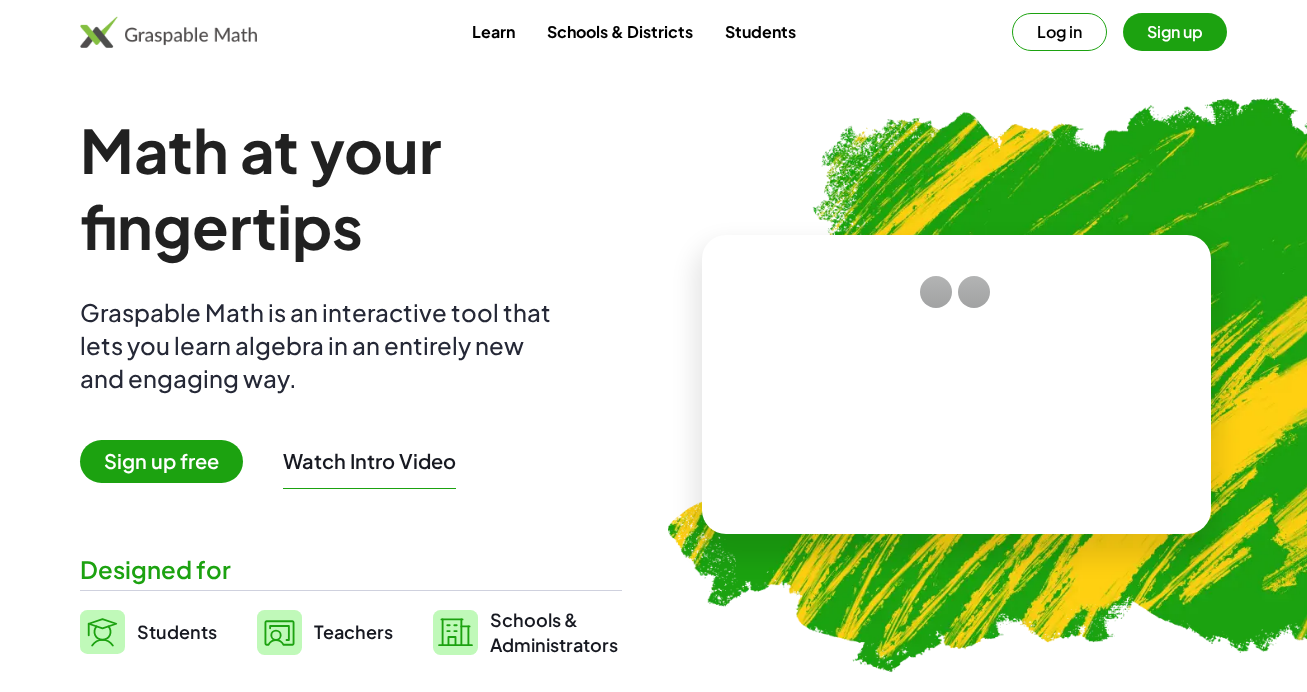 click on "Sign up" at bounding box center (1175, 32) 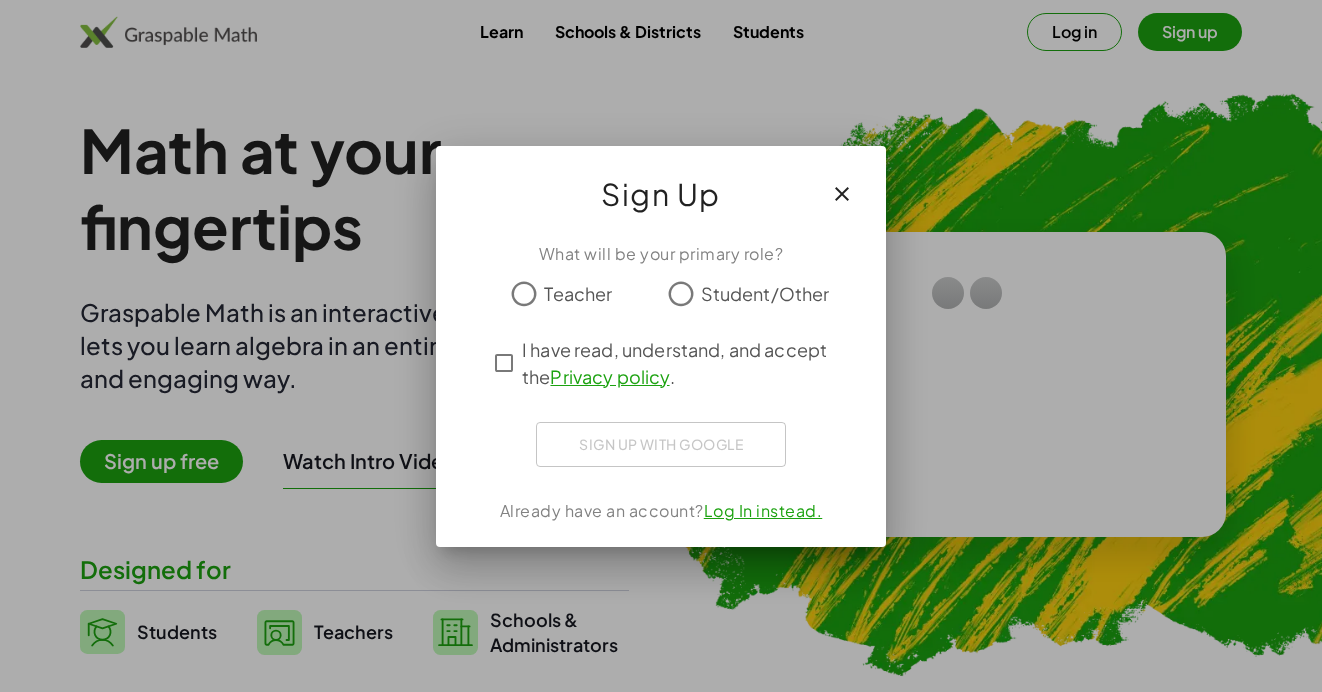 click on "Student/Other" 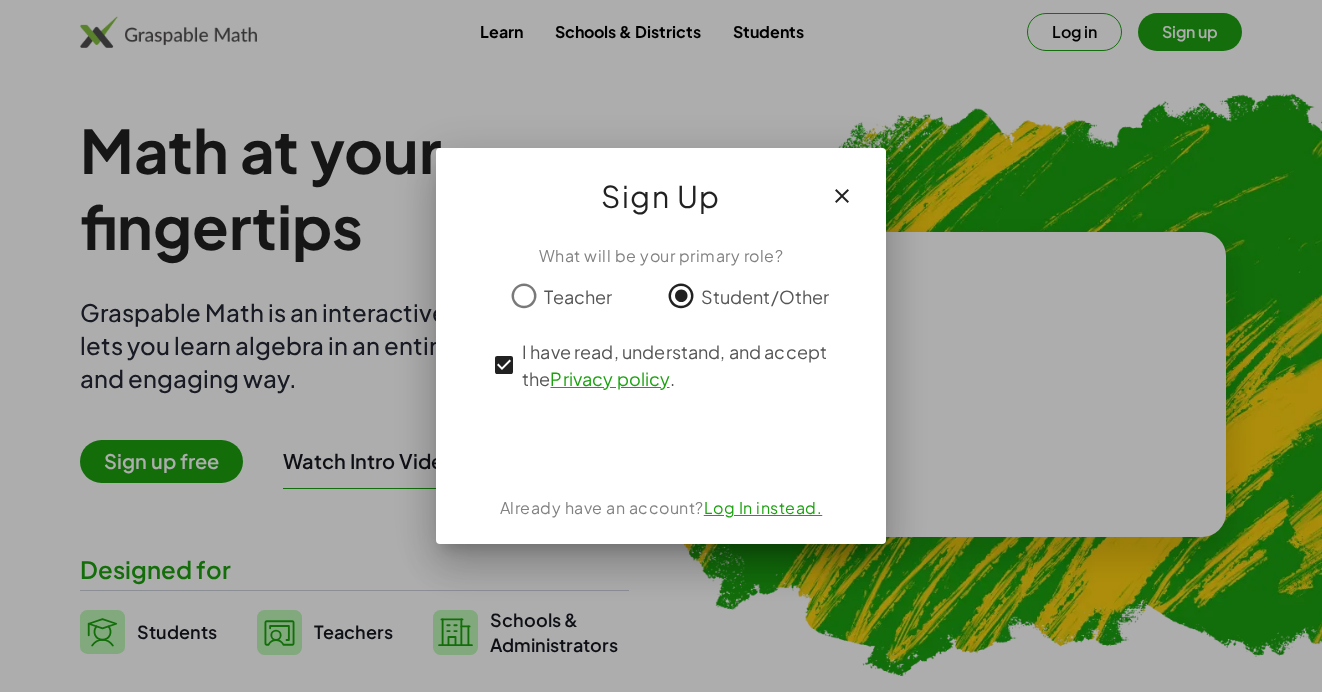 click at bounding box center [661, 346] 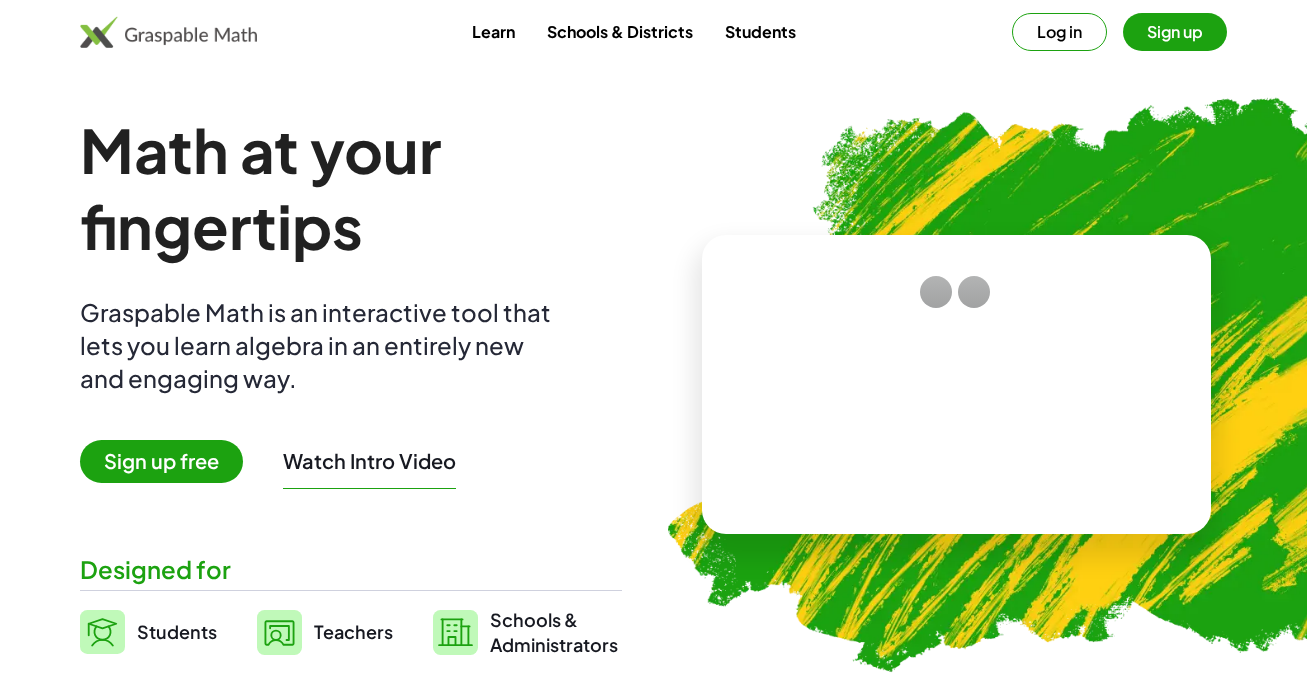 click on "Sign up" at bounding box center (1175, 32) 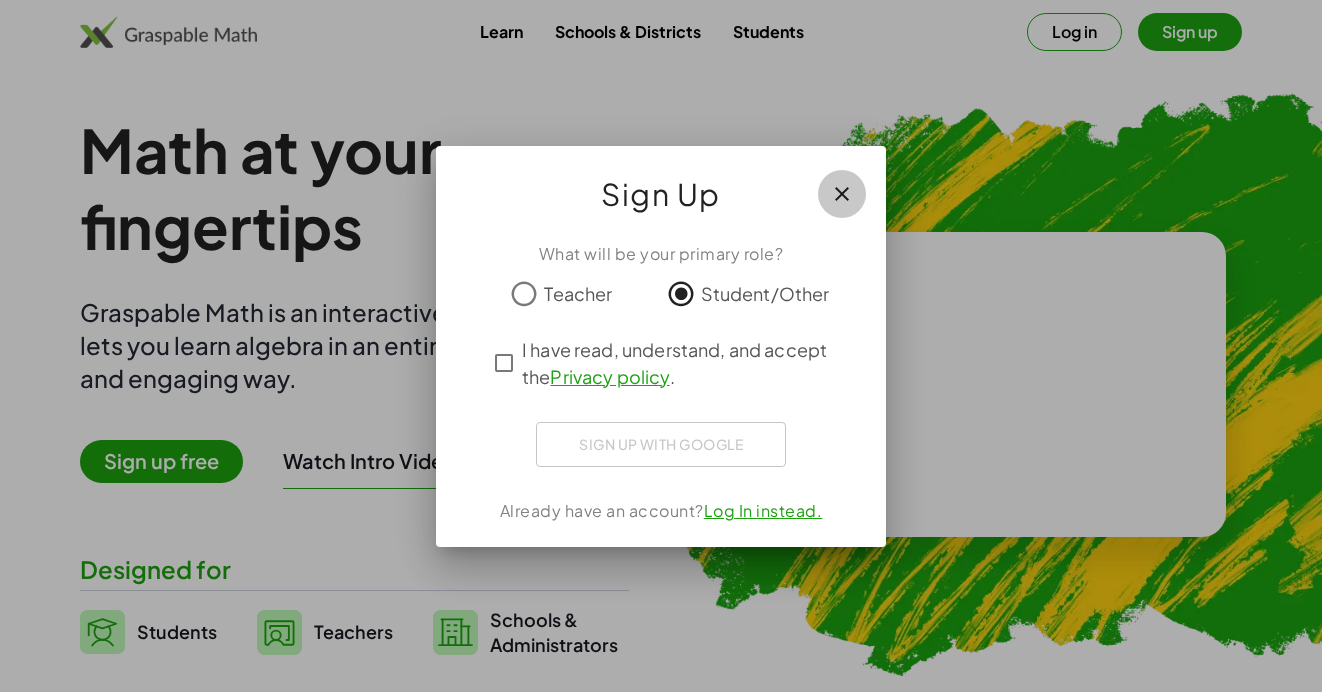 click 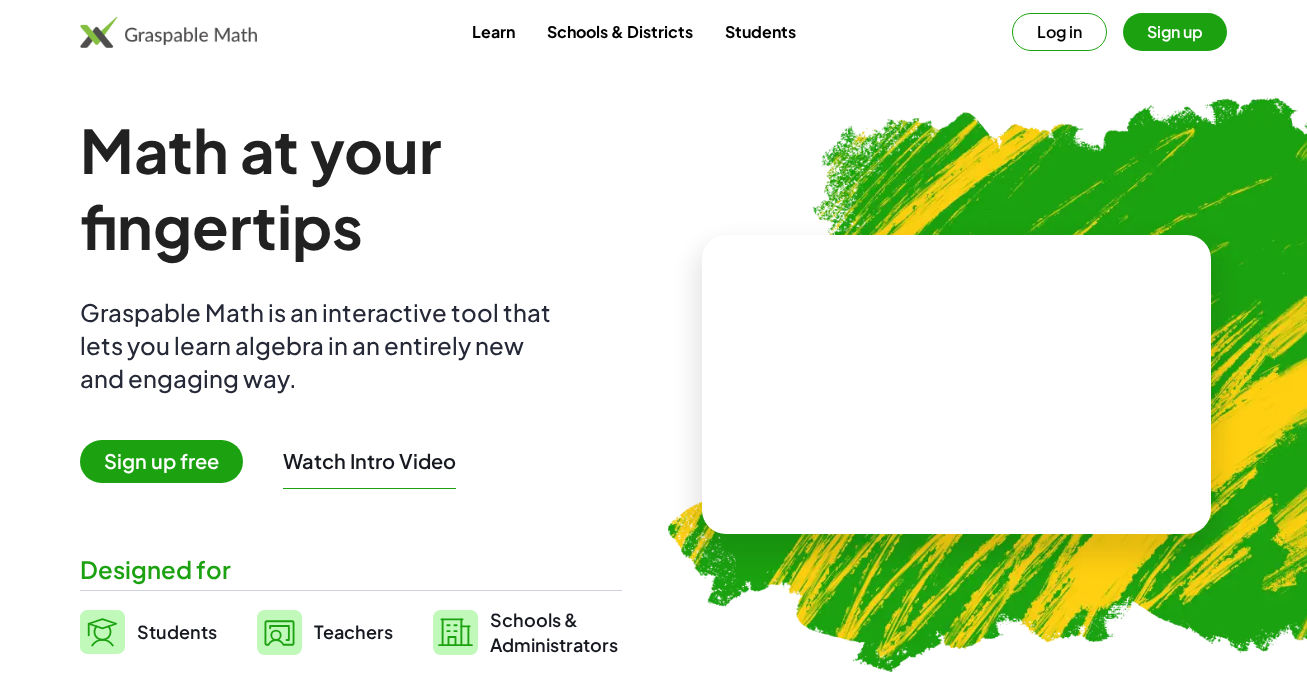click on "Log in" at bounding box center [1059, 32] 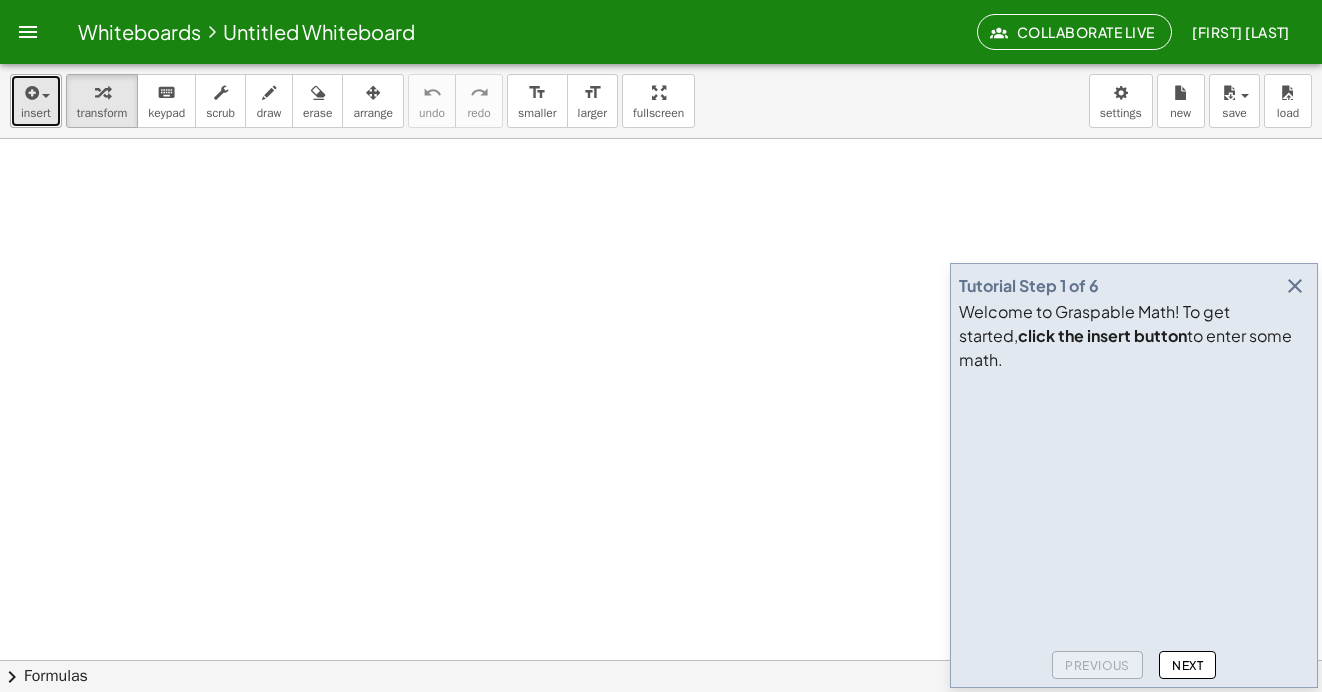 click on "insert" at bounding box center [36, 113] 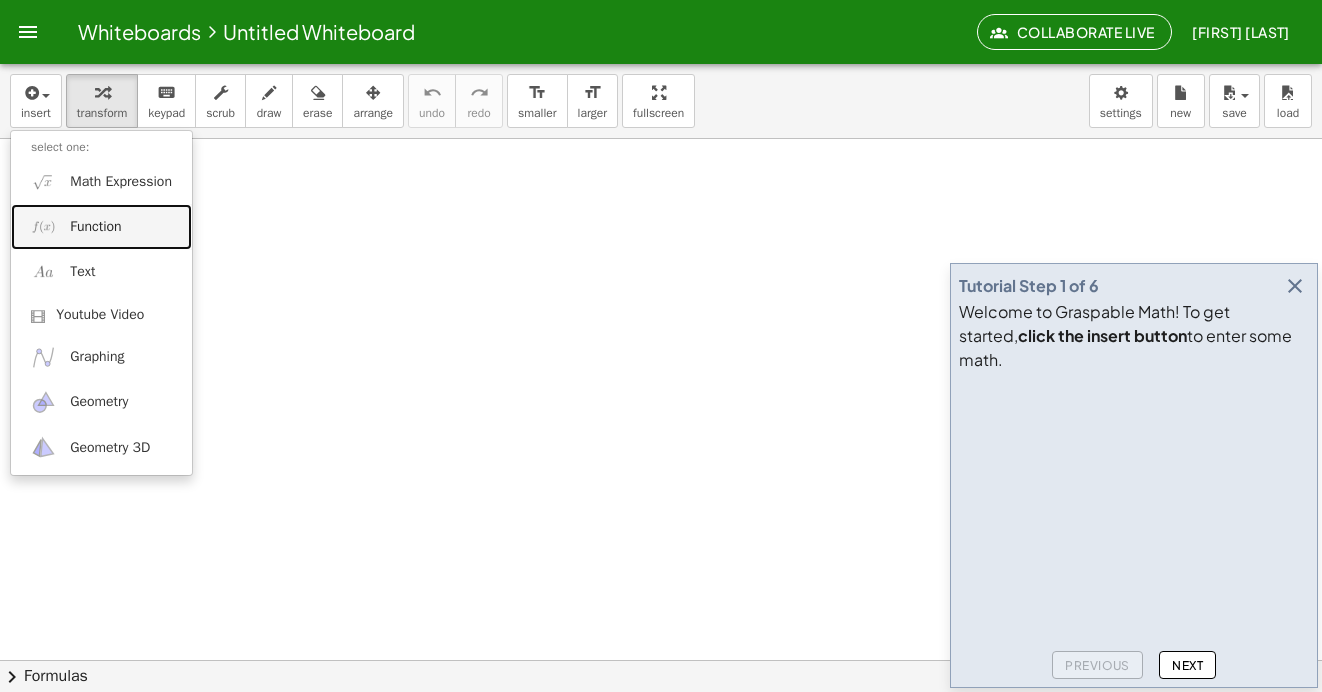 click on "Function" at bounding box center (101, 226) 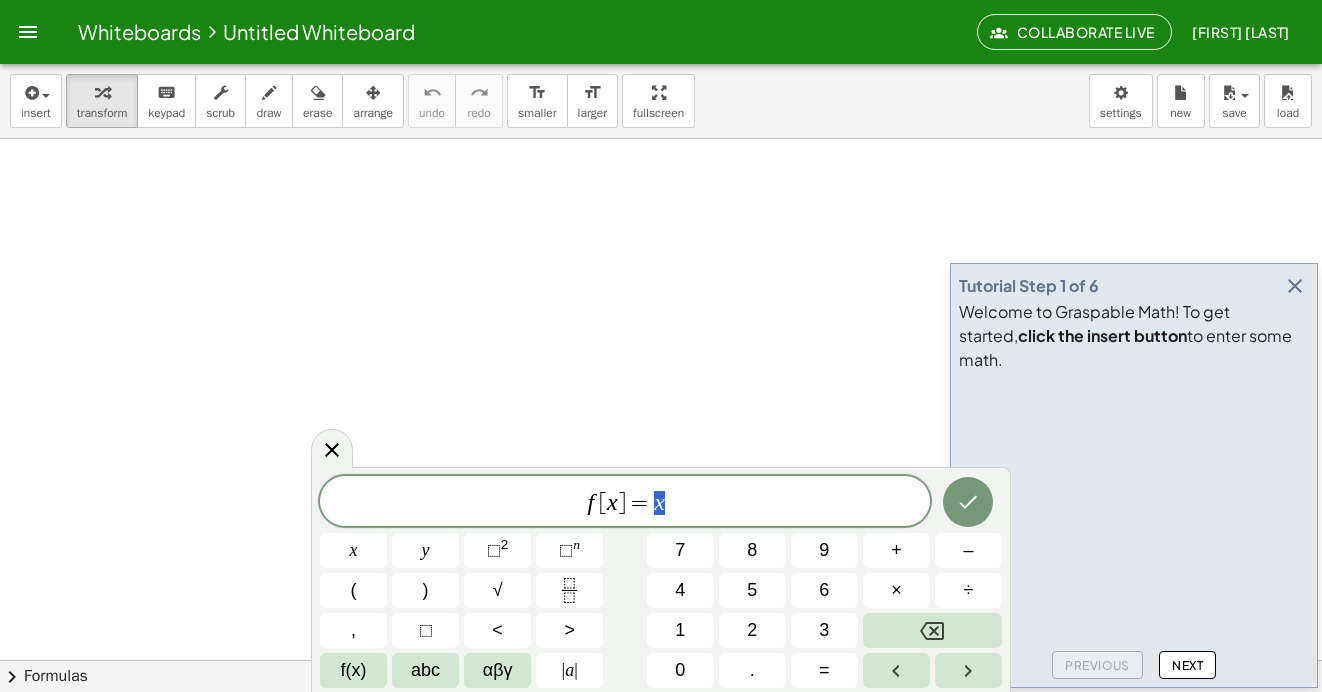 click on "f [ x ] = x" at bounding box center (625, 503) 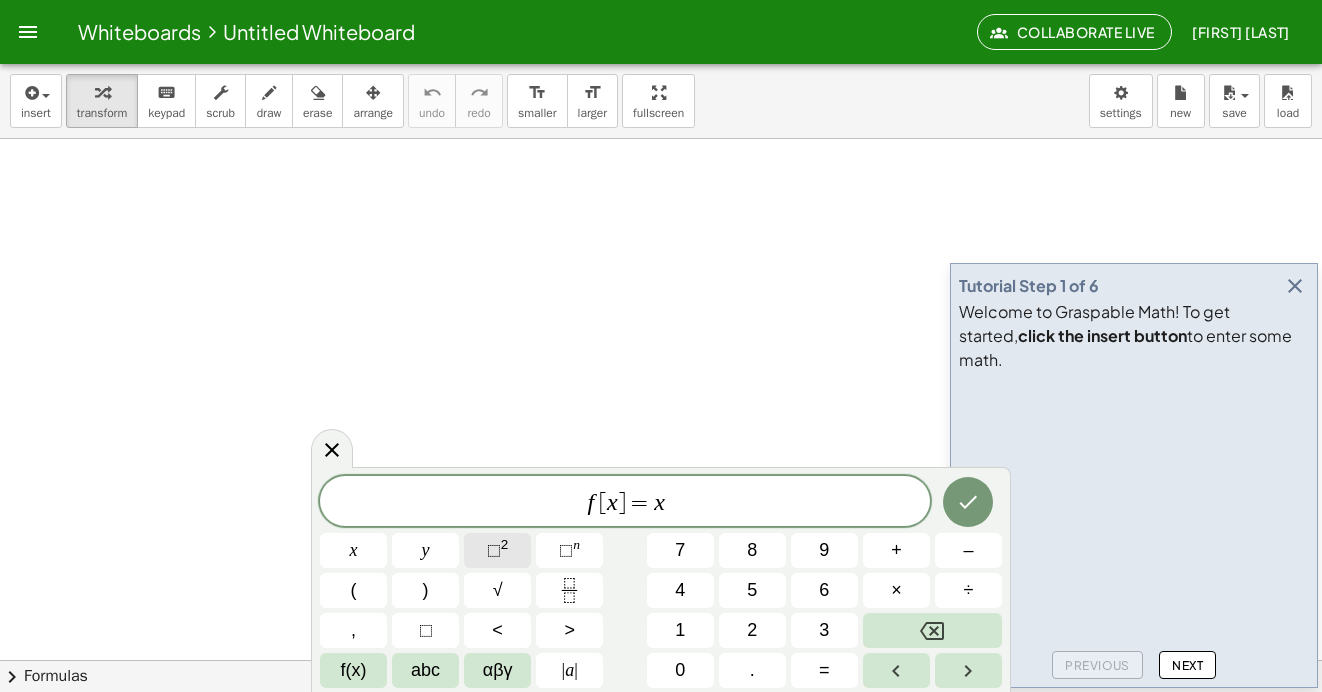 click on "⬚ 2" at bounding box center [497, 550] 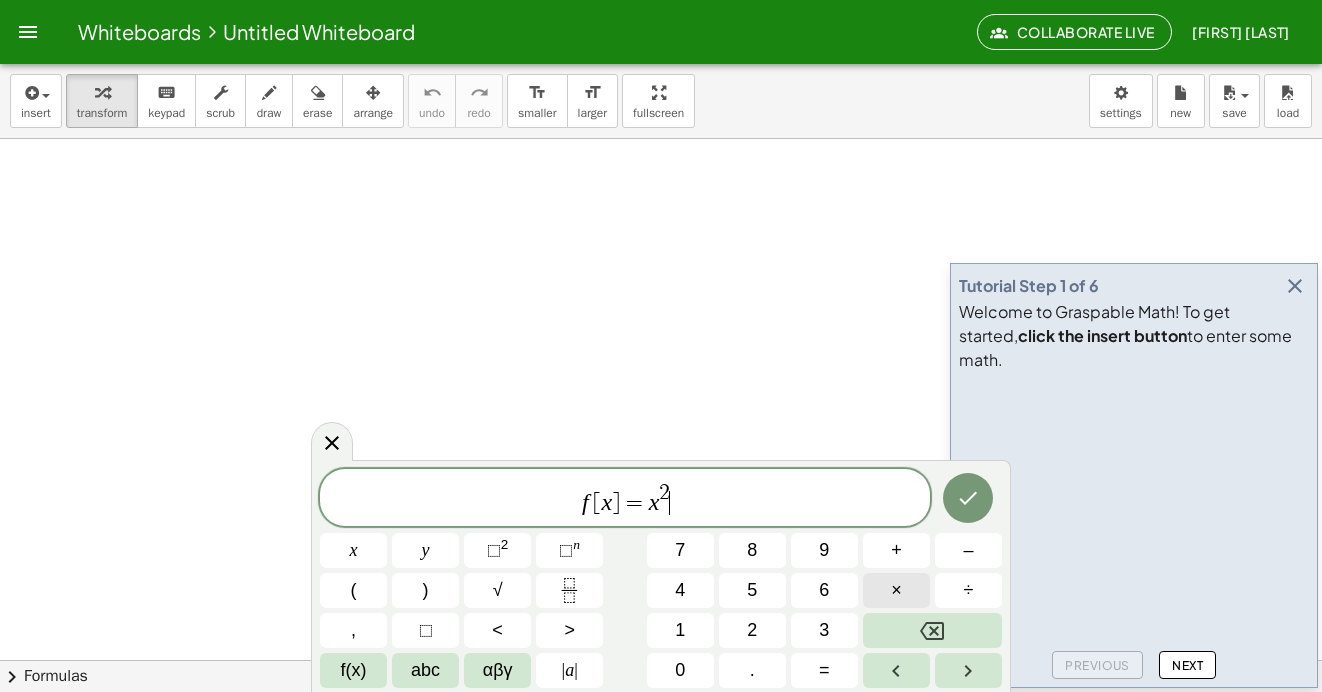 click on "×" at bounding box center [896, 590] 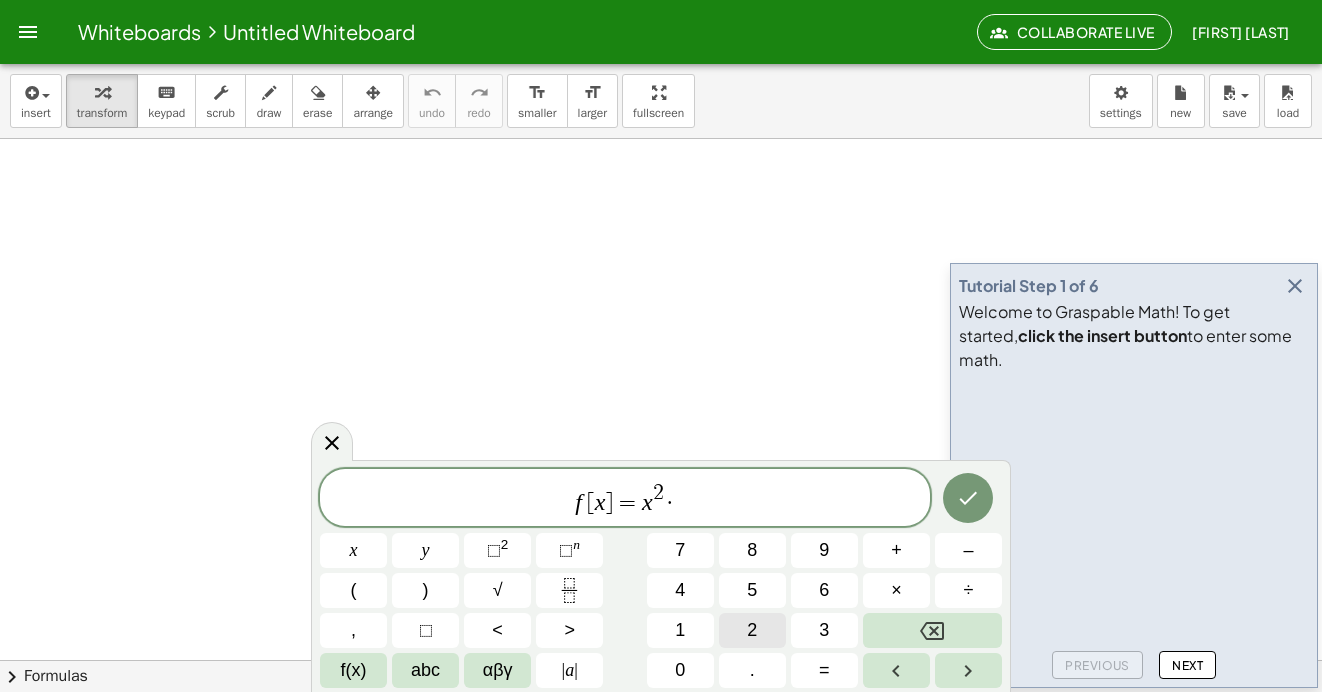 click on "2" at bounding box center (752, 630) 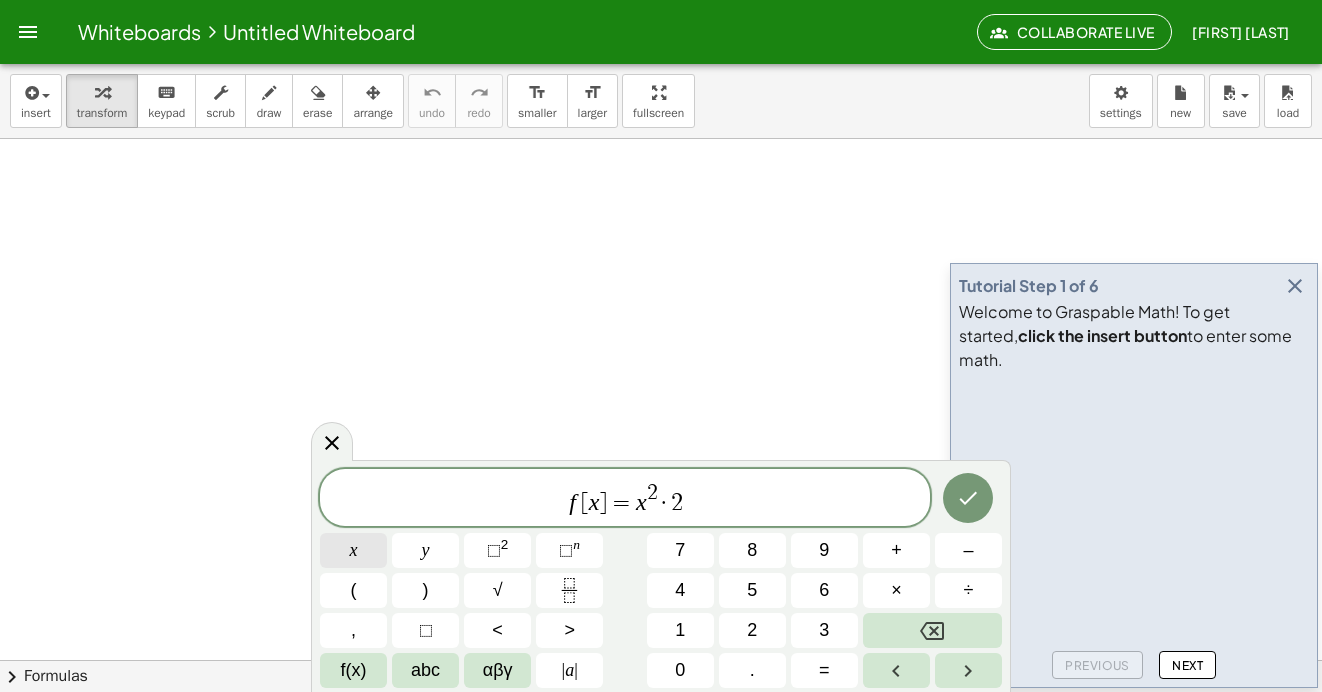 click on "x" at bounding box center (353, 550) 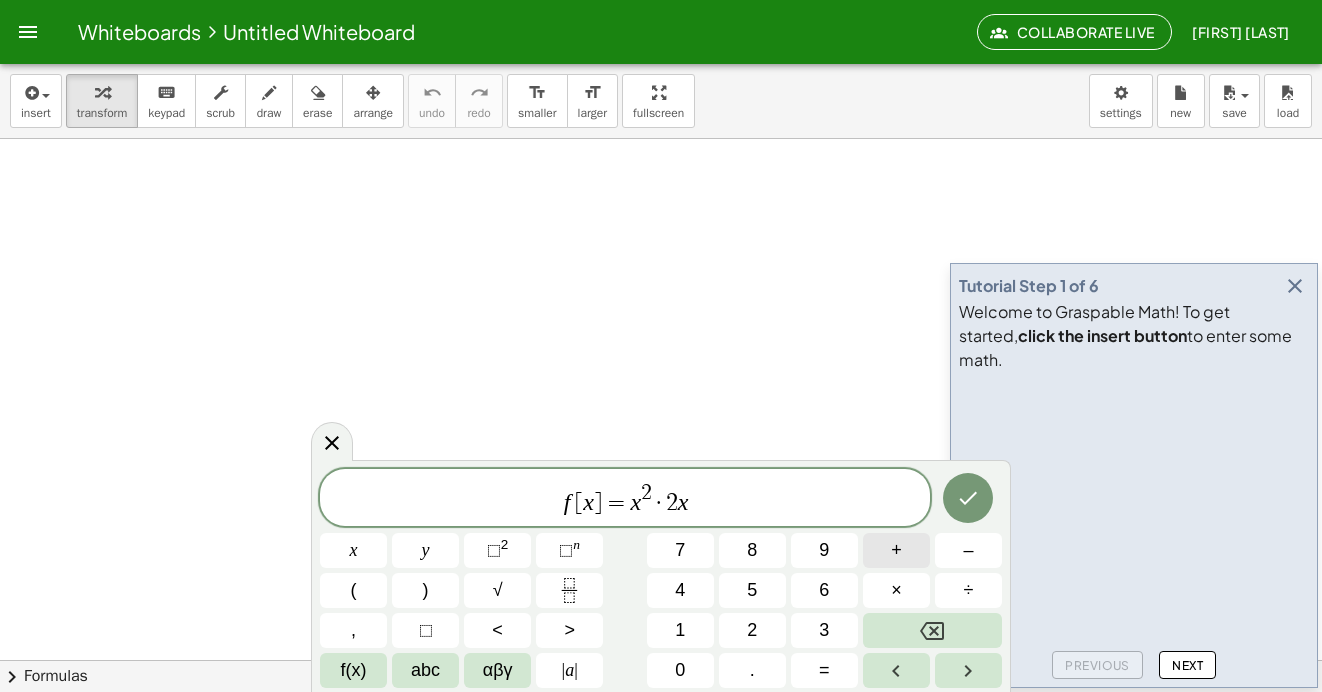 click on "+" at bounding box center [896, 550] 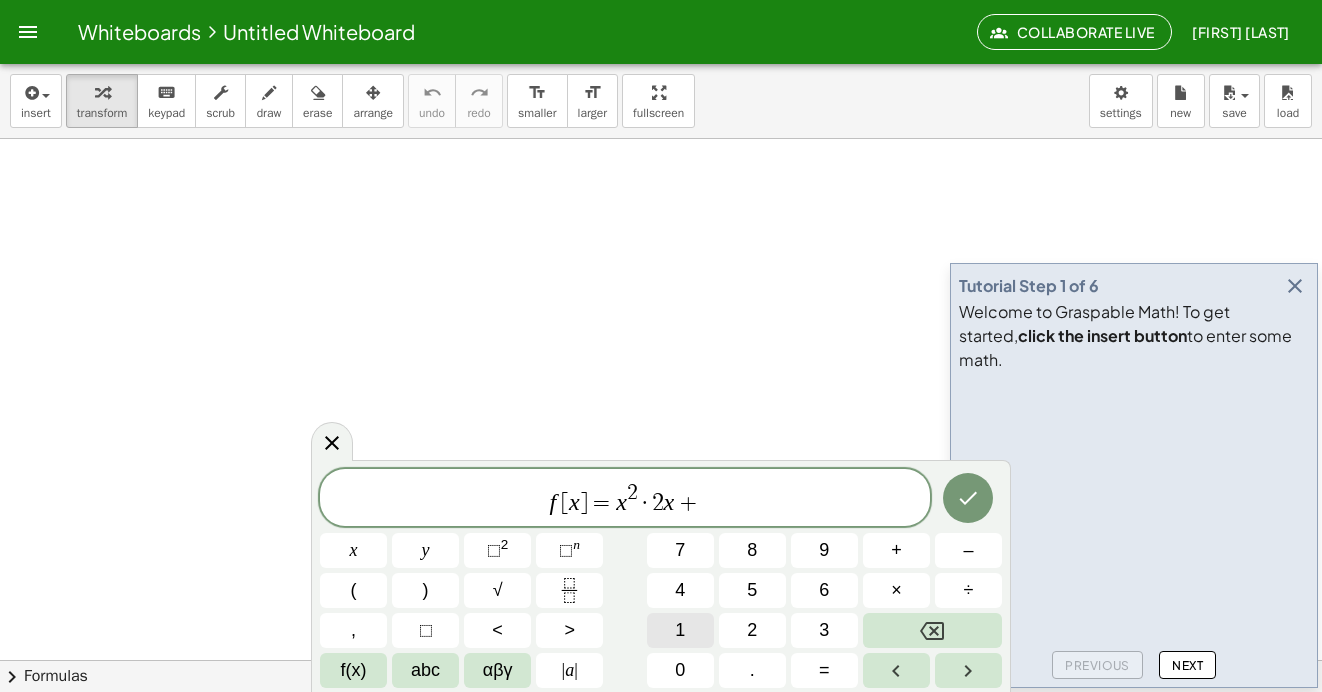 click on "1" at bounding box center (680, 630) 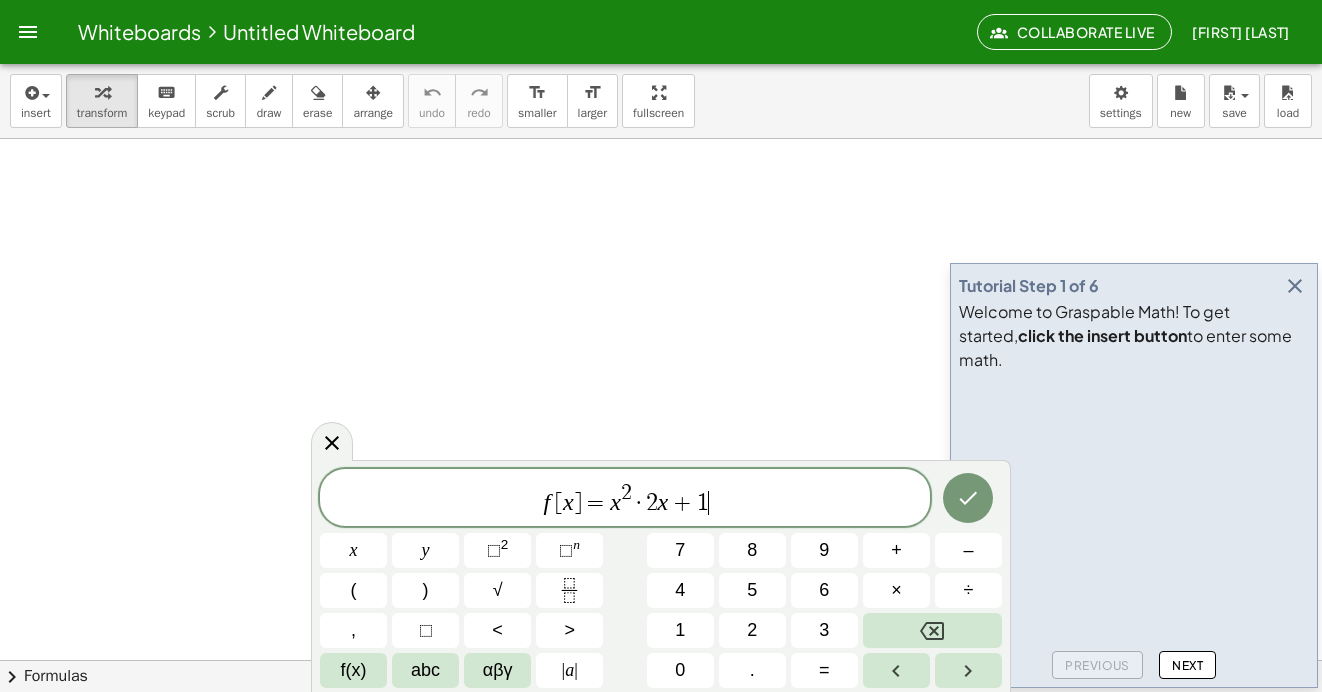 click 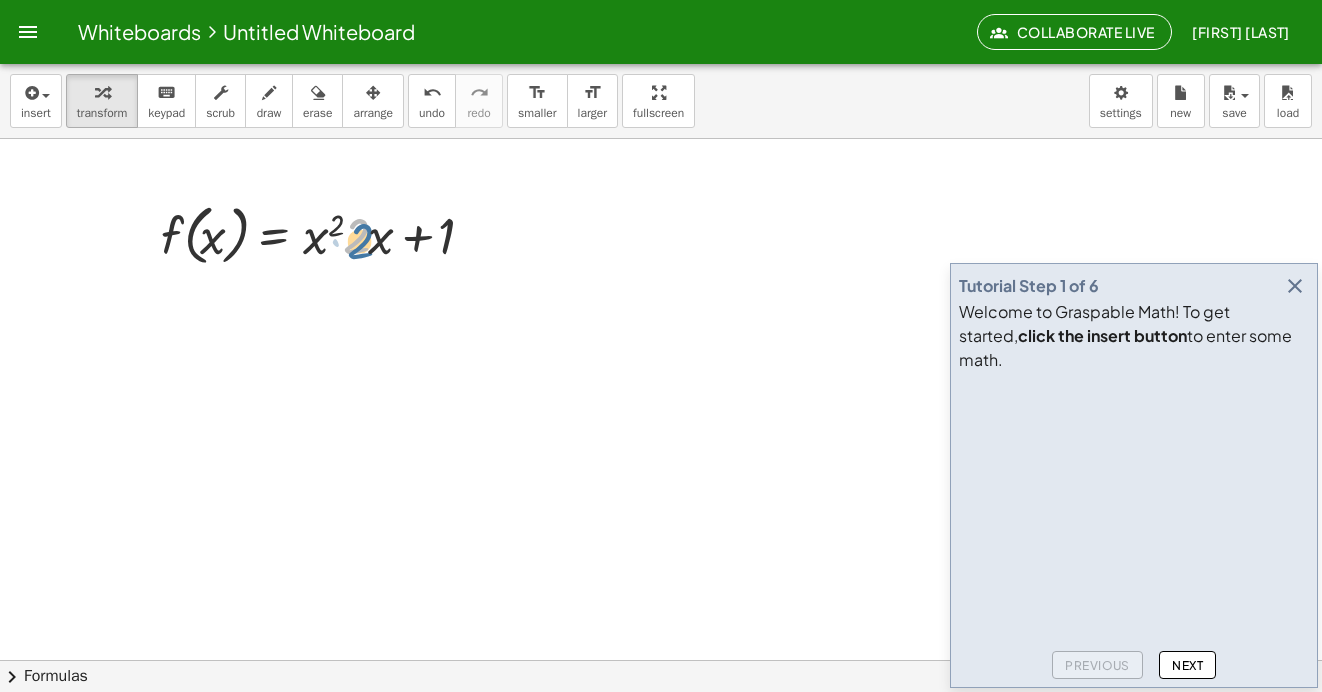 click at bounding box center (329, 234) 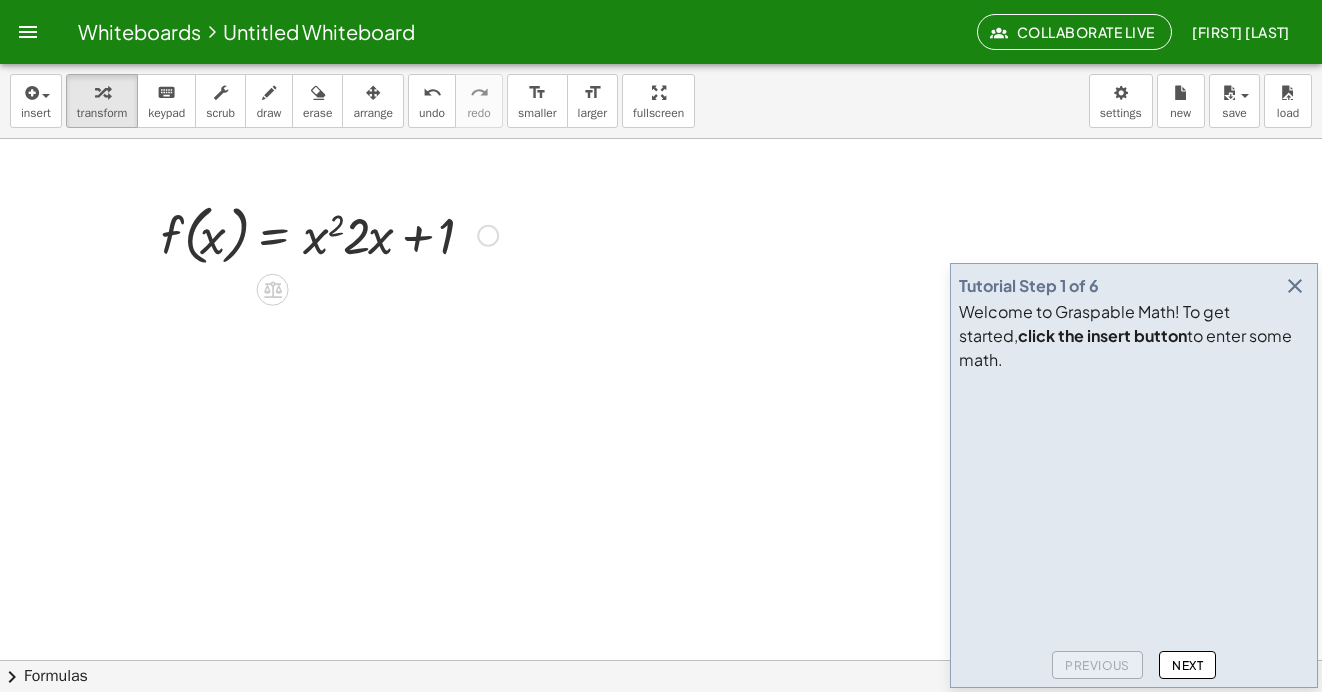 click at bounding box center [329, 234] 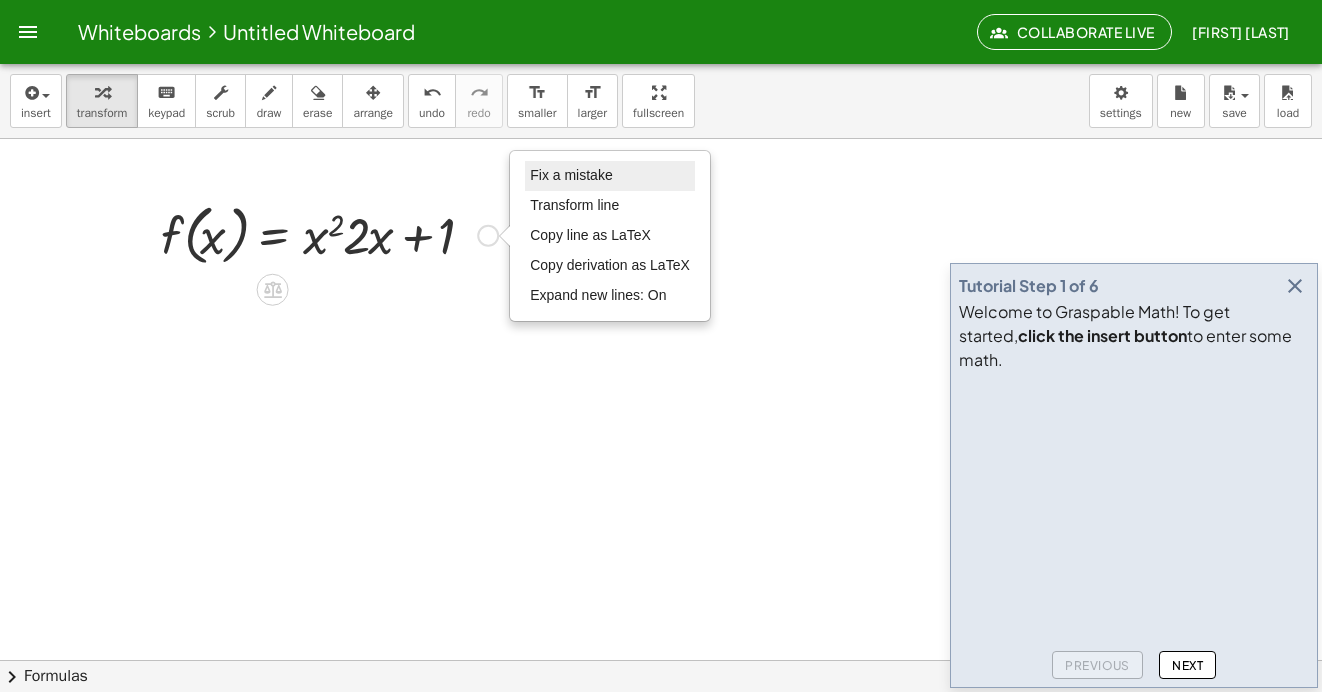 click on "Fix a mistake" at bounding box center (571, 175) 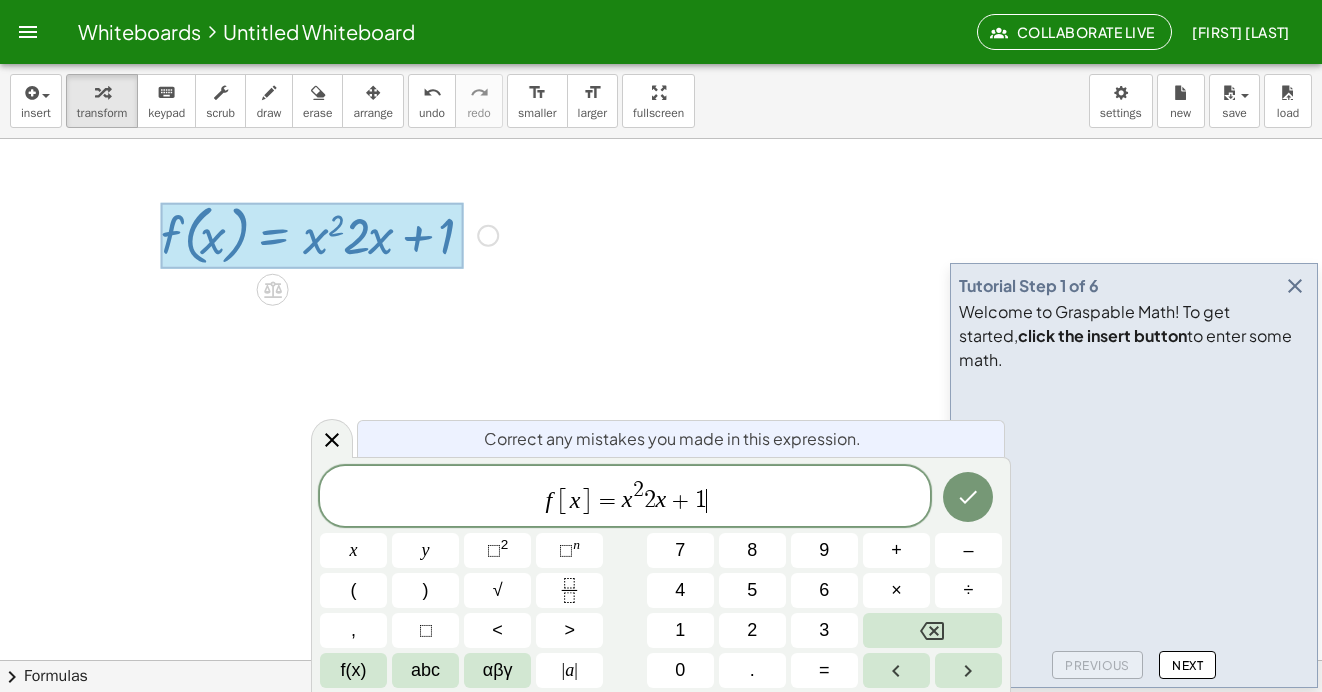 click on "2" at bounding box center [638, 491] 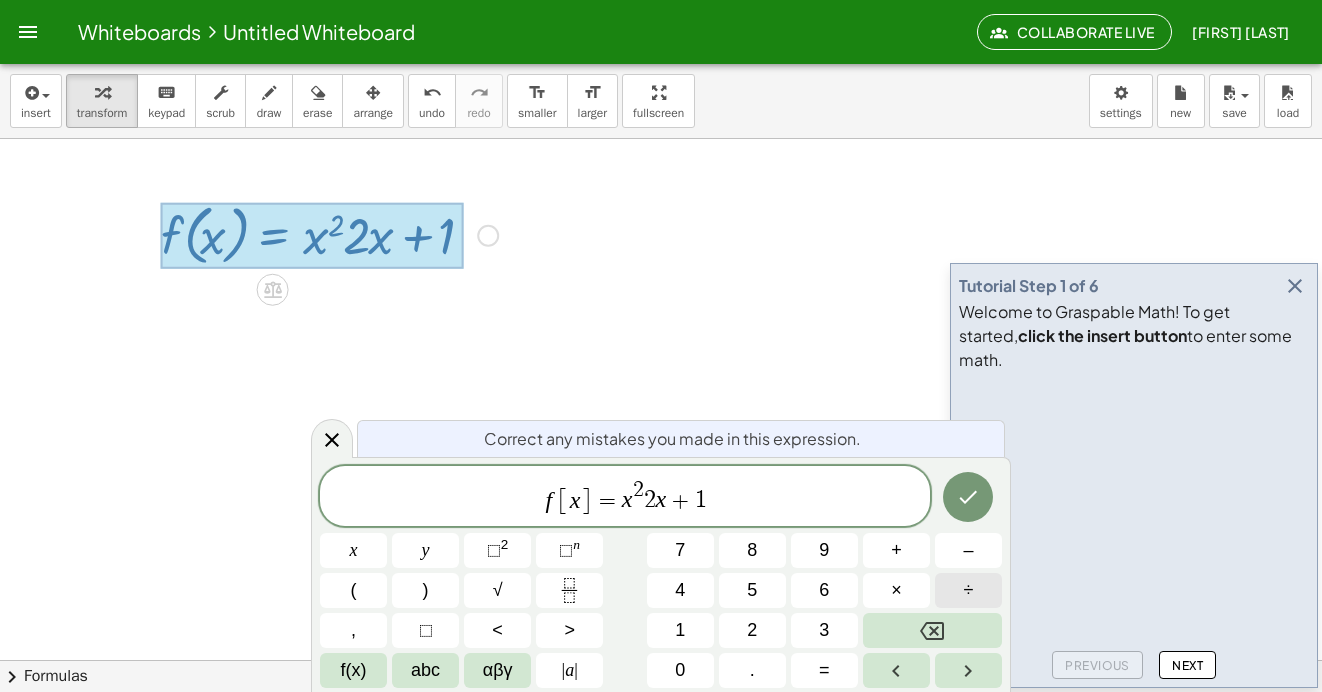 click on "÷" at bounding box center [968, 590] 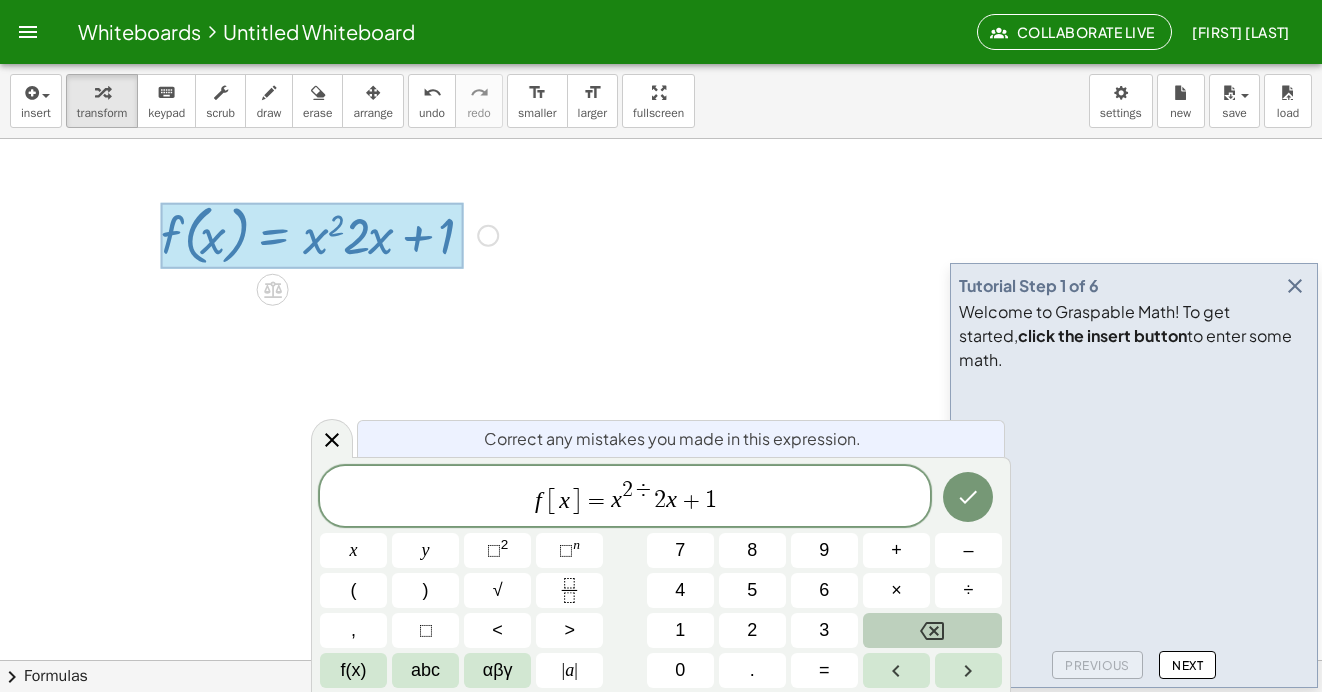 click 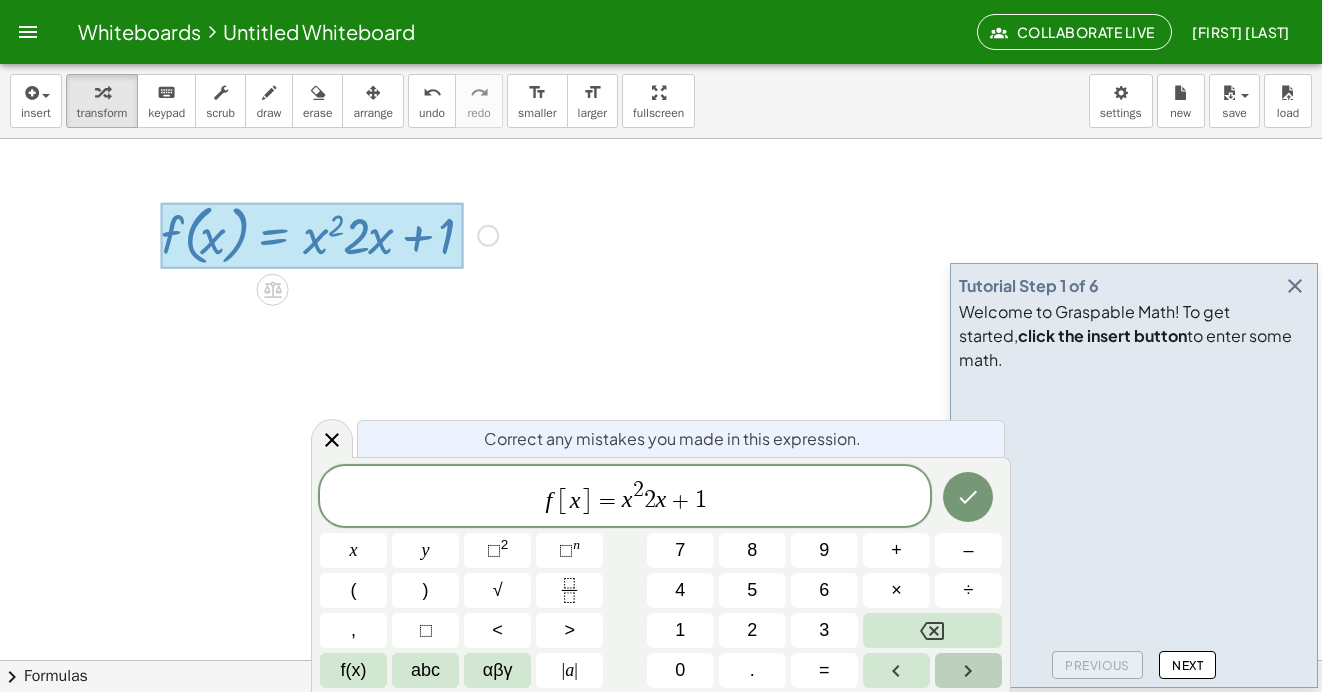 click 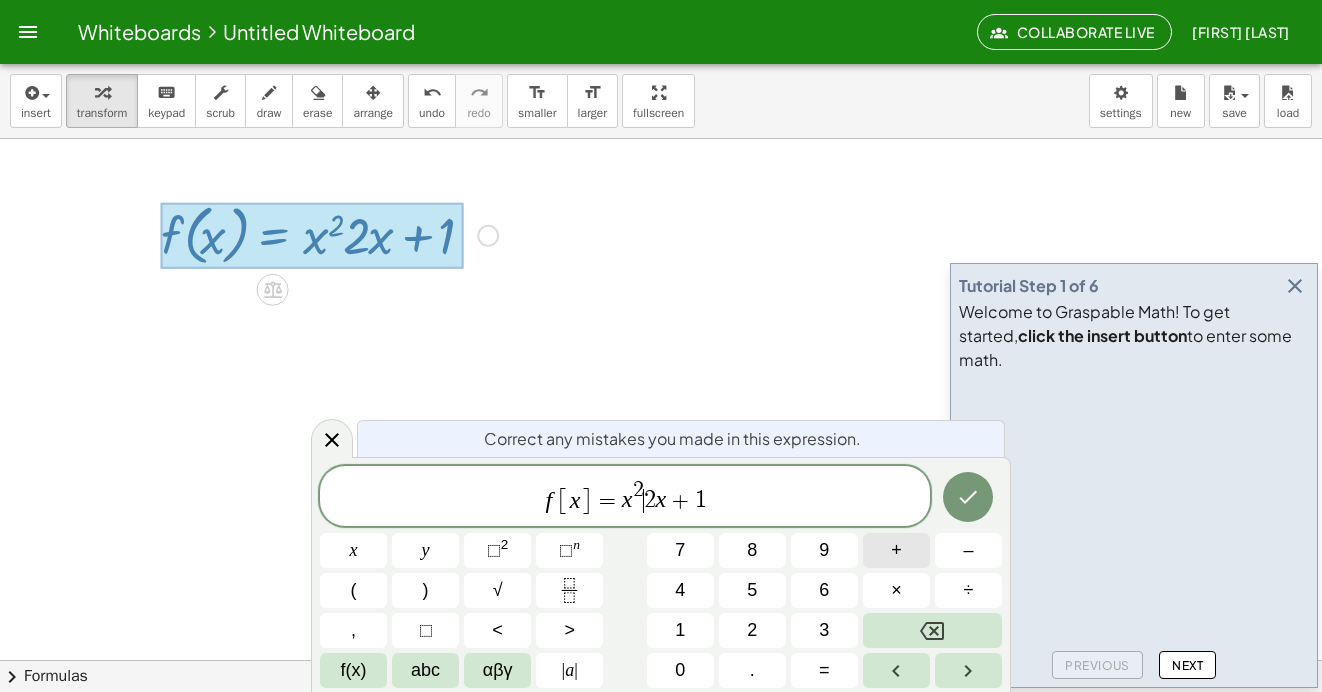 click on "+" at bounding box center (896, 550) 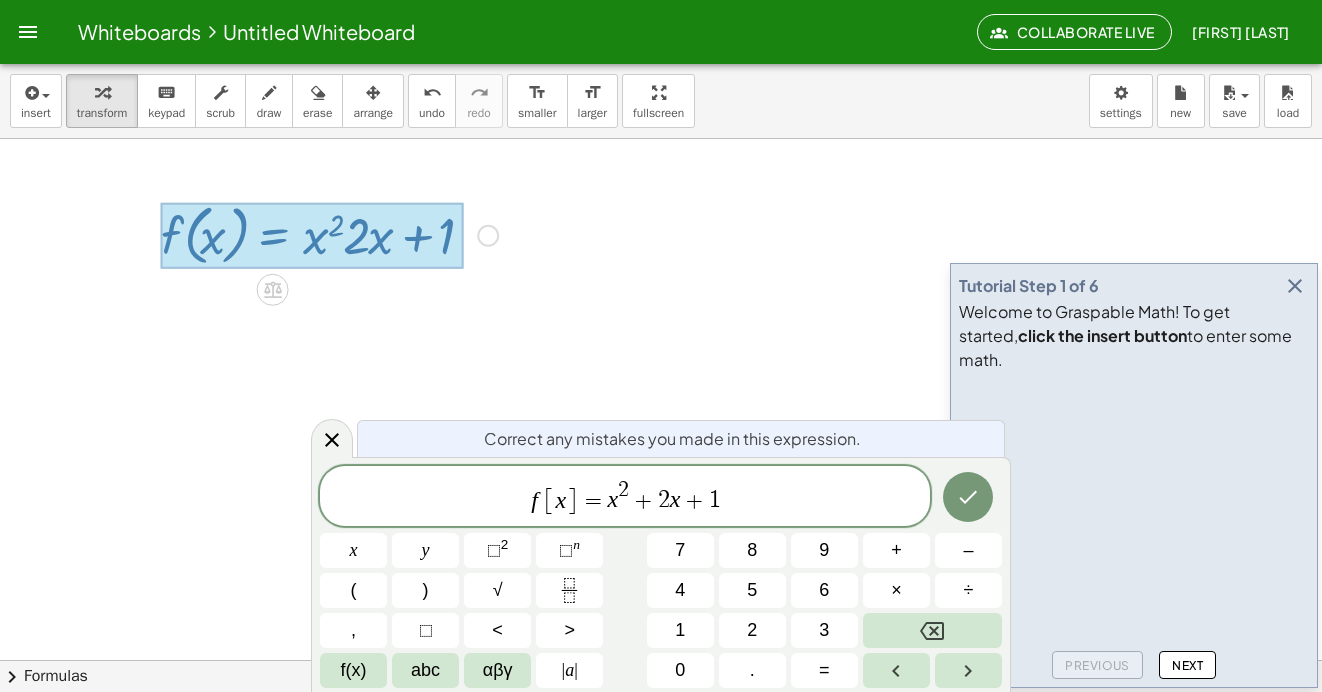 click 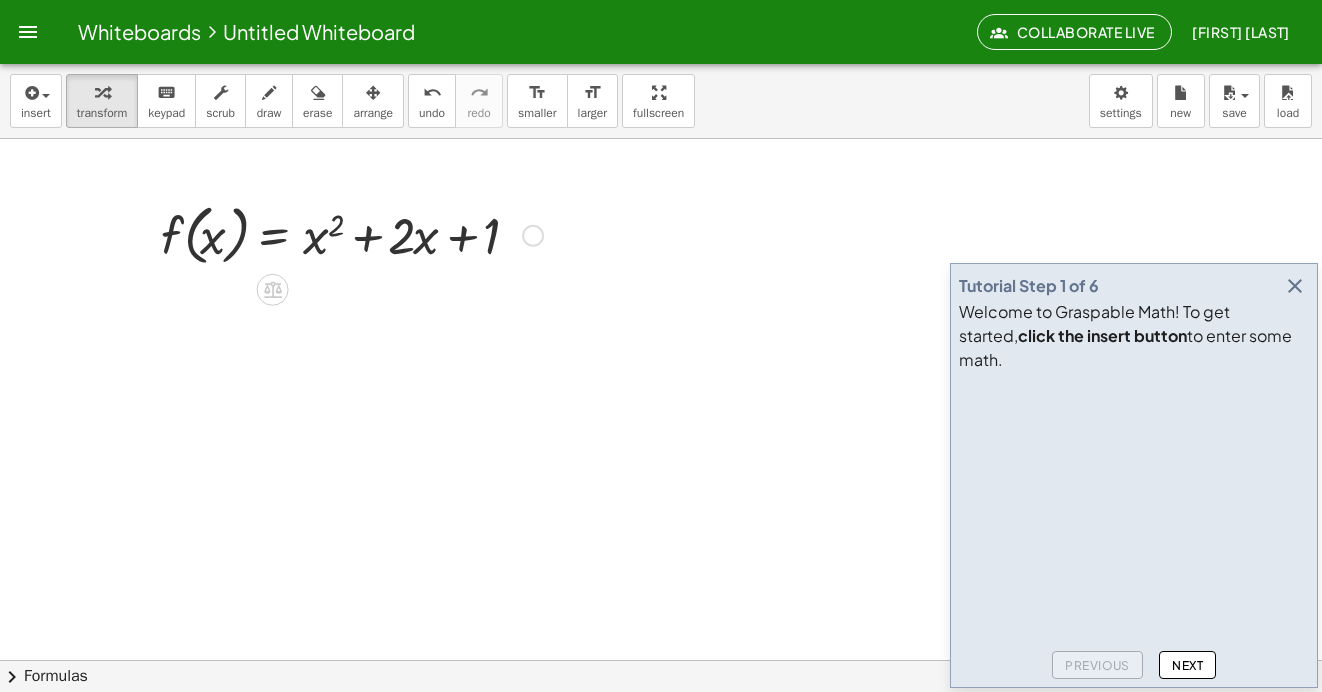 click at bounding box center [352, 234] 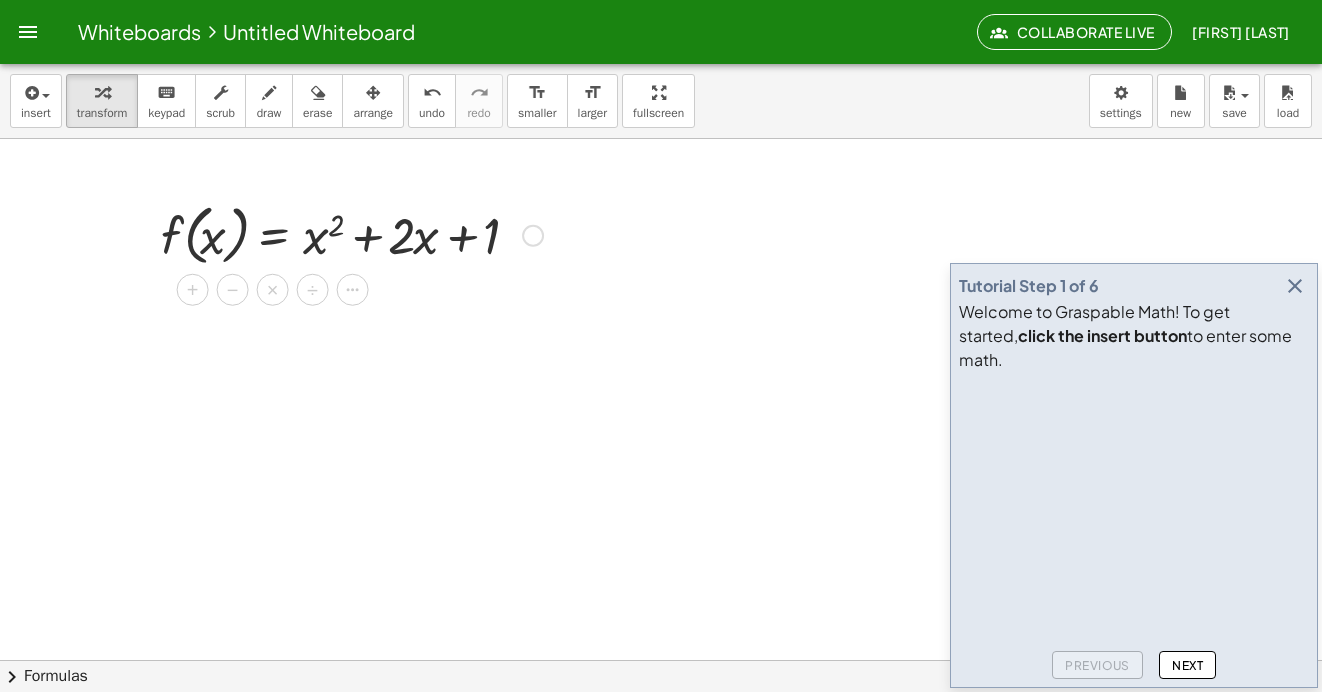 click on "×" at bounding box center (273, 290) 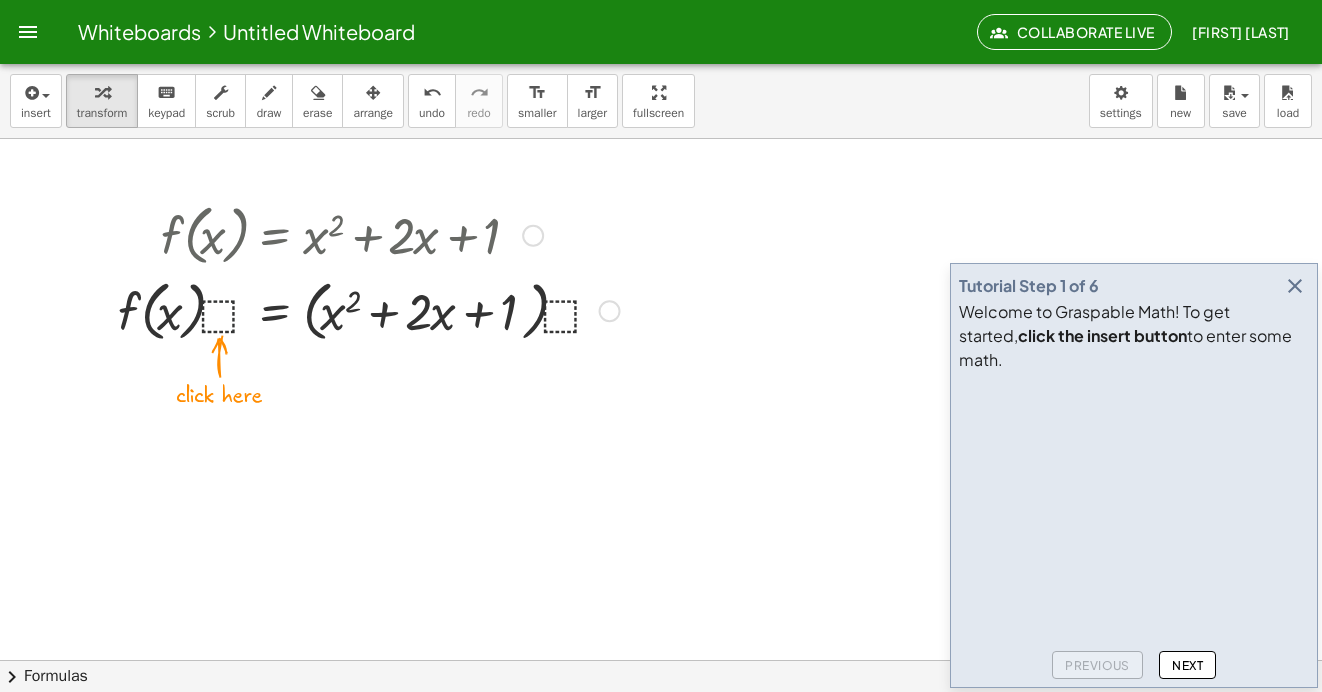 click at bounding box center (369, 310) 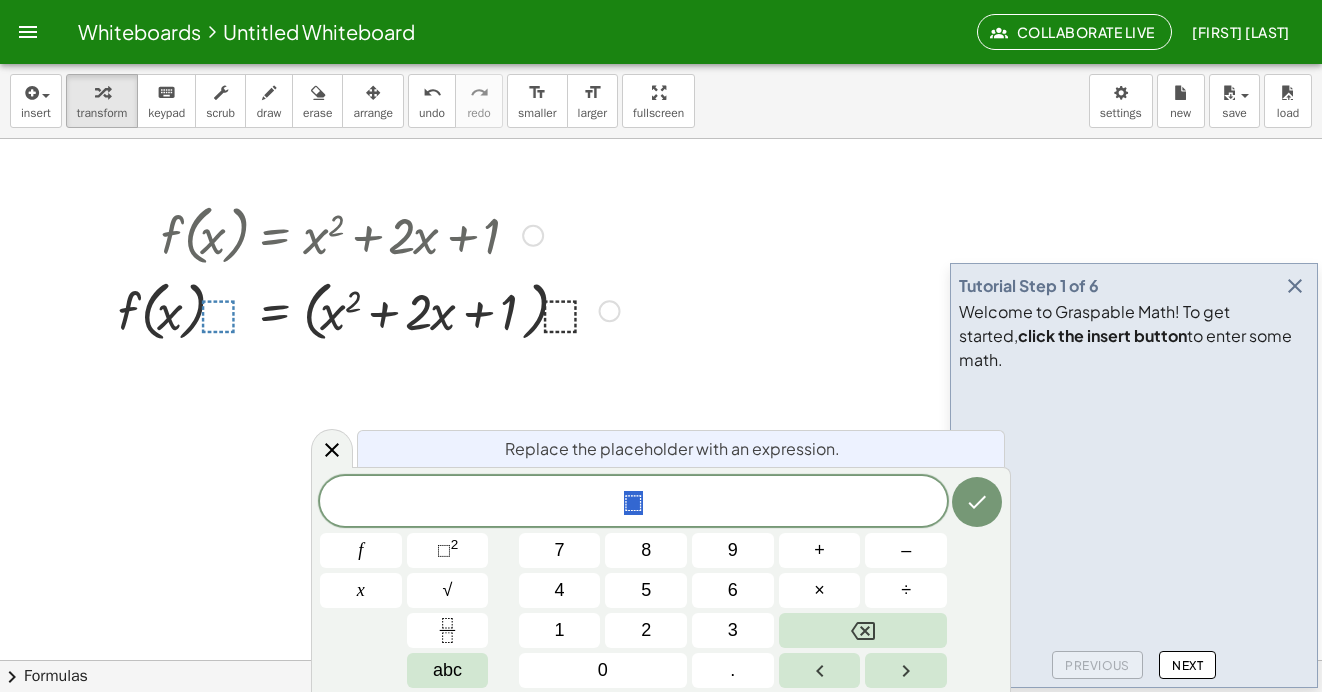 click at bounding box center (661, 724) 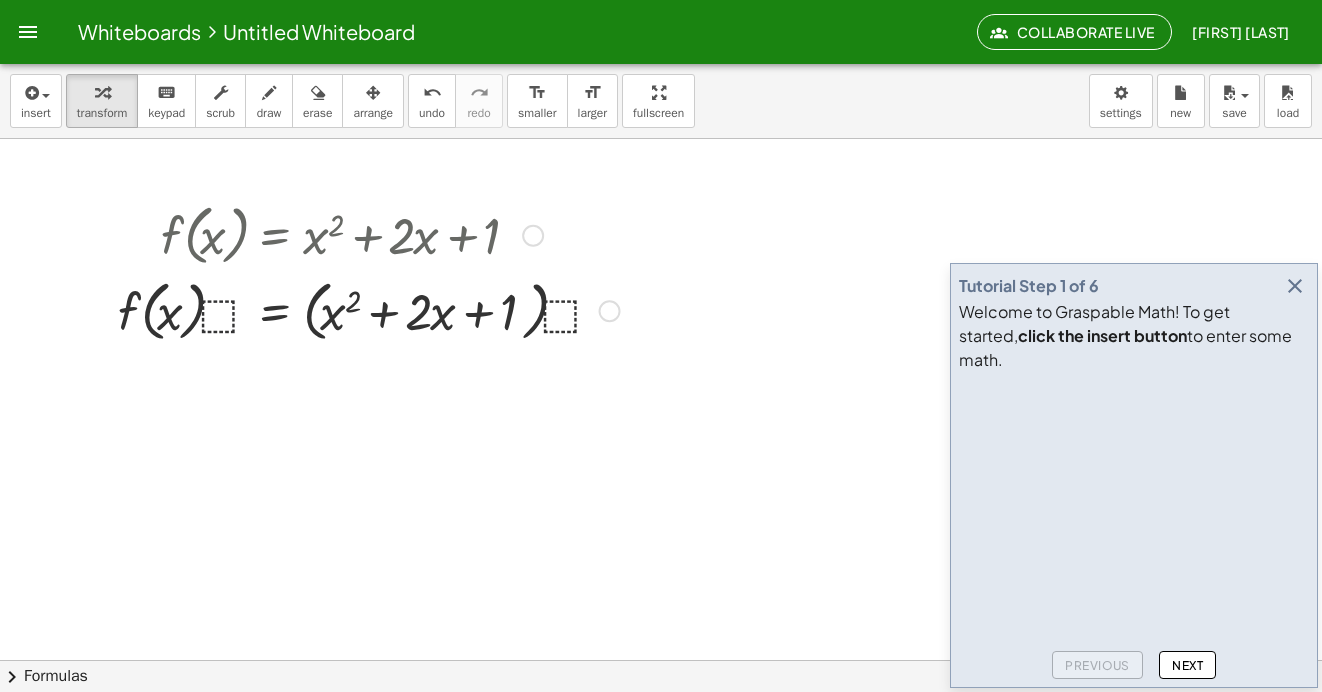 drag, startPoint x: 636, startPoint y: 396, endPoint x: 375, endPoint y: 341, distance: 266.7321 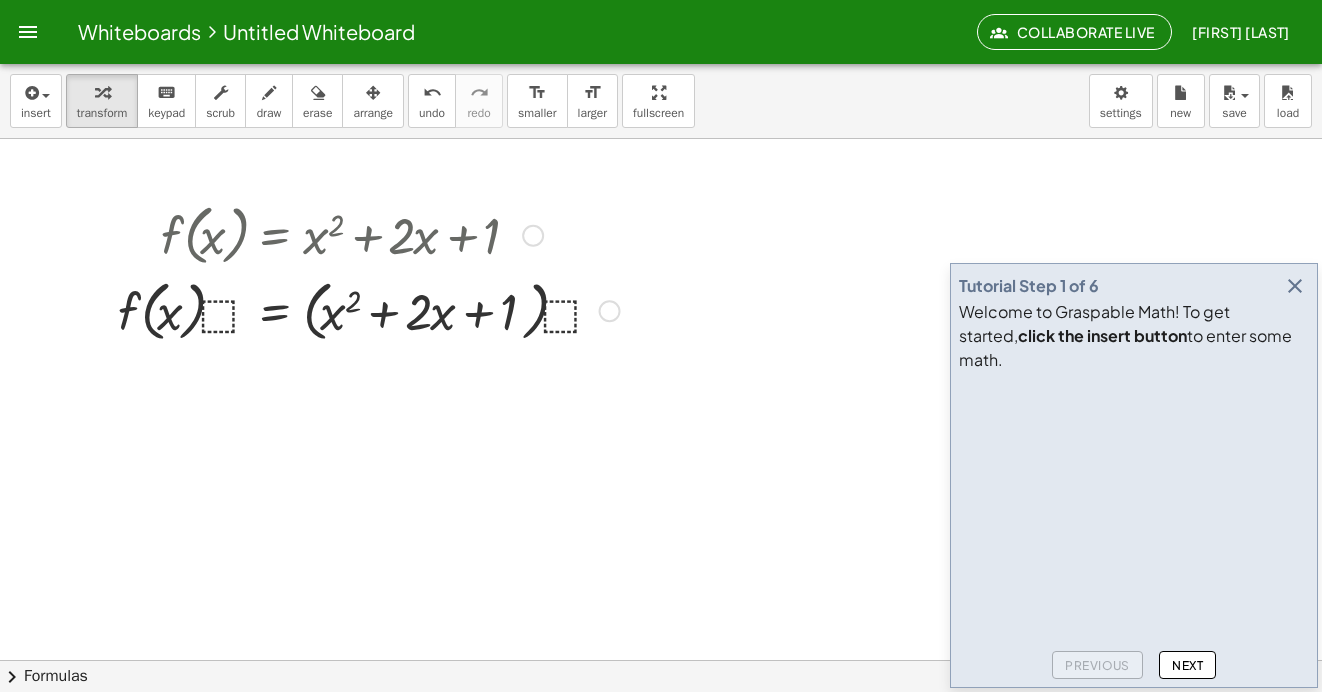 drag, startPoint x: 679, startPoint y: 361, endPoint x: 209, endPoint y: 301, distance: 473.8143 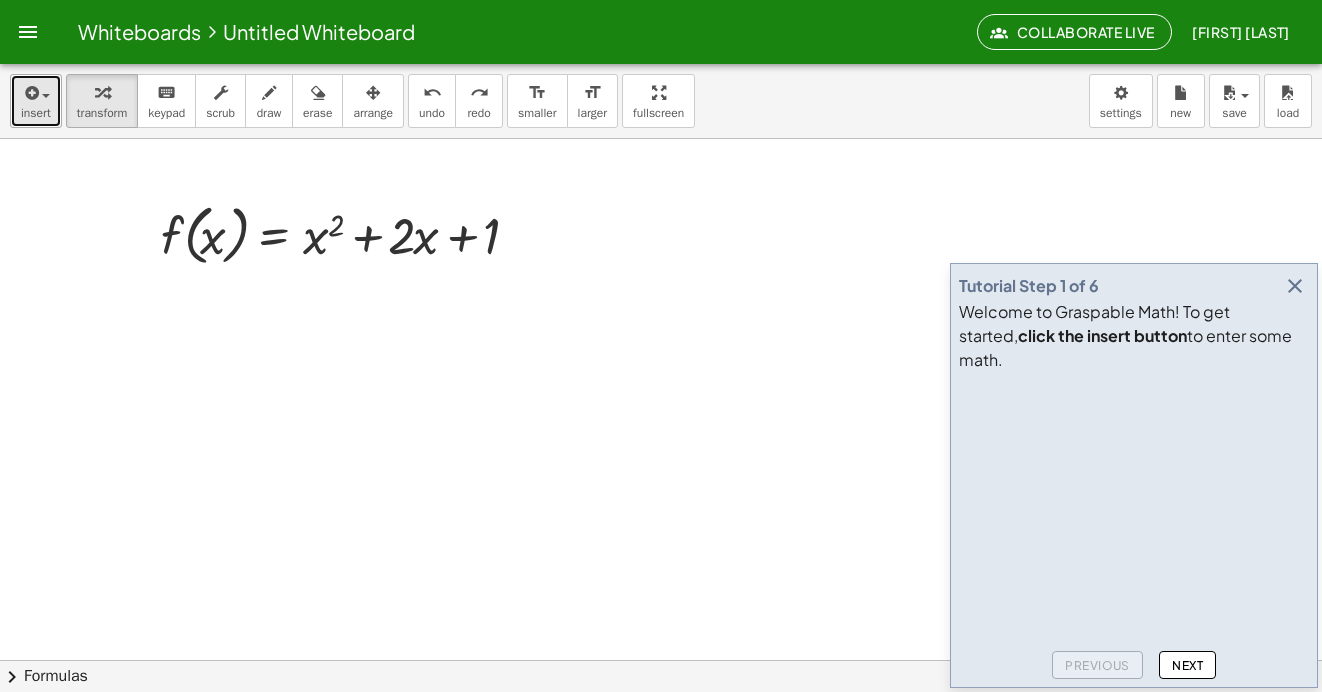 click on "insert" at bounding box center (36, 113) 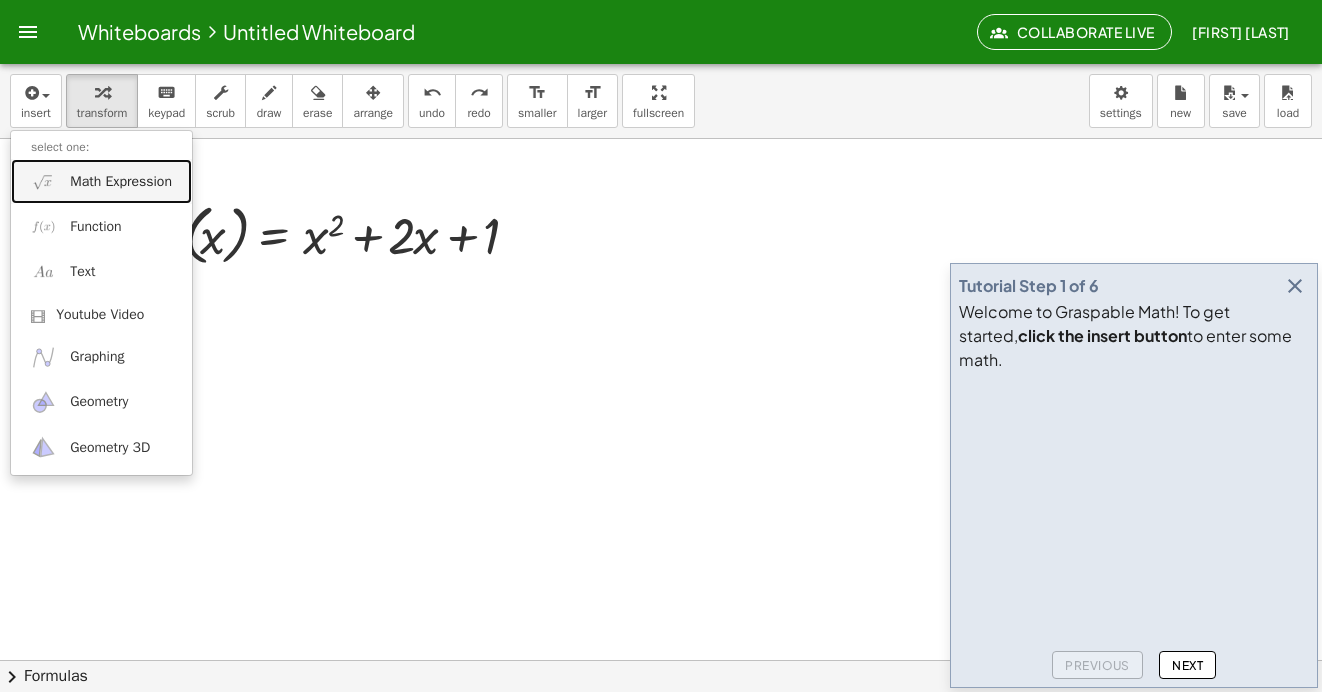 click on "Math Expression" at bounding box center (101, 181) 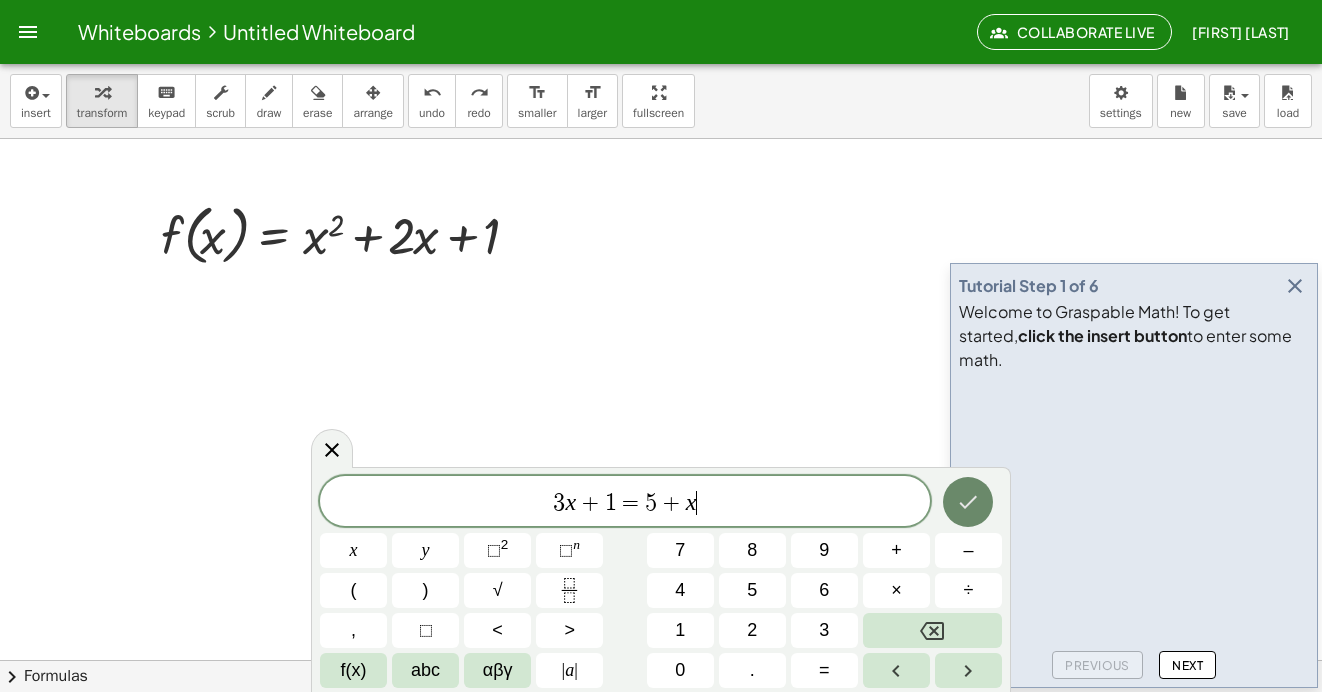 click 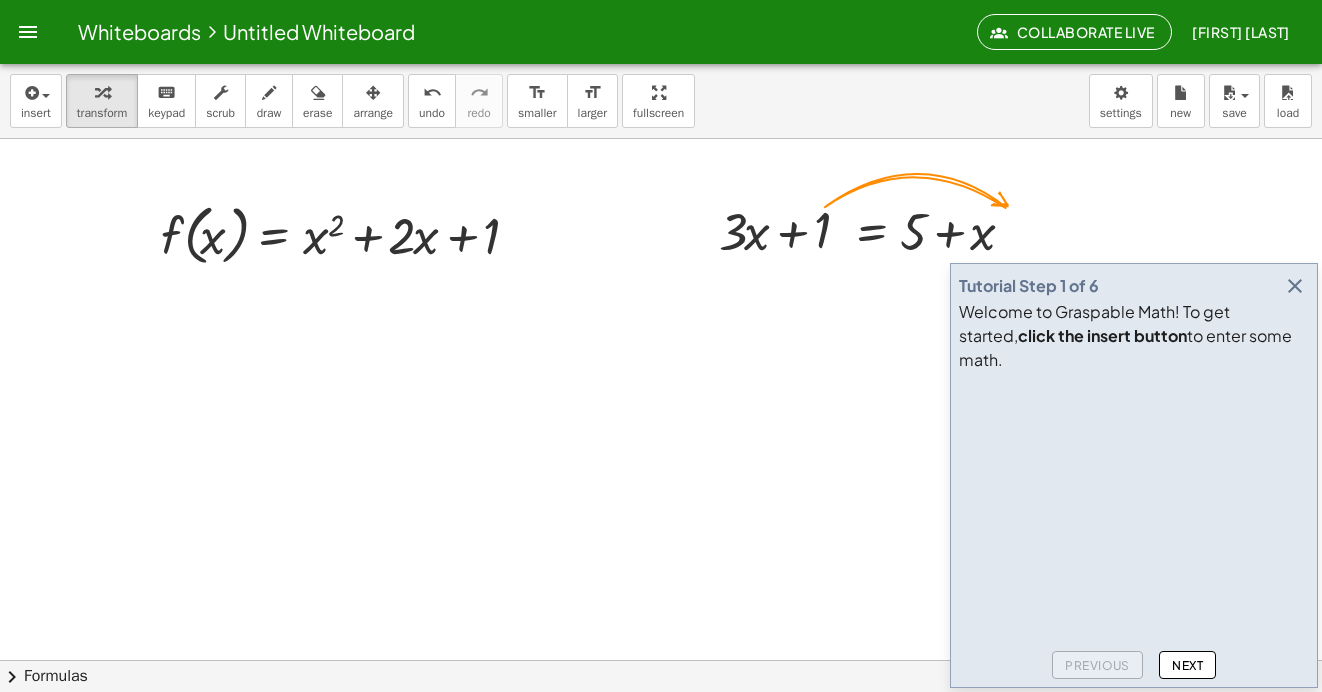 click on "Next" 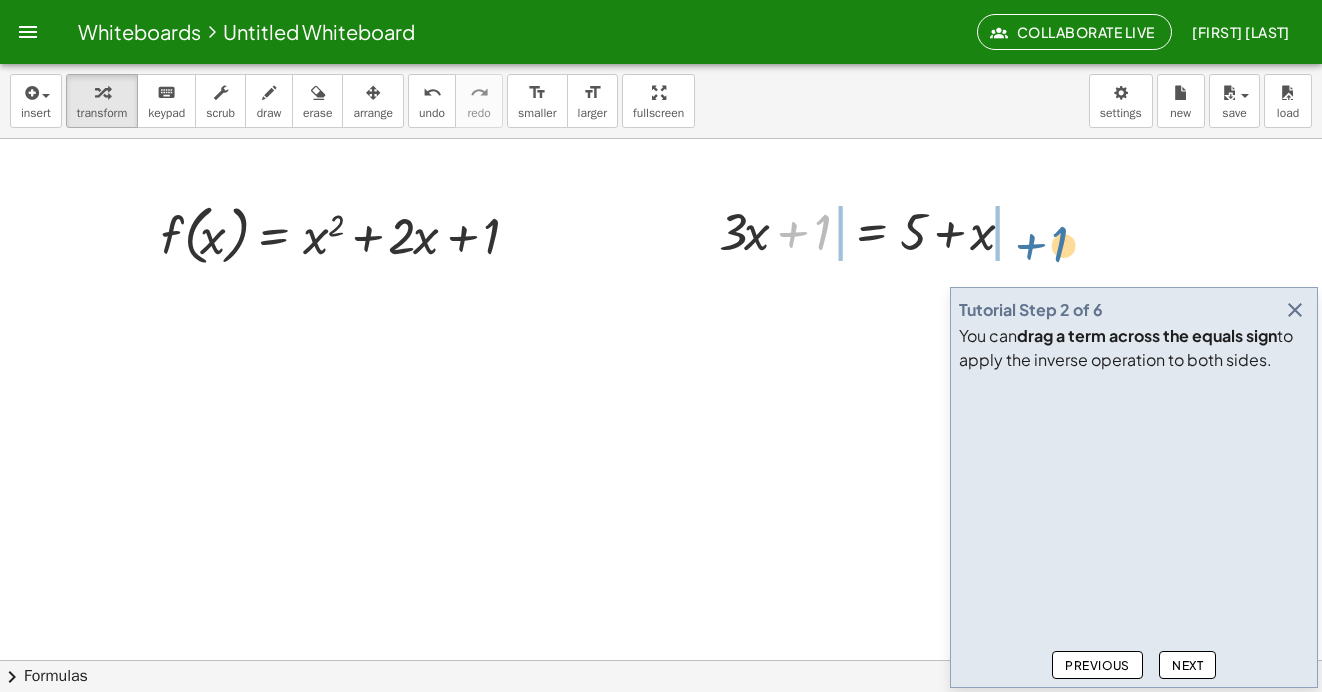 drag, startPoint x: 832, startPoint y: 224, endPoint x: 1064, endPoint y: 259, distance: 234.62523 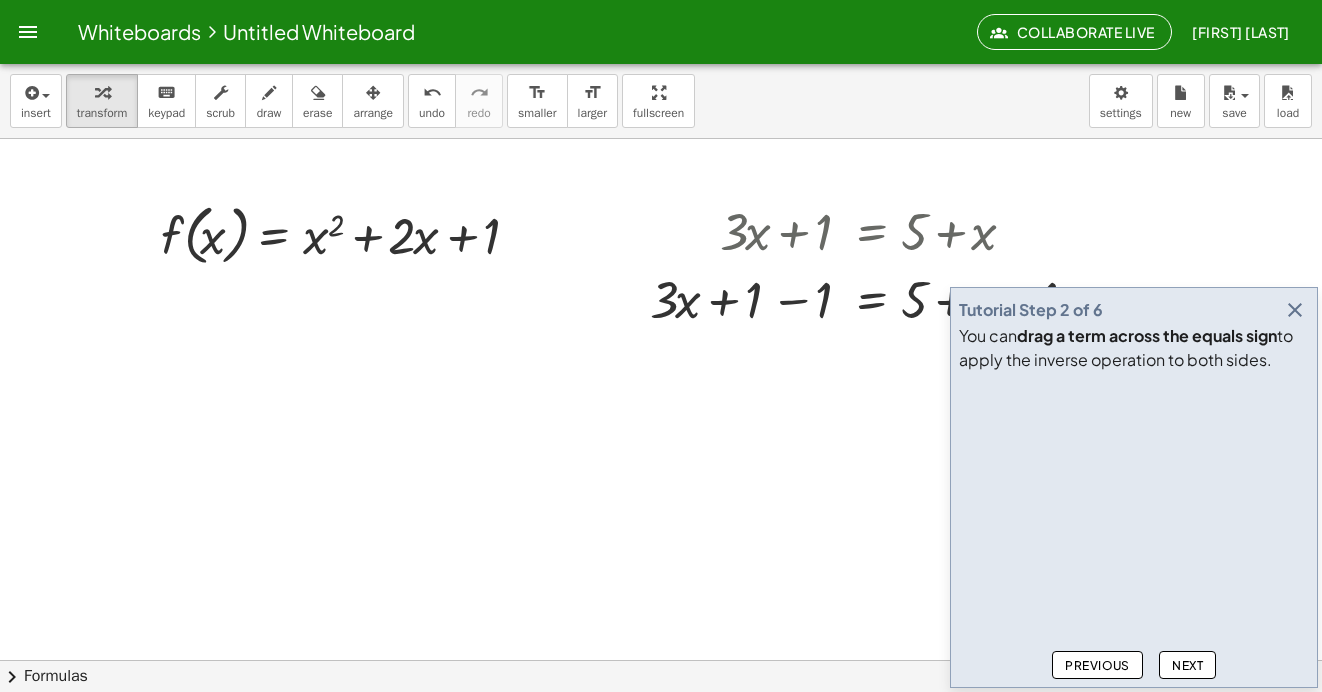 drag, startPoint x: 852, startPoint y: 410, endPoint x: 727, endPoint y: 407, distance: 125.035995 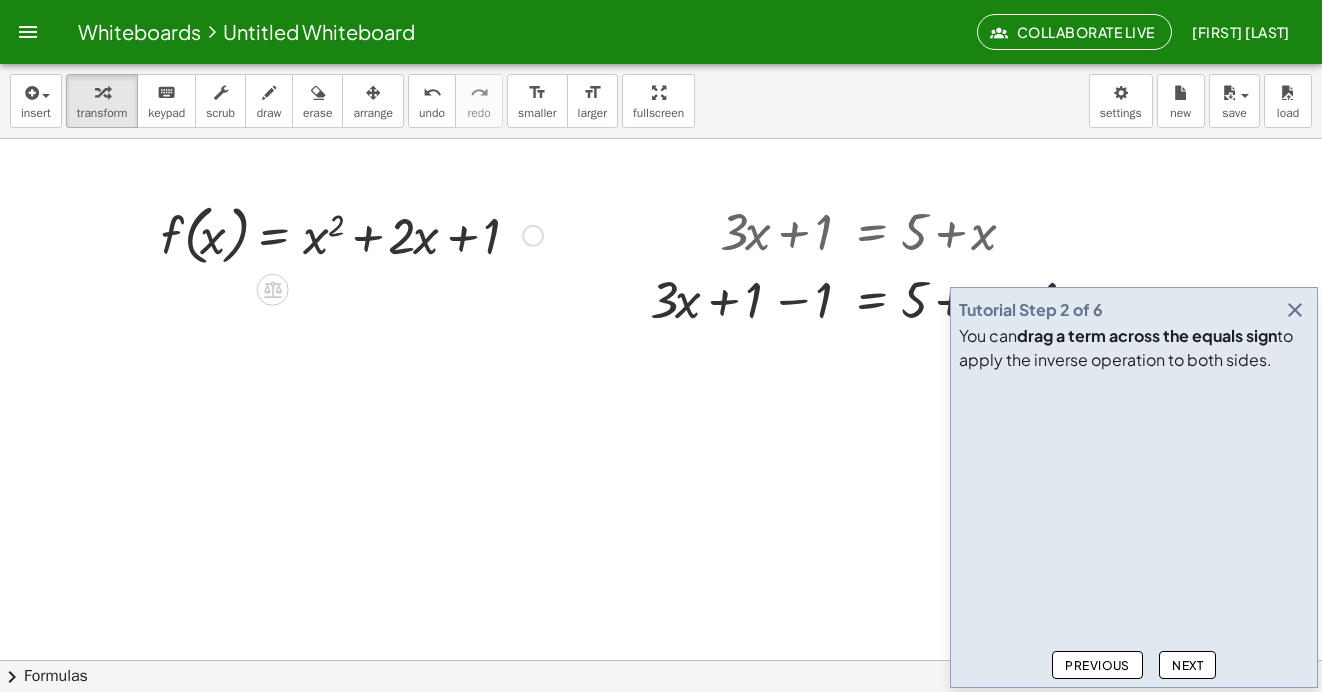 click at bounding box center (352, 234) 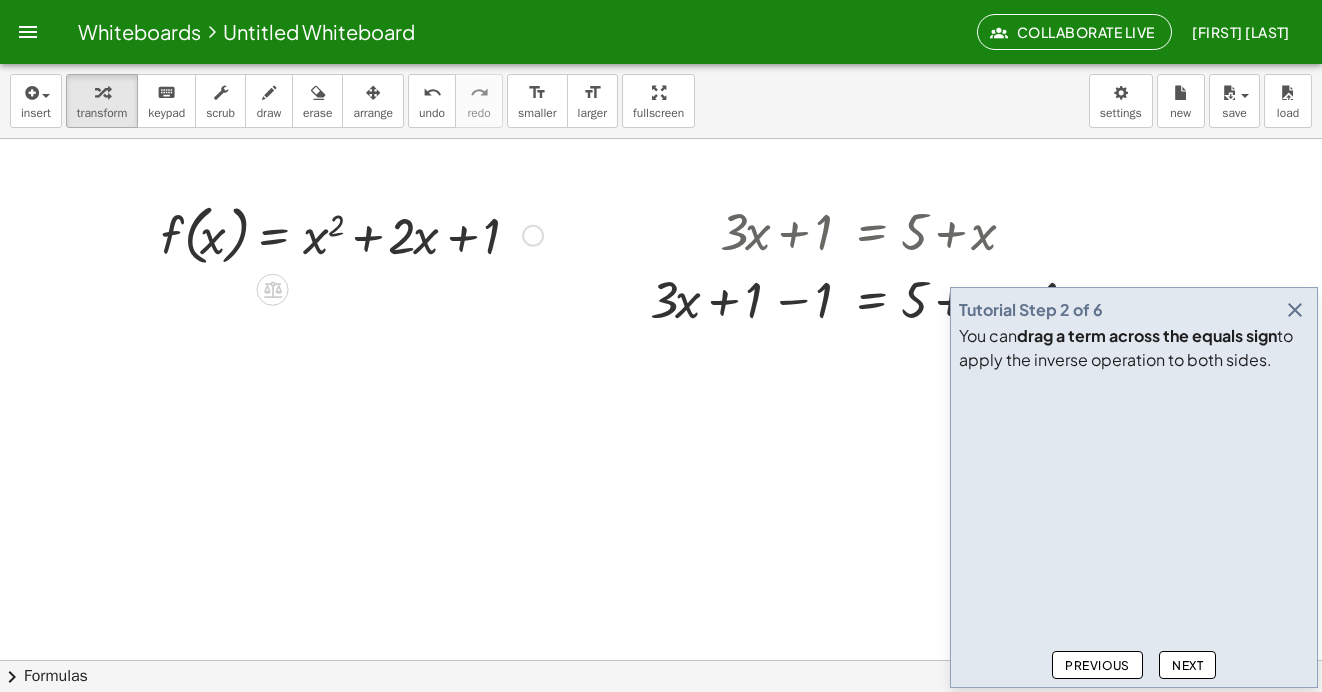 click at bounding box center (533, 236) 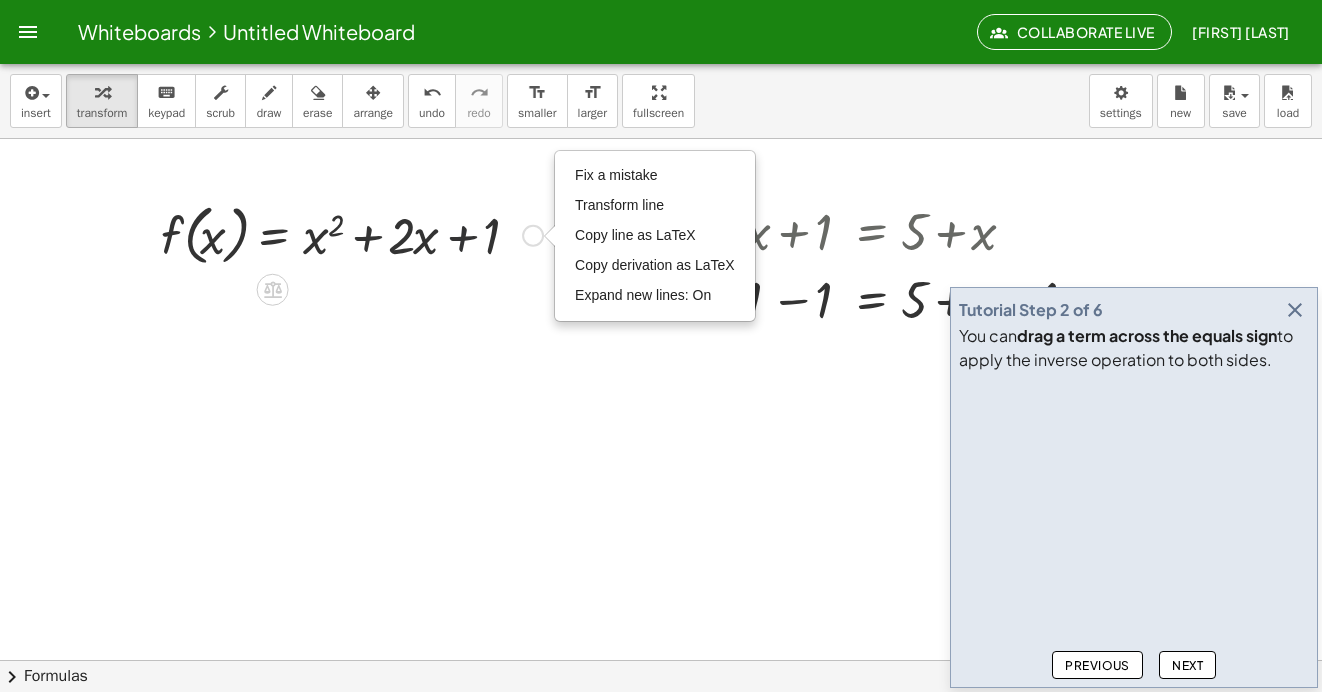 click at bounding box center (352, 234) 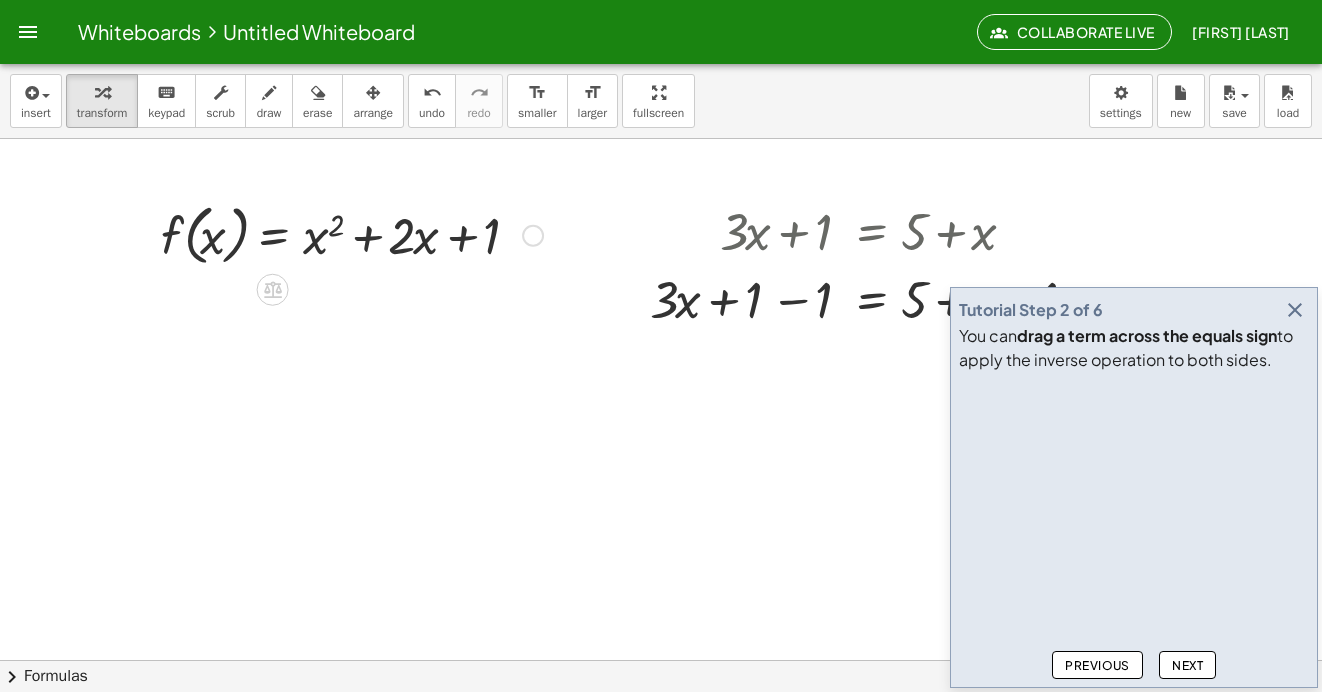 type 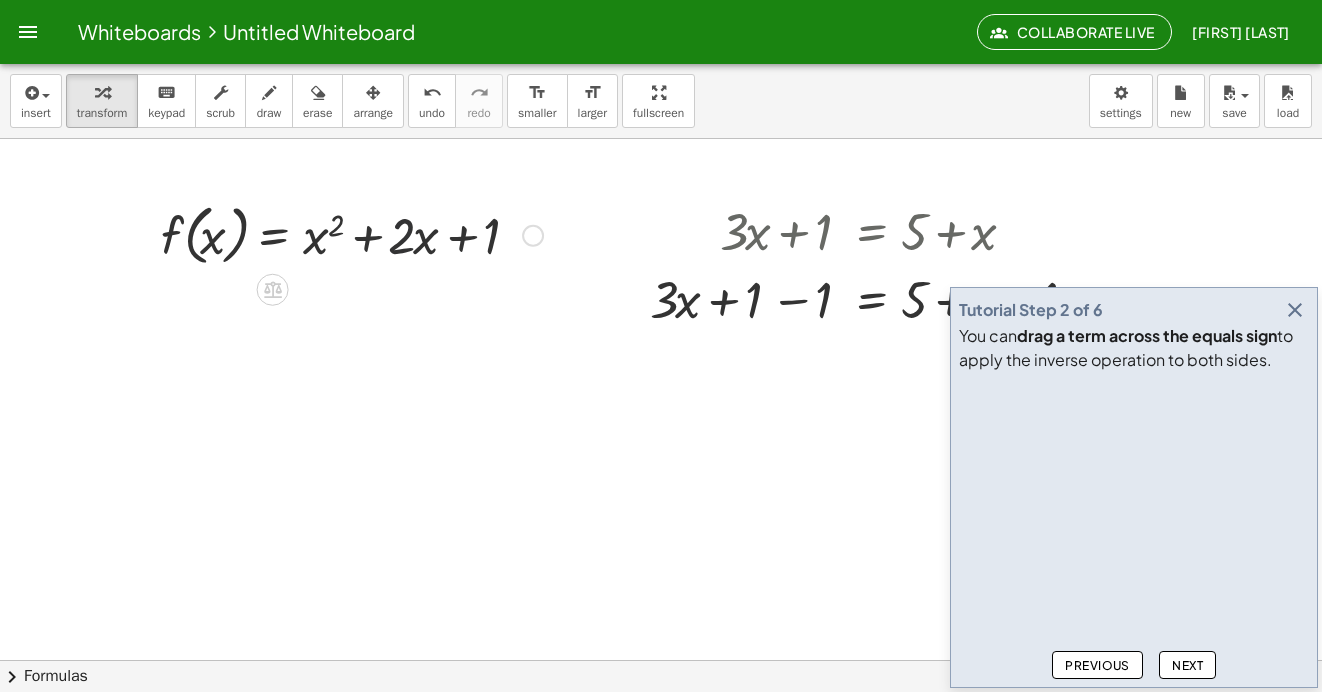 click at bounding box center (352, 234) 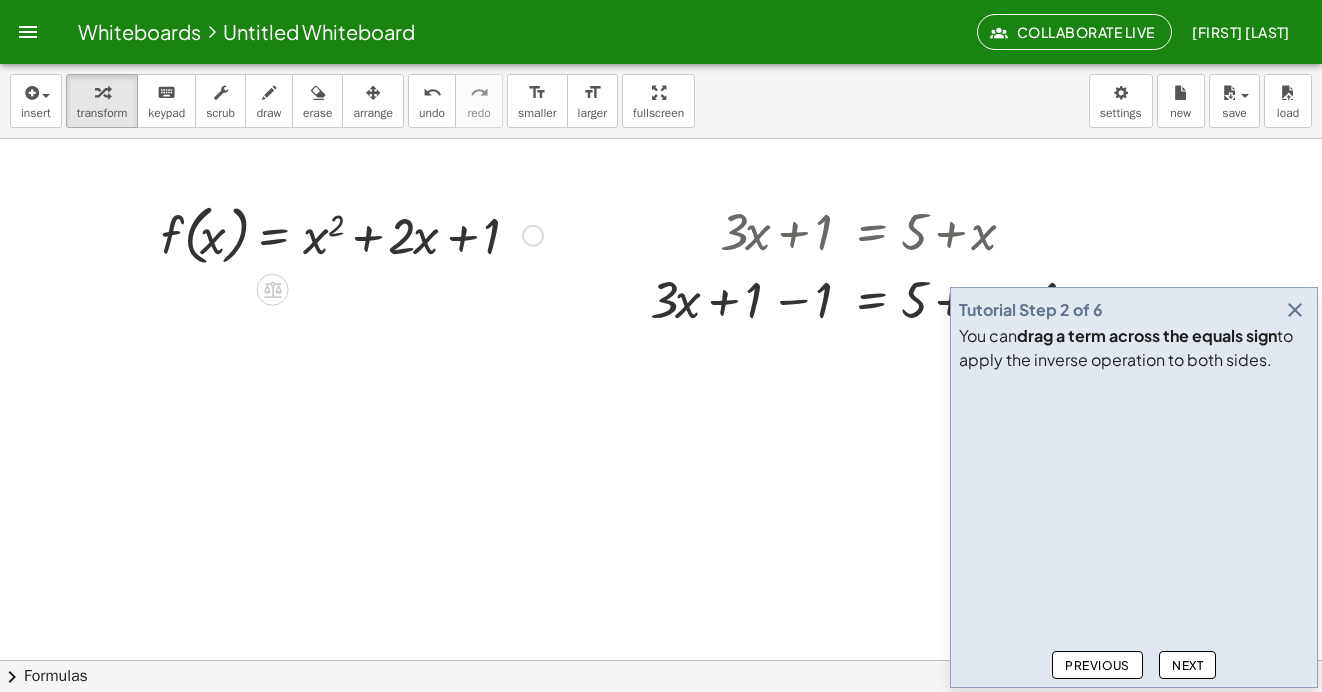 click at bounding box center (352, 234) 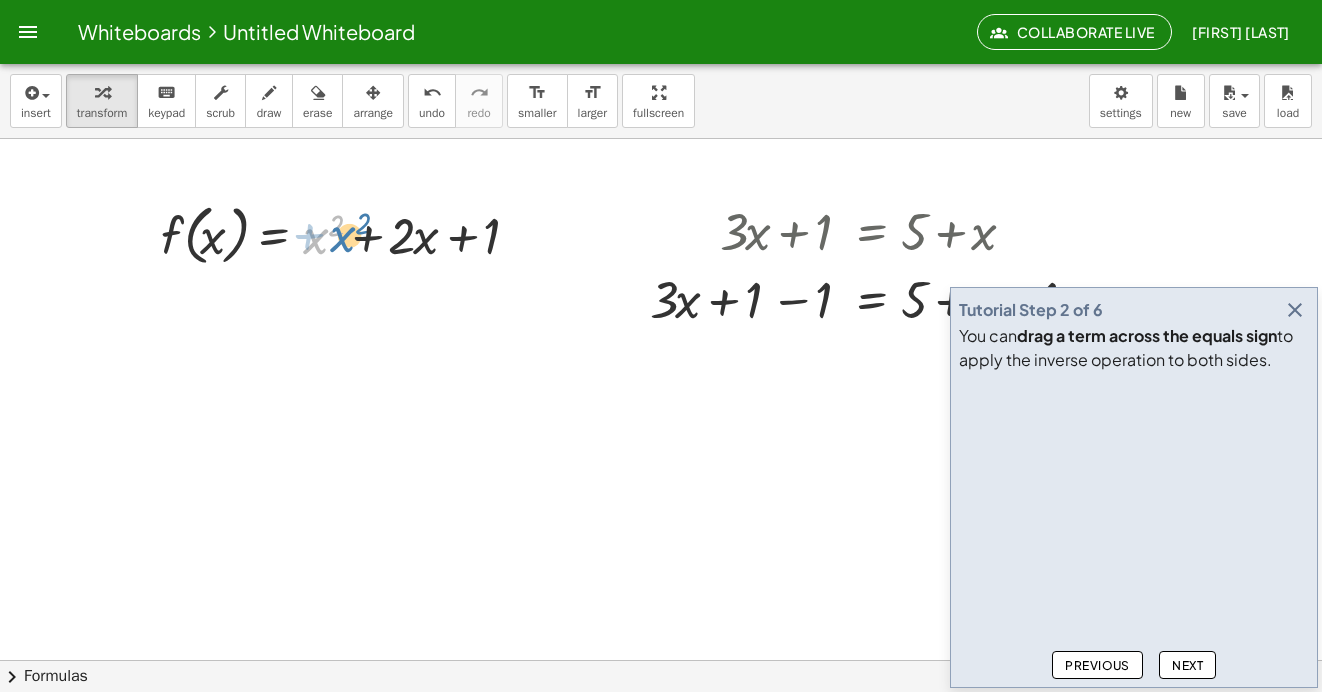 drag, startPoint x: 325, startPoint y: 242, endPoint x: 343, endPoint y: 242, distance: 18 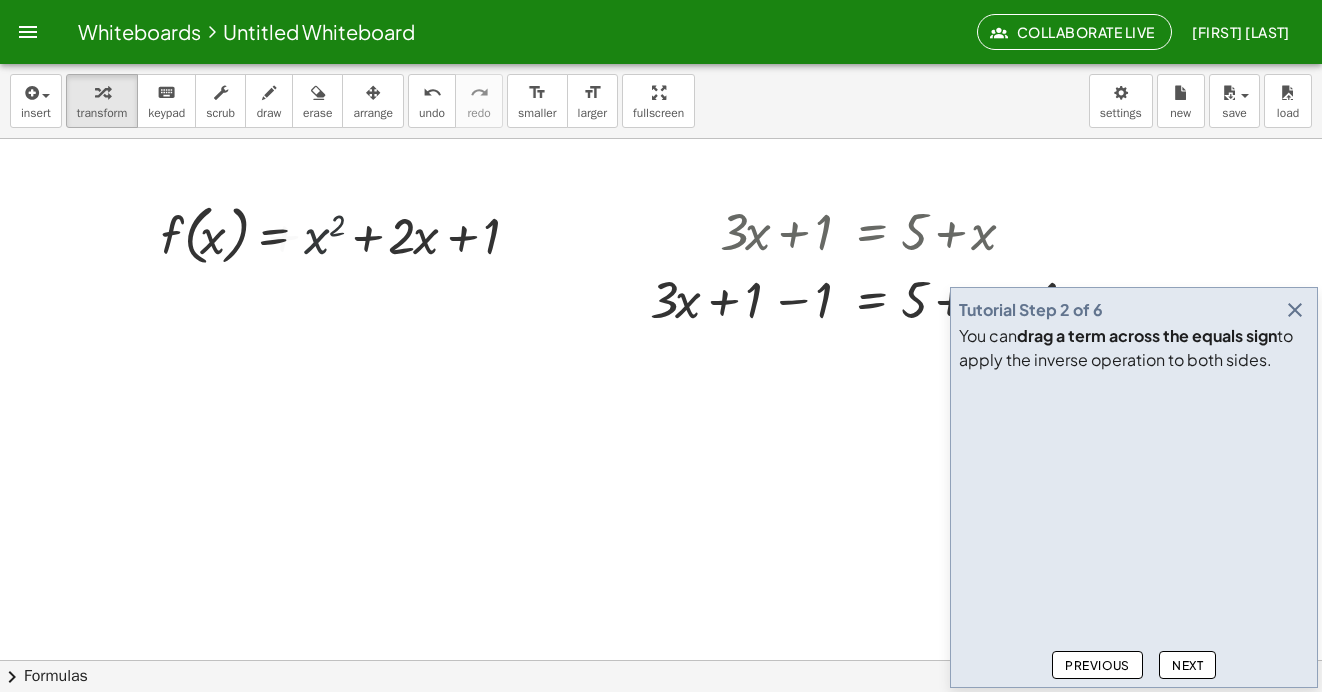 drag, startPoint x: 617, startPoint y: 413, endPoint x: 677, endPoint y: 399, distance: 61.611687 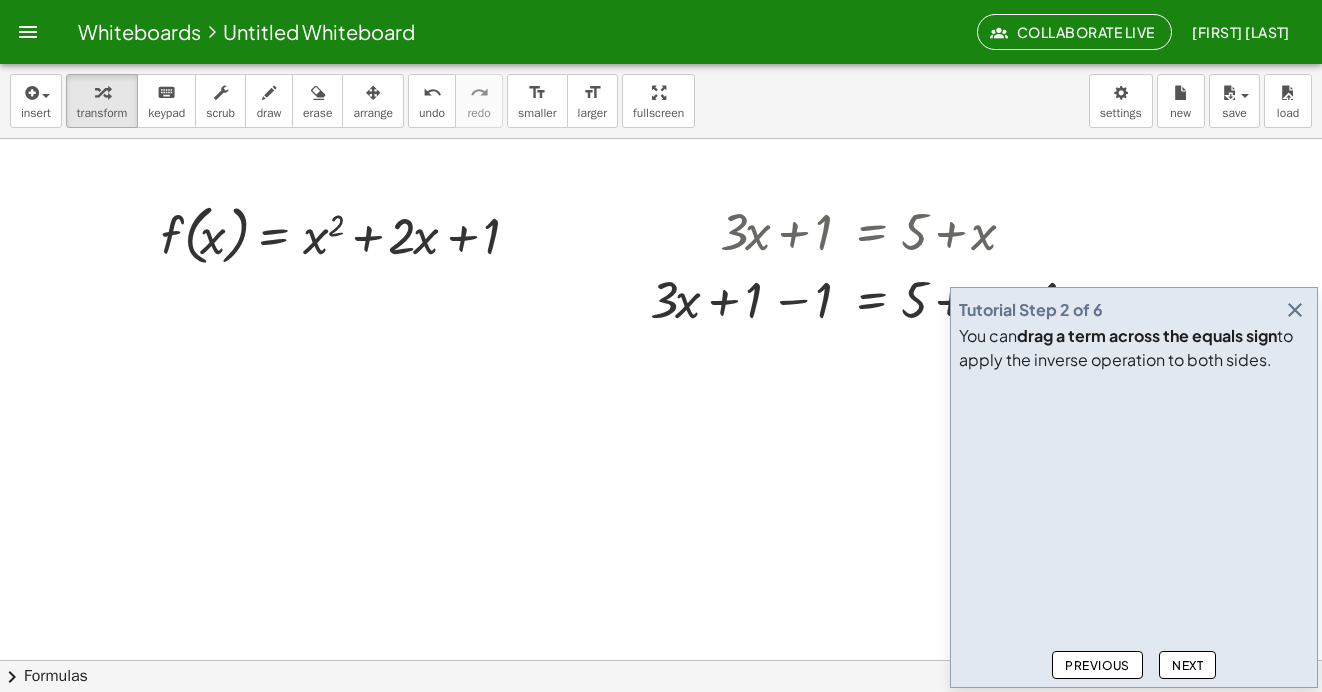 drag, startPoint x: 1105, startPoint y: 319, endPoint x: 1168, endPoint y: 311, distance: 63.505905 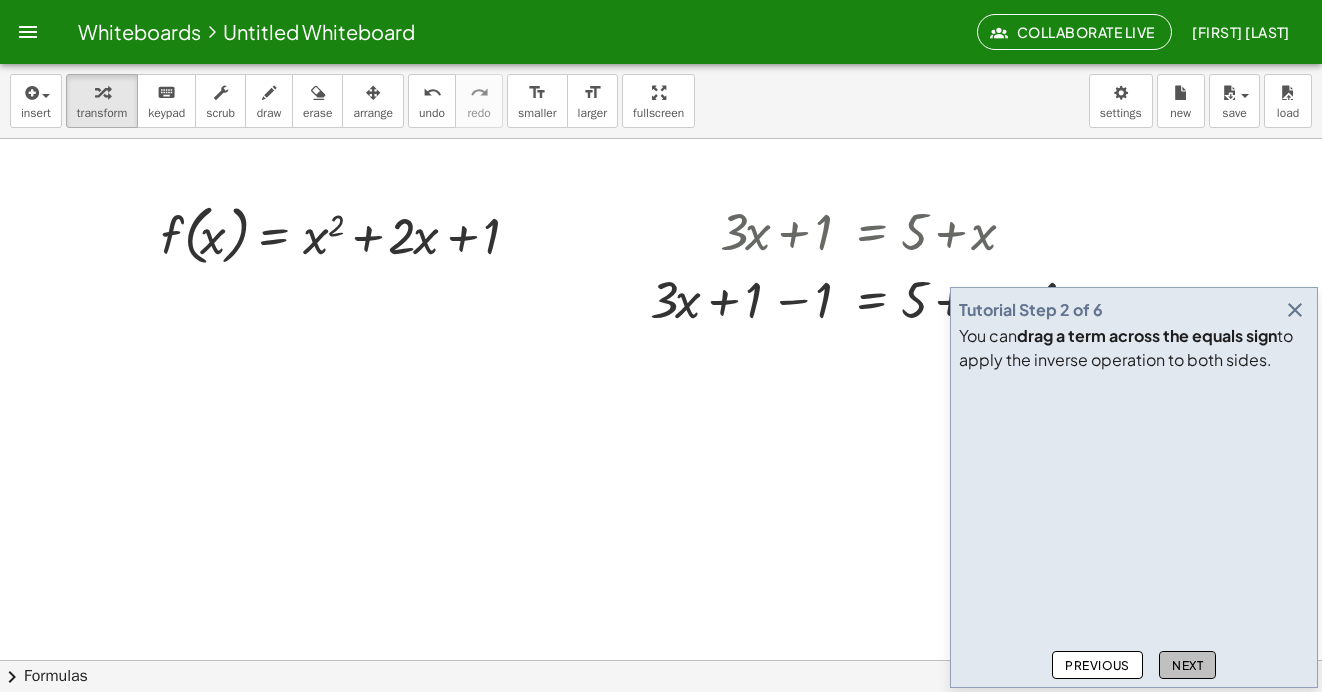 click on "Next" 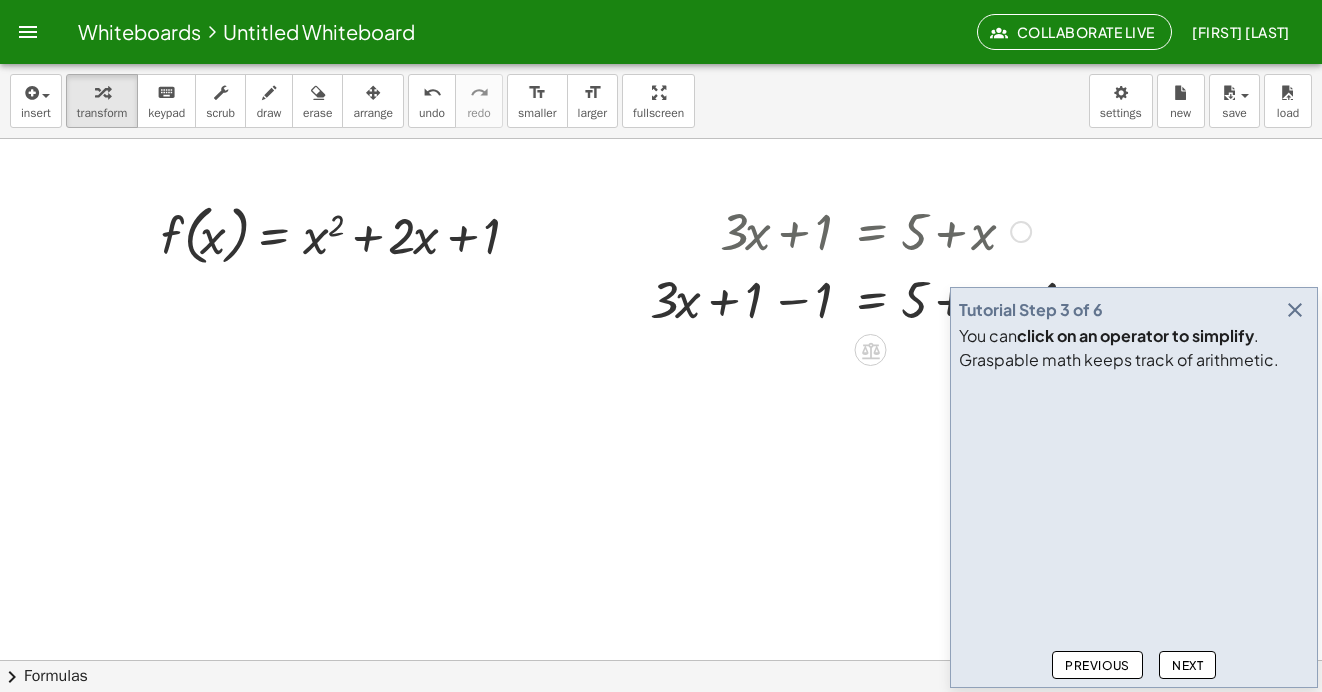 click at bounding box center [875, 298] 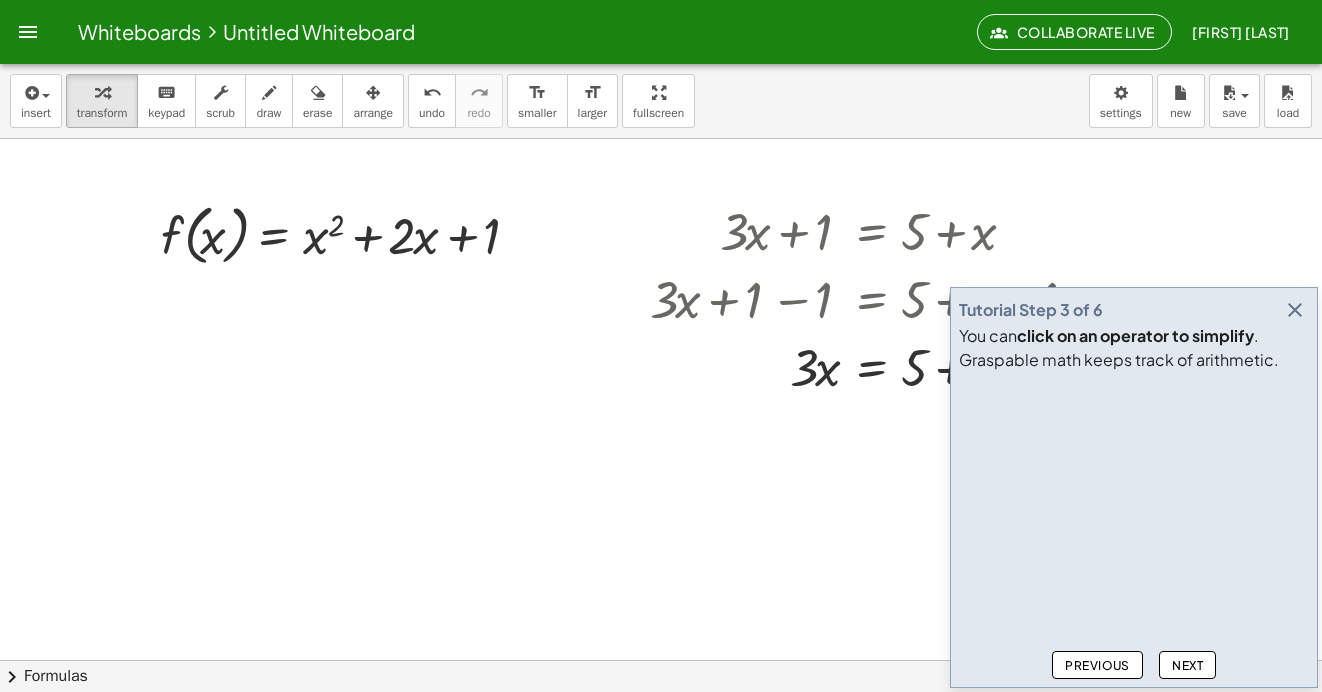 drag, startPoint x: 1066, startPoint y: 327, endPoint x: 1086, endPoint y: 319, distance: 21.540659 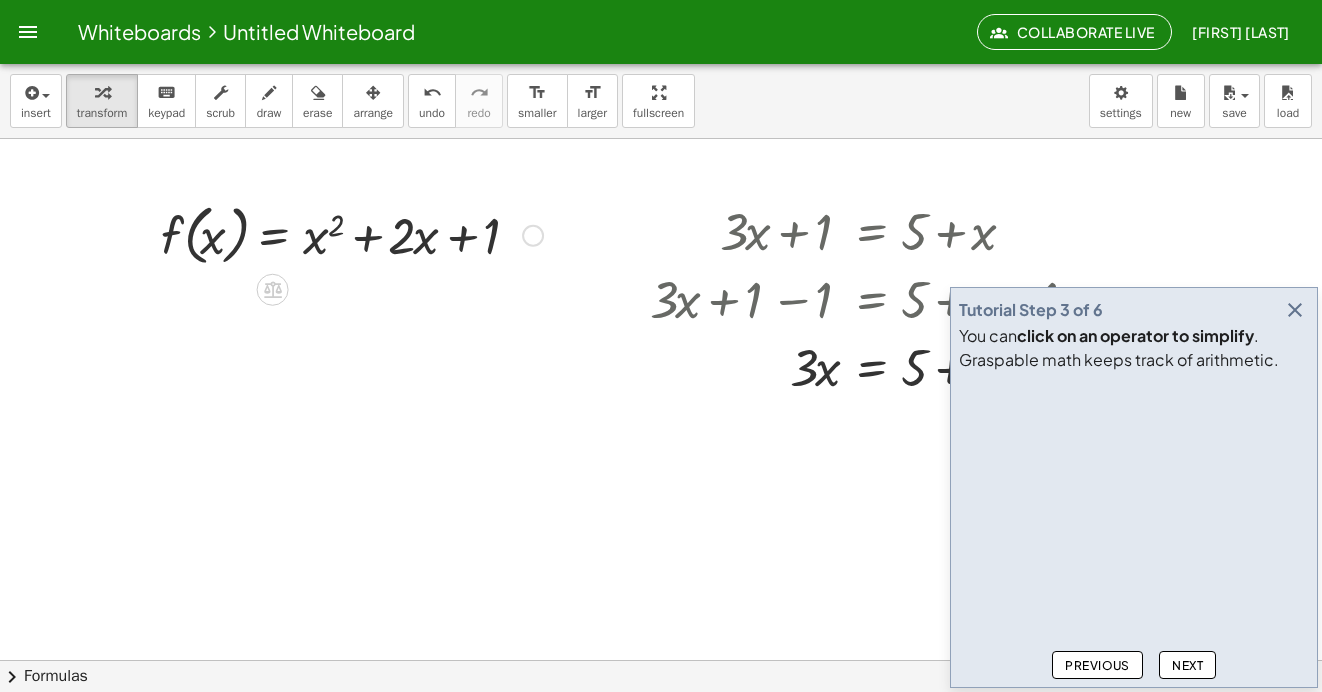 drag, startPoint x: 514, startPoint y: 319, endPoint x: 524, endPoint y: 230, distance: 89.560036 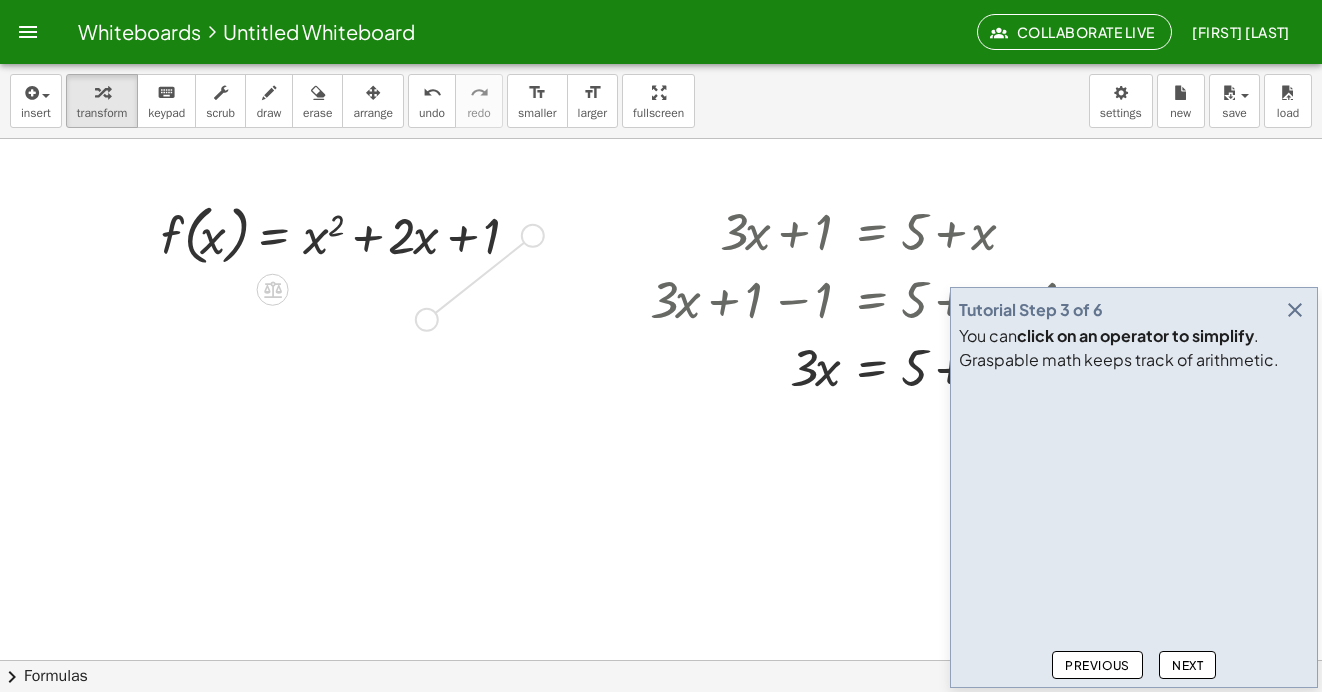 drag, startPoint x: 531, startPoint y: 231, endPoint x: 477, endPoint y: 301, distance: 88.40814 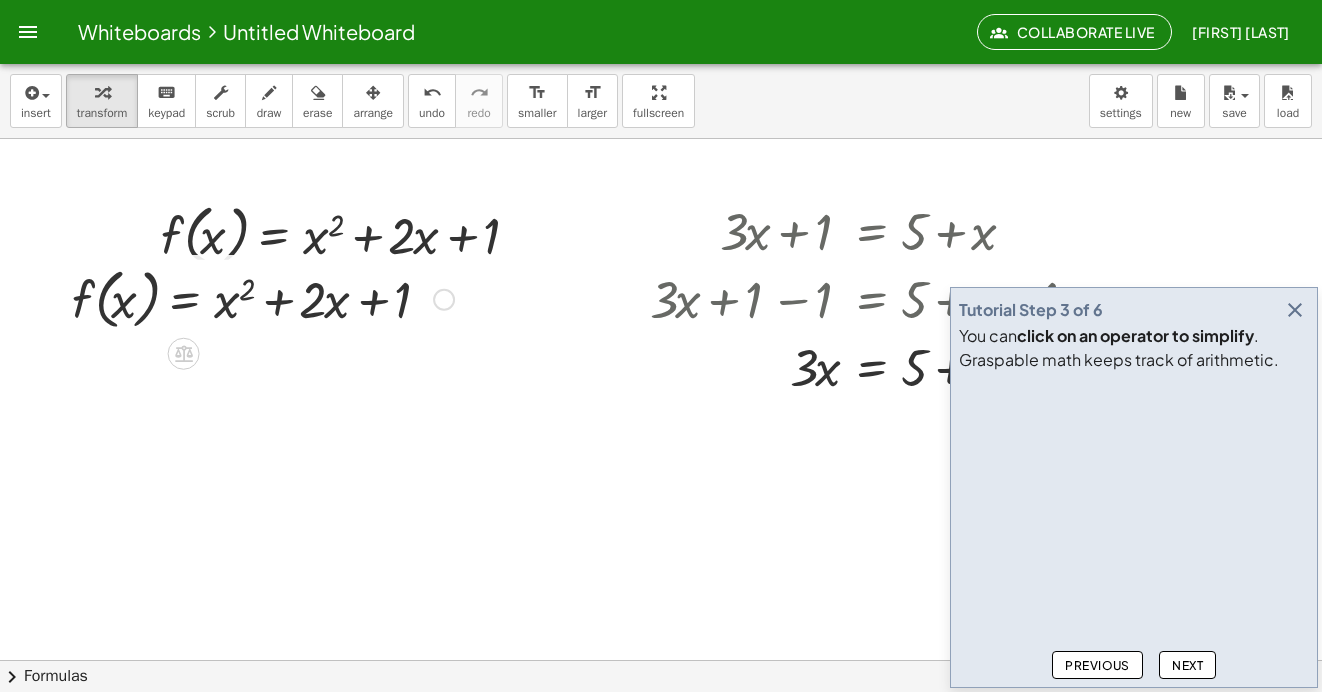 click at bounding box center (444, 300) 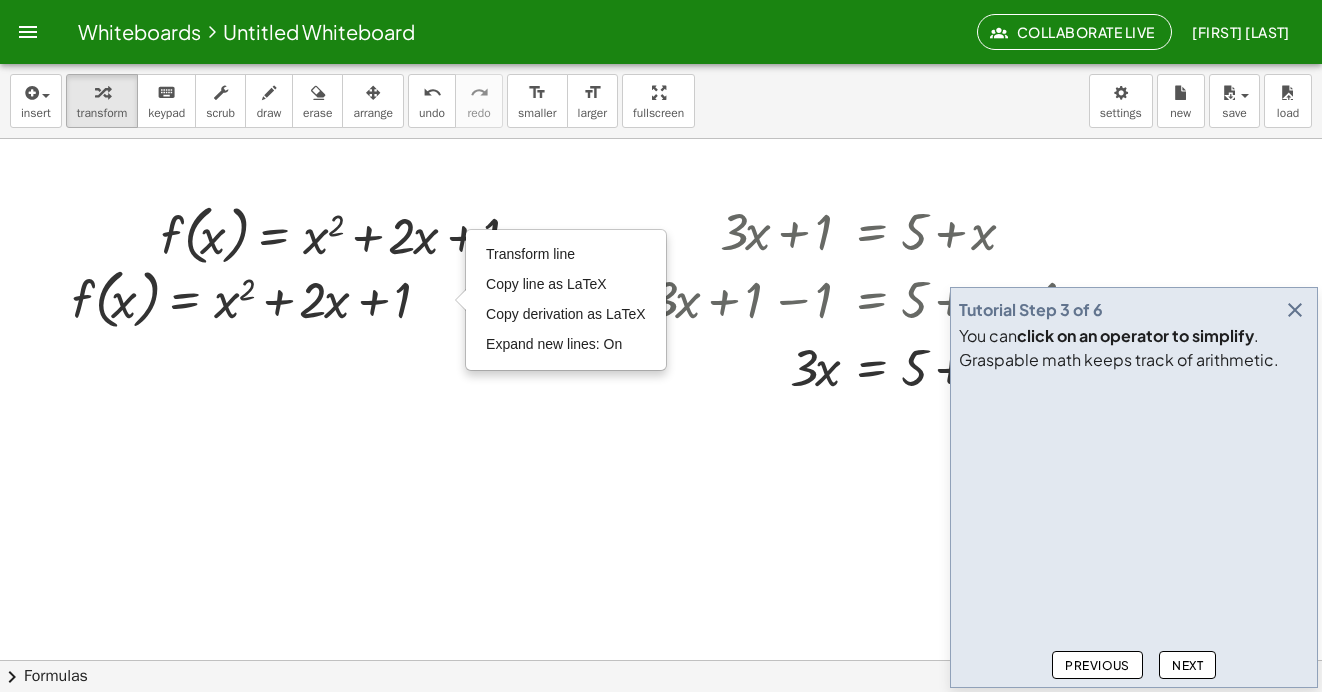 click at bounding box center [661, 724] 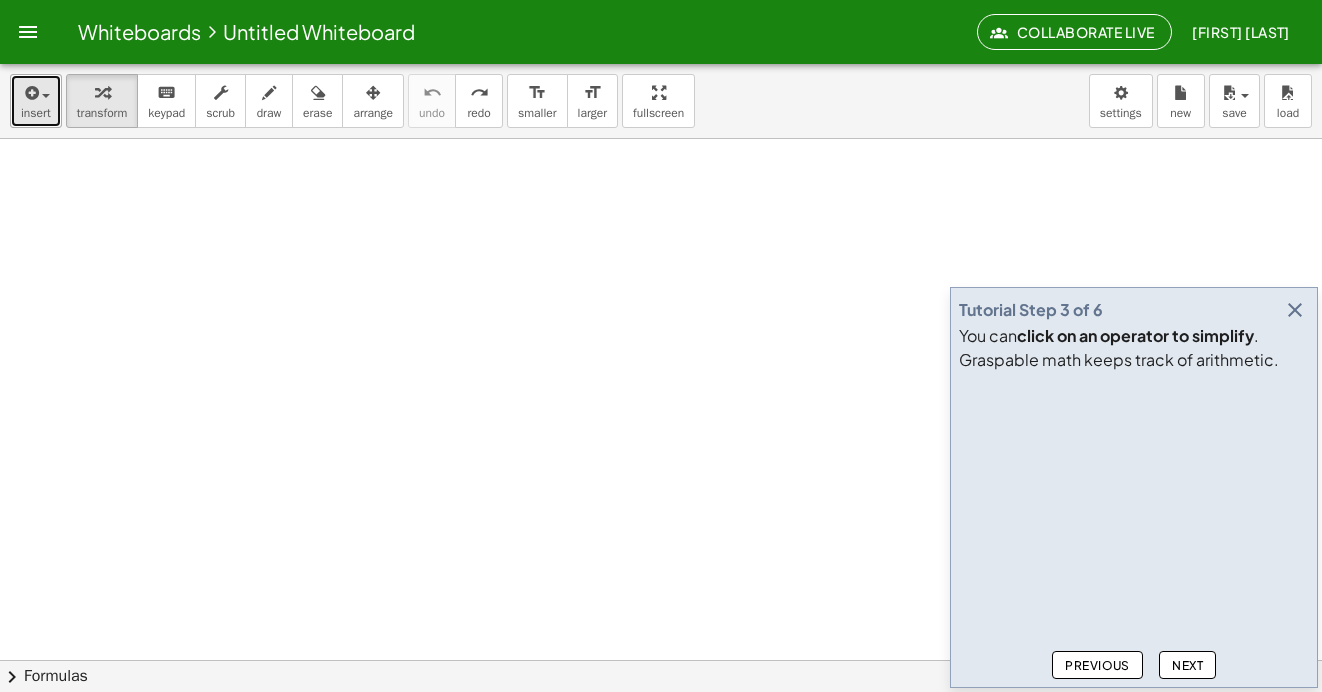 click at bounding box center (30, 93) 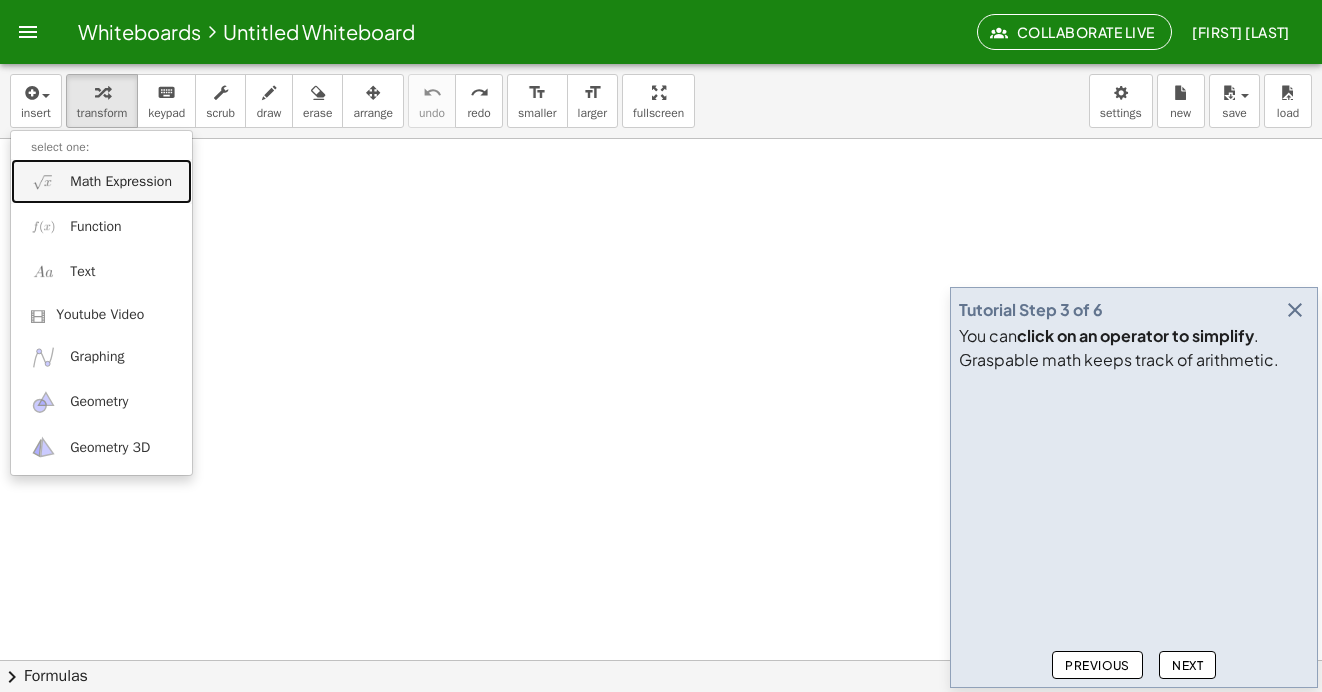 click on "Math Expression" at bounding box center [121, 182] 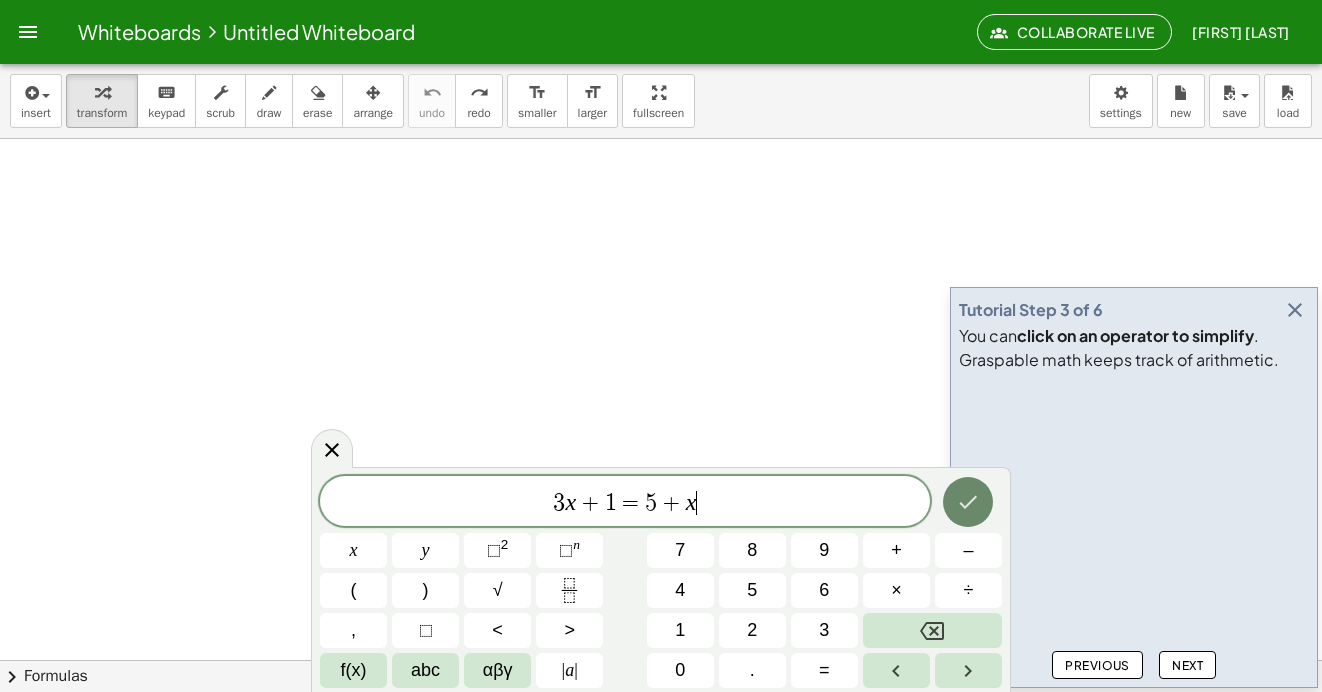 click 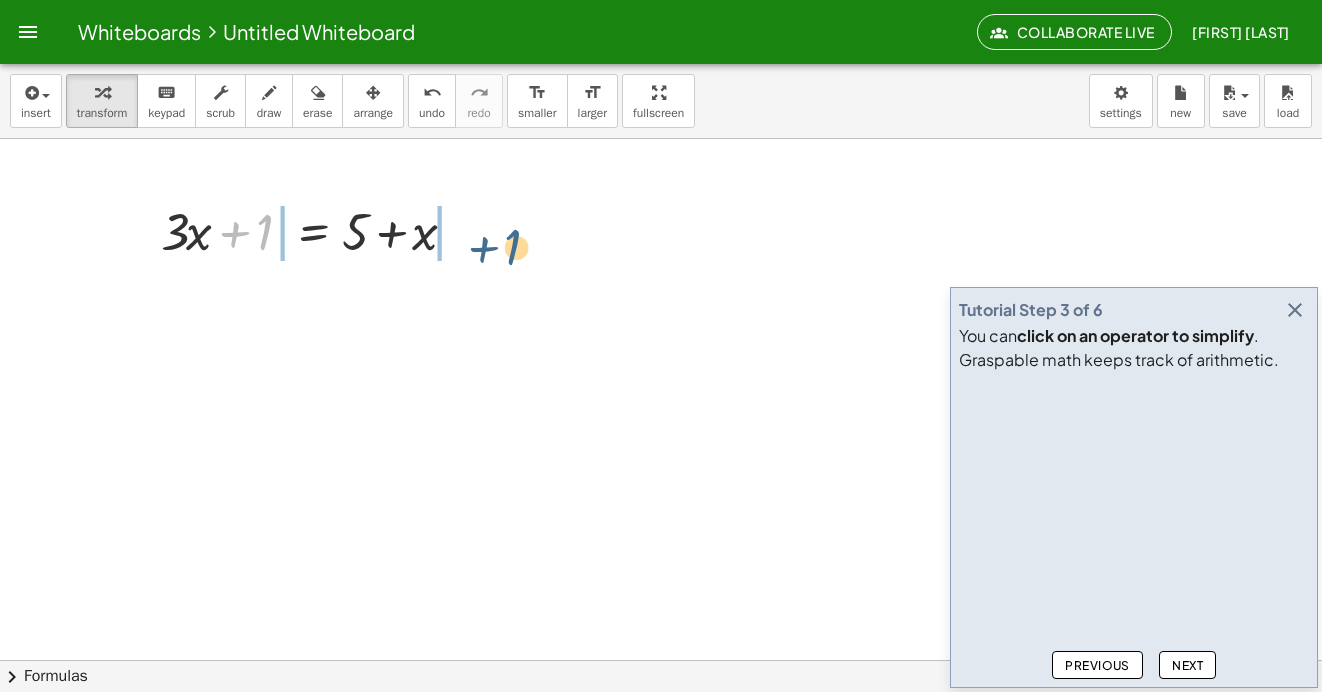 drag, startPoint x: 265, startPoint y: 232, endPoint x: 504, endPoint y: 234, distance: 239.00836 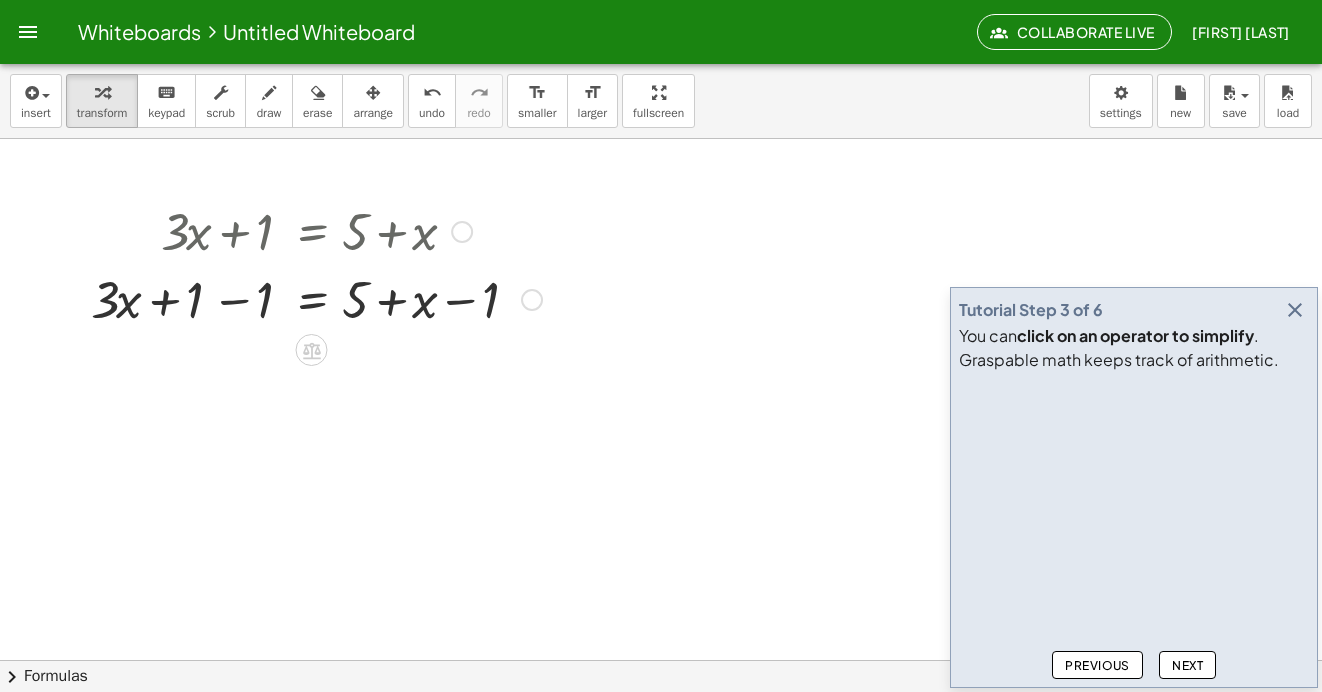 click at bounding box center (316, 298) 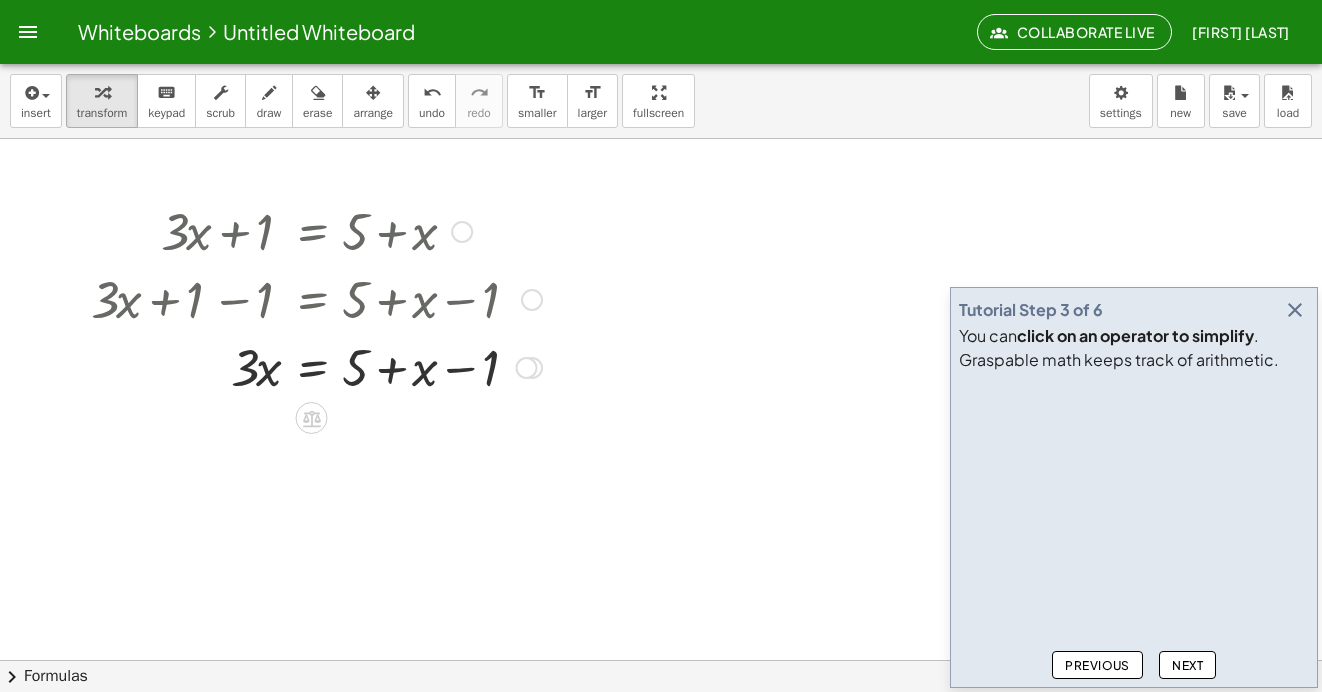 click at bounding box center (316, 366) 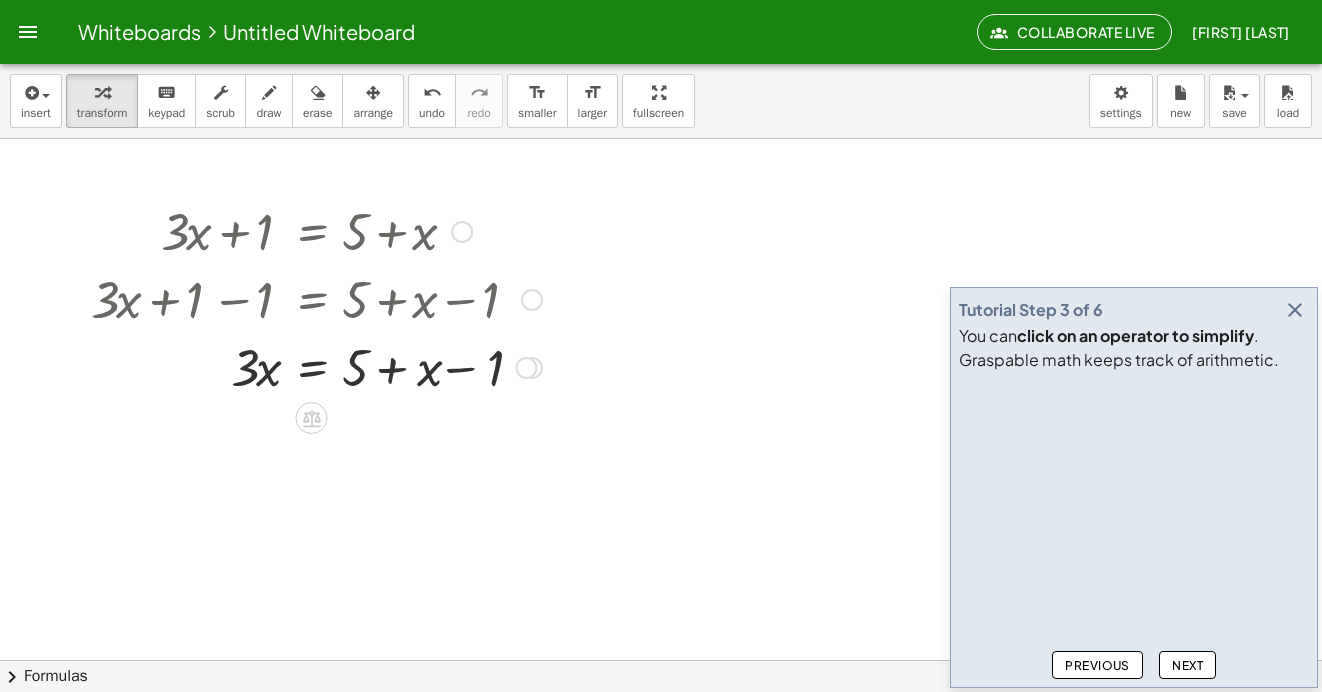 click at bounding box center (316, 366) 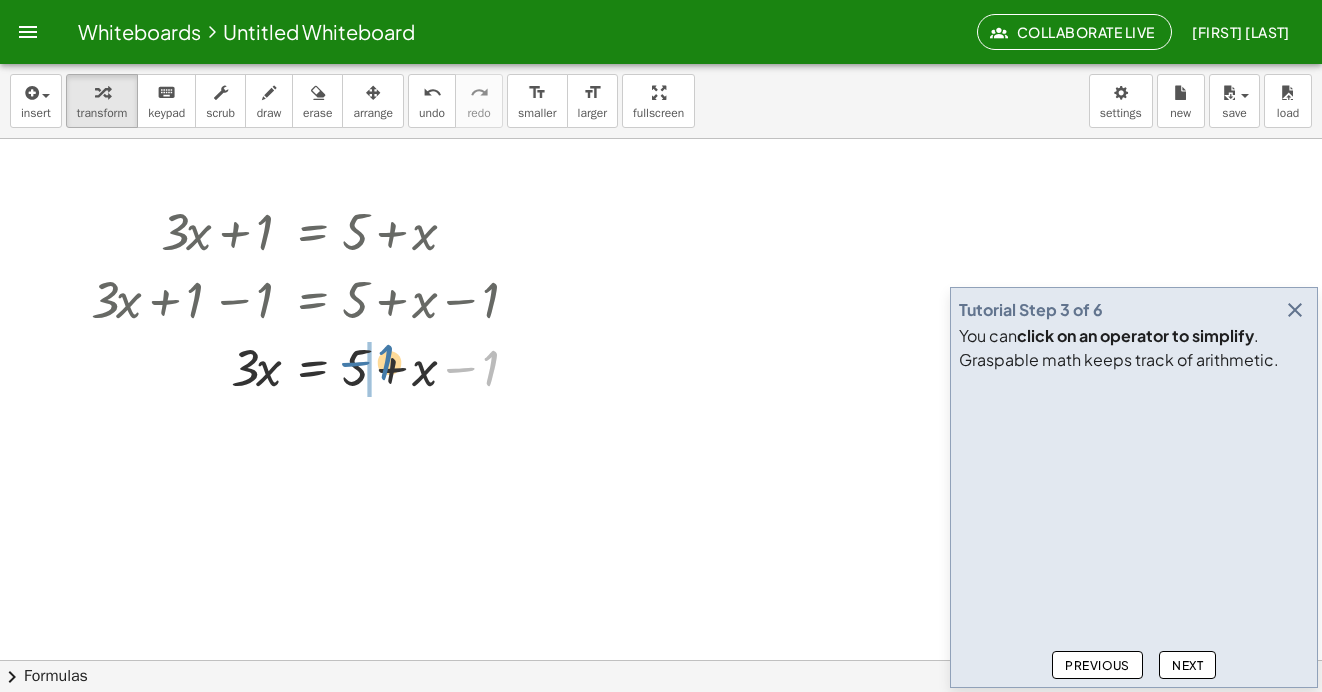 drag, startPoint x: 477, startPoint y: 376, endPoint x: 370, endPoint y: 373, distance: 107.042046 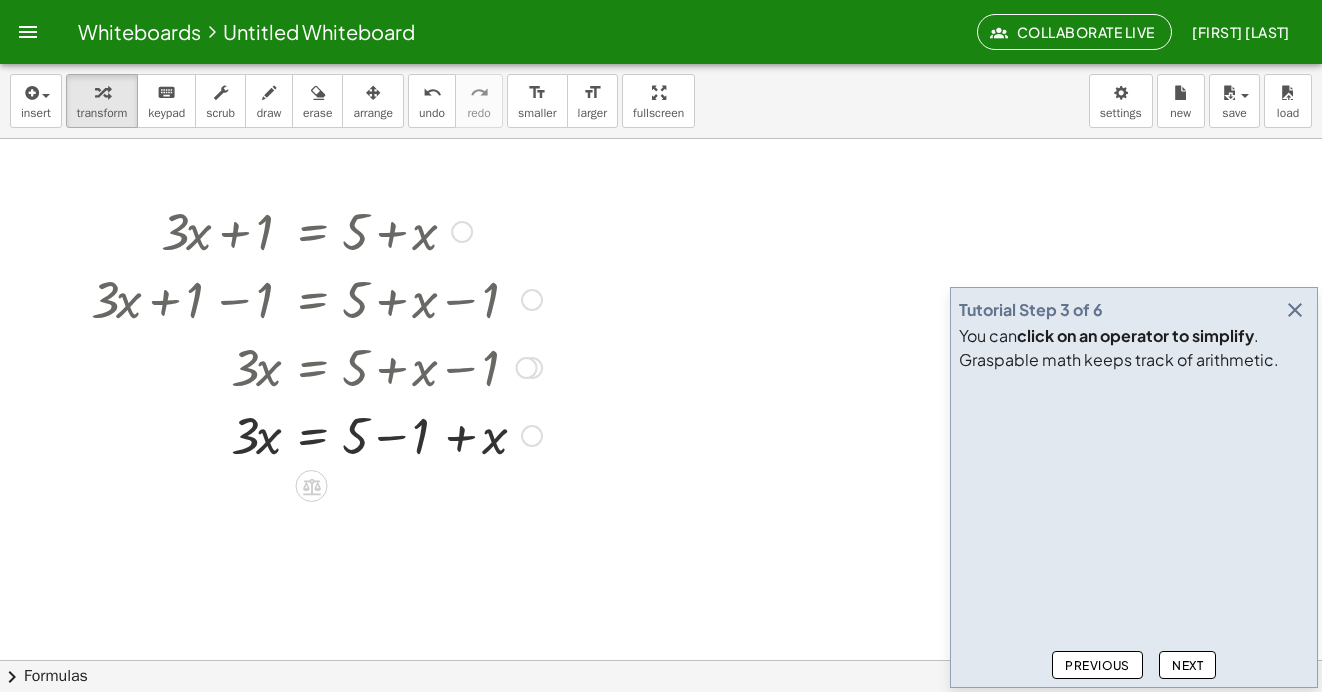 click at bounding box center [316, 434] 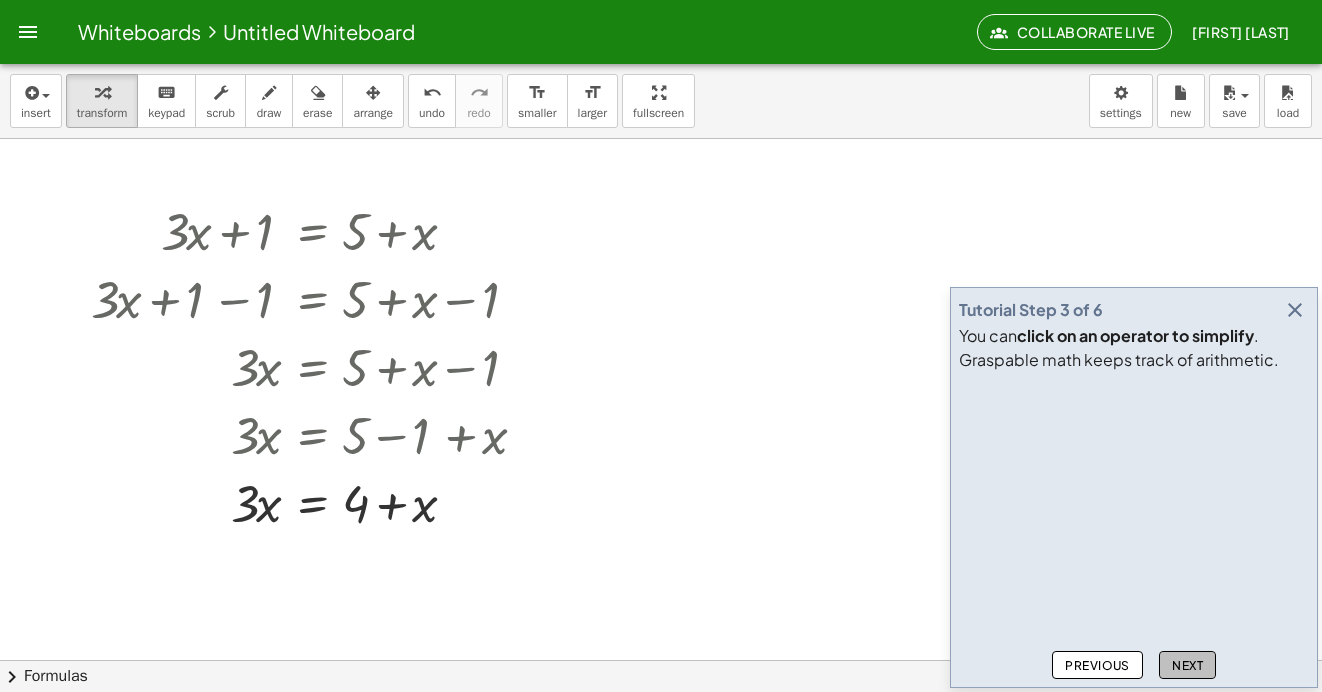 click on "Next" 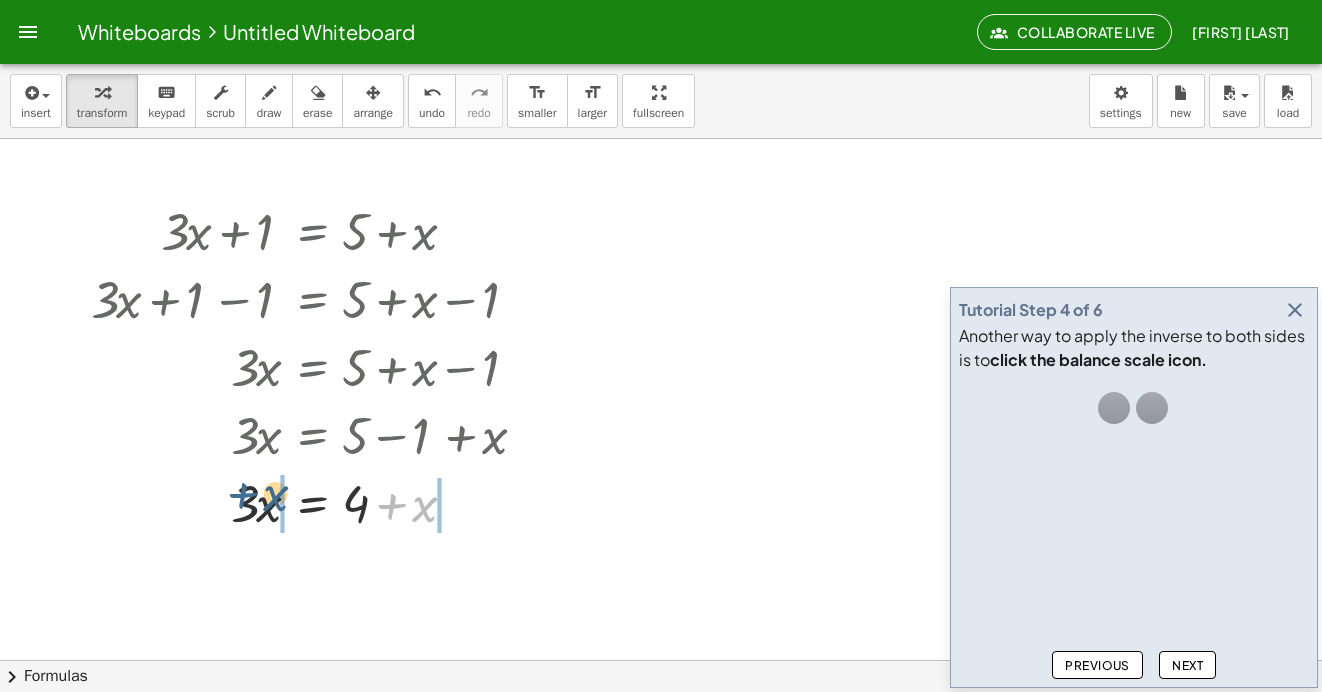 drag, startPoint x: 412, startPoint y: 500, endPoint x: 265, endPoint y: 503, distance: 147.03061 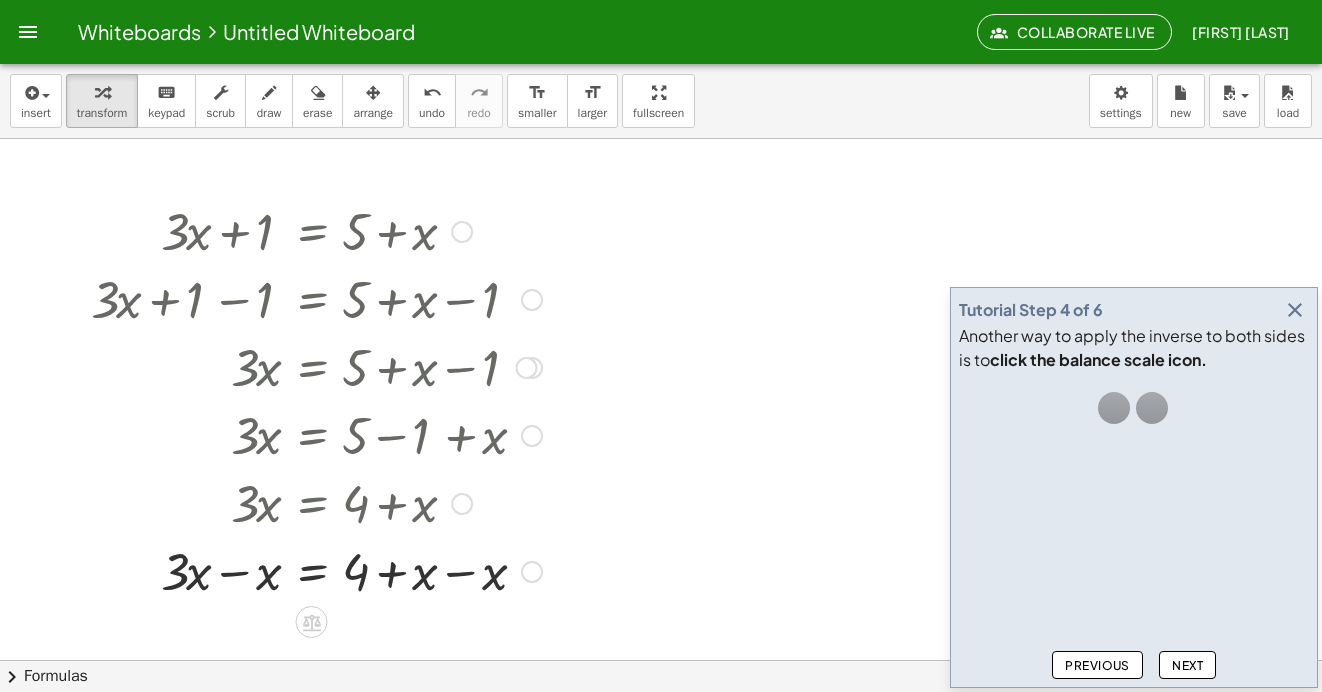 click at bounding box center (316, 502) 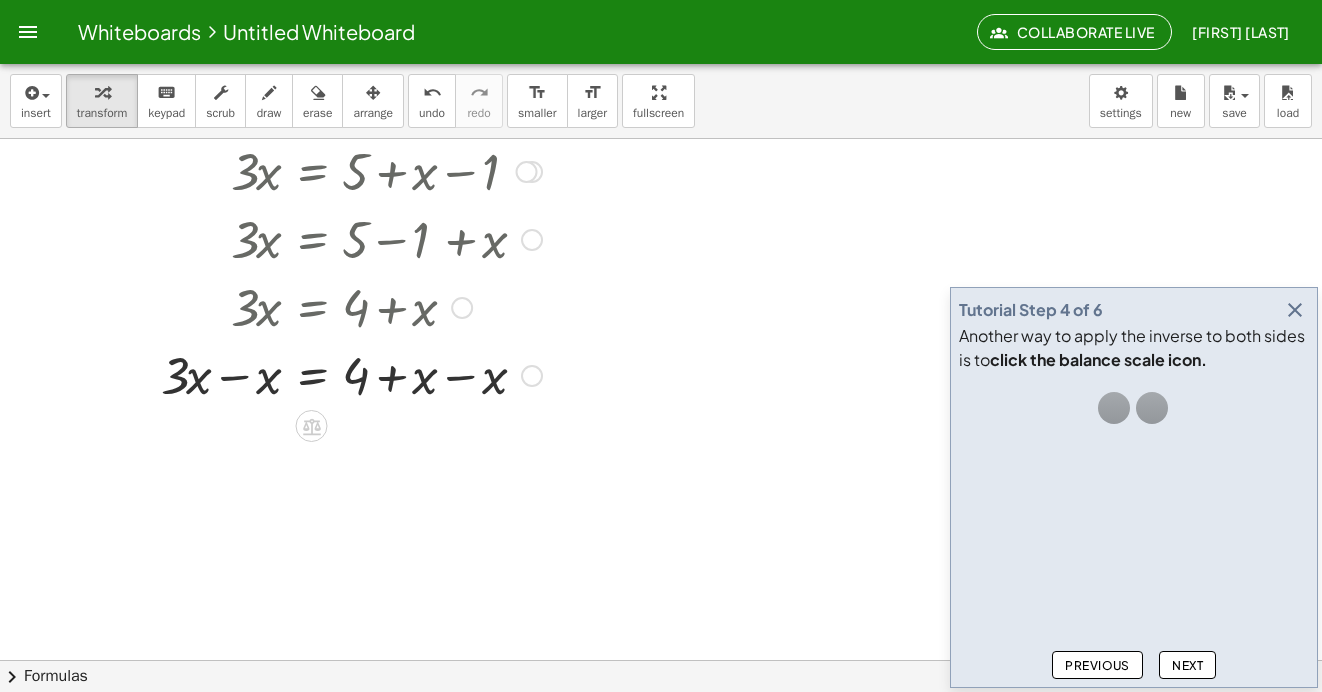 scroll, scrollTop: 200, scrollLeft: 0, axis: vertical 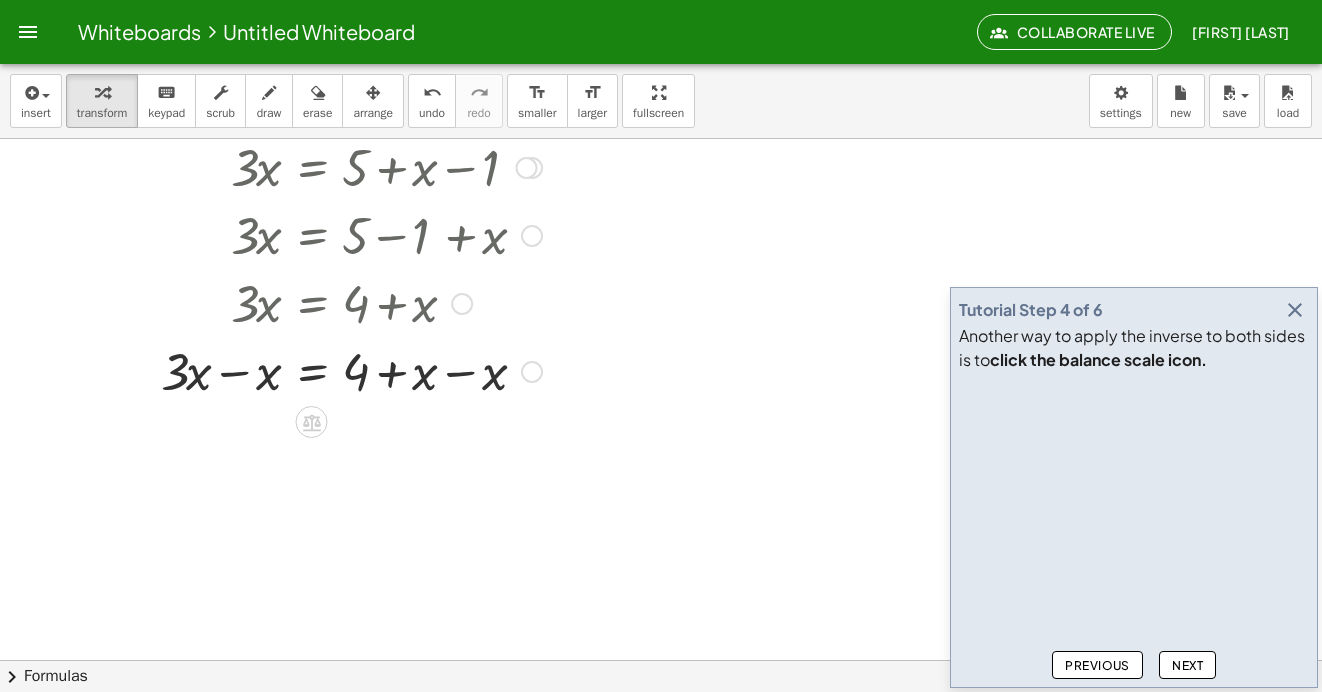 click at bounding box center [316, 370] 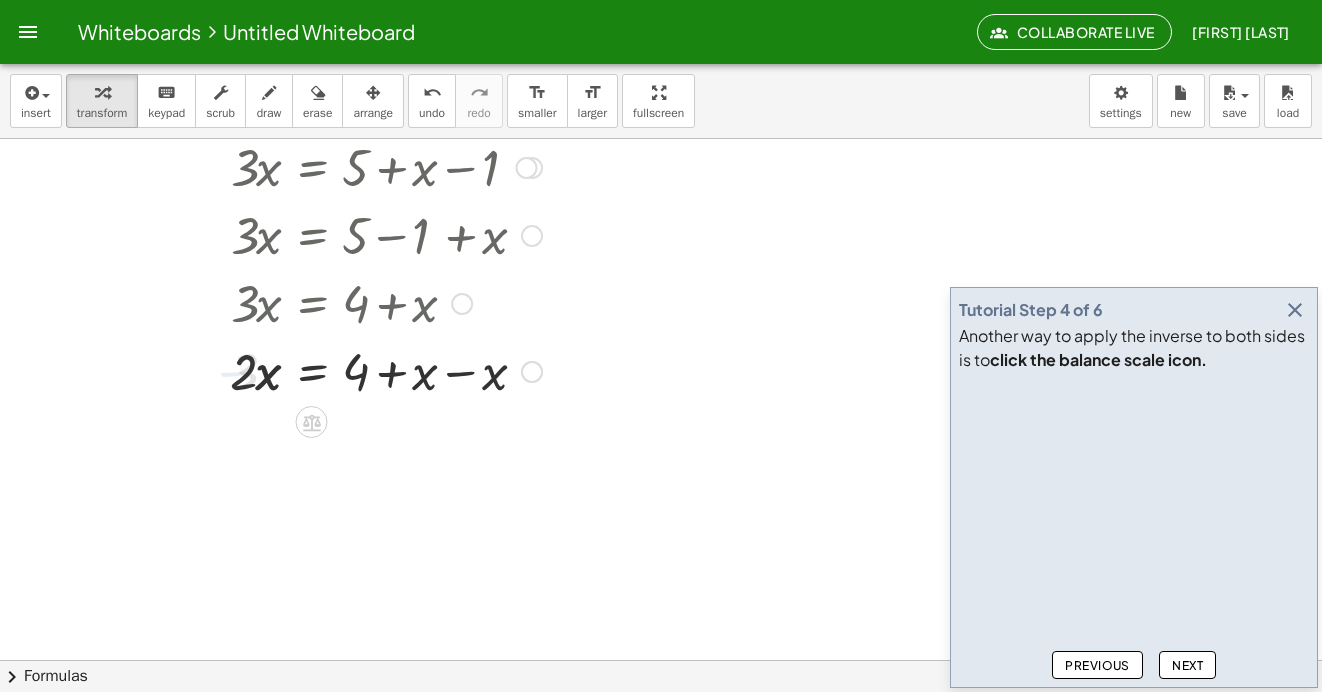 click at bounding box center (316, 370) 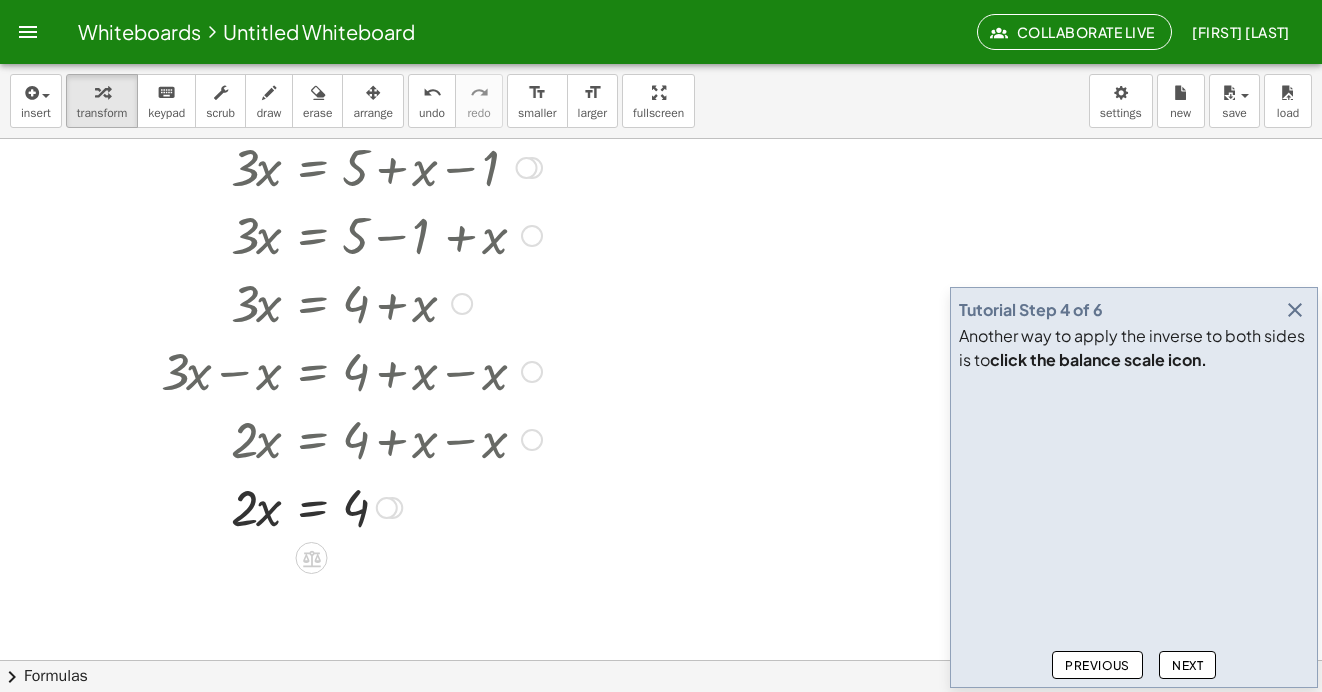 scroll, scrollTop: 400, scrollLeft: 0, axis: vertical 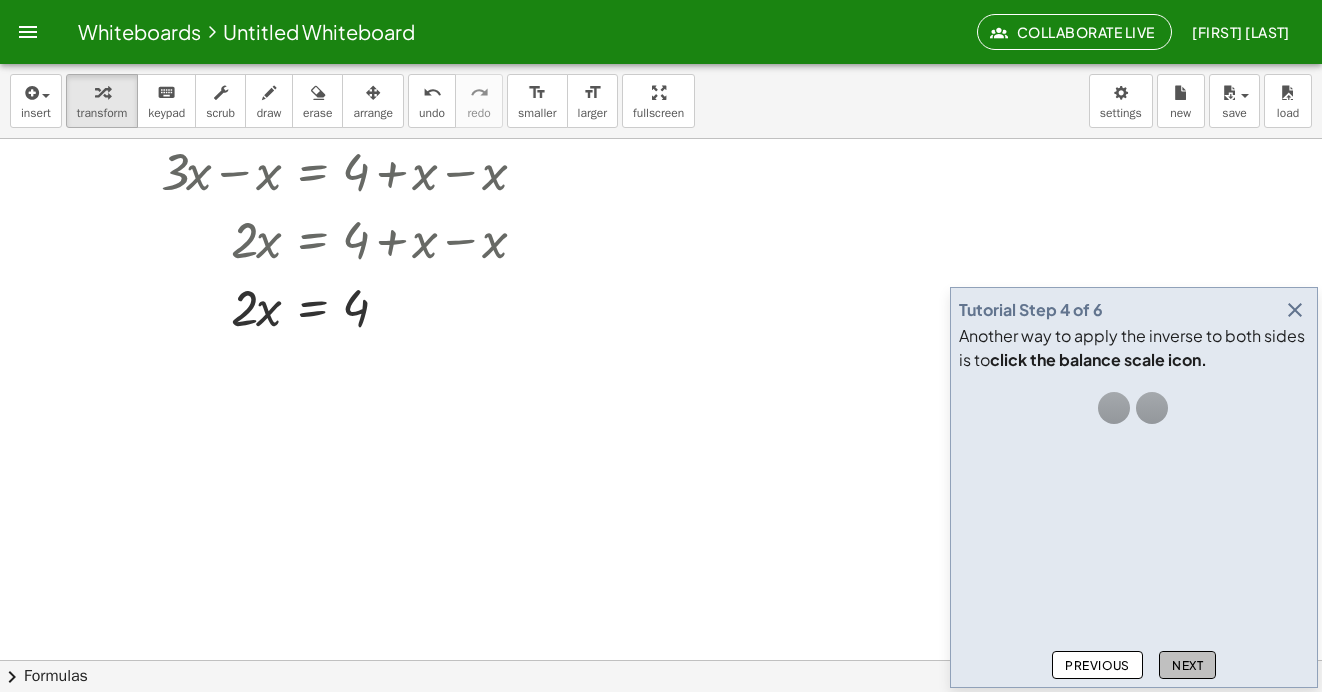 click on "Next" 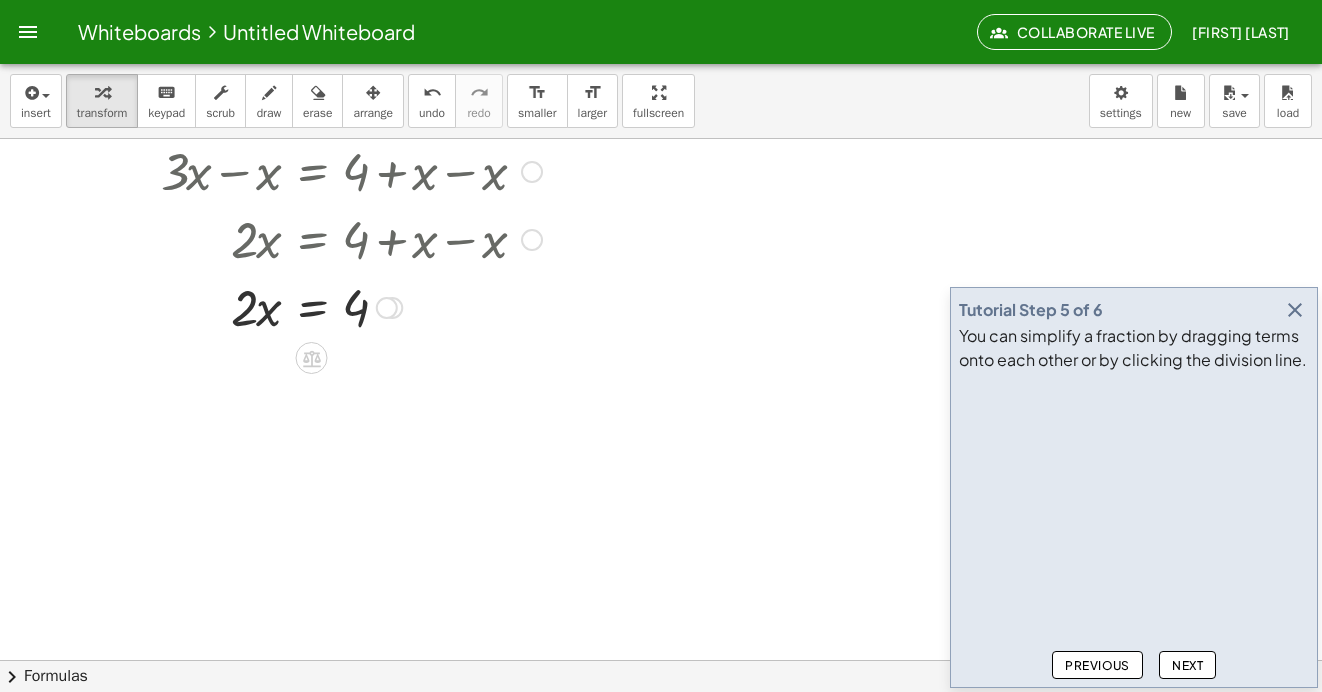 click at bounding box center (316, 306) 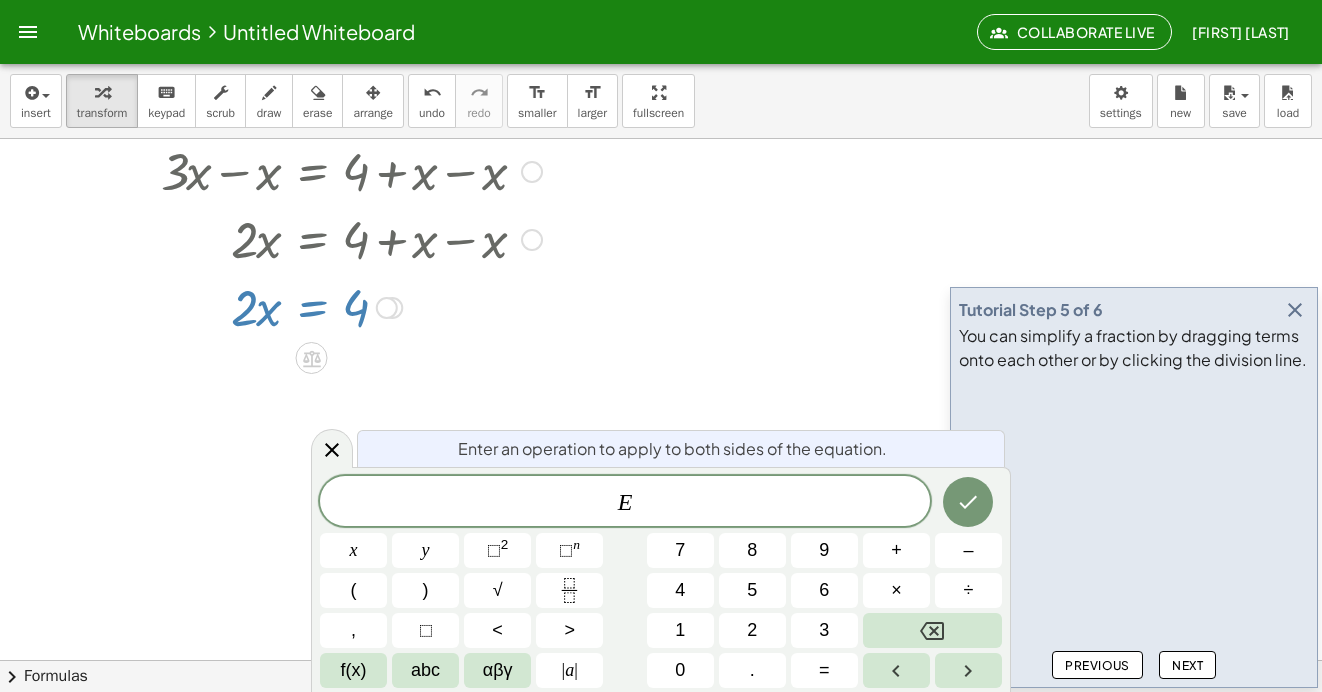click at bounding box center [661, 324] 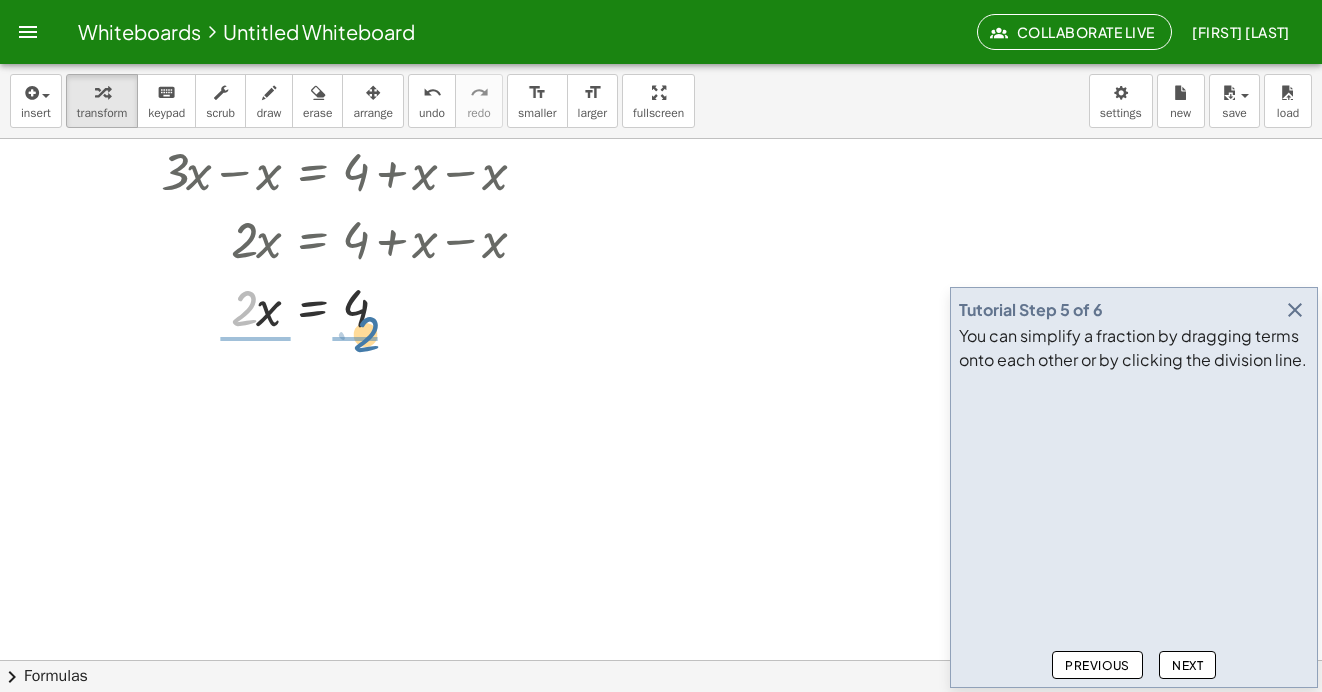 drag, startPoint x: 249, startPoint y: 320, endPoint x: 371, endPoint y: 346, distance: 124.73973 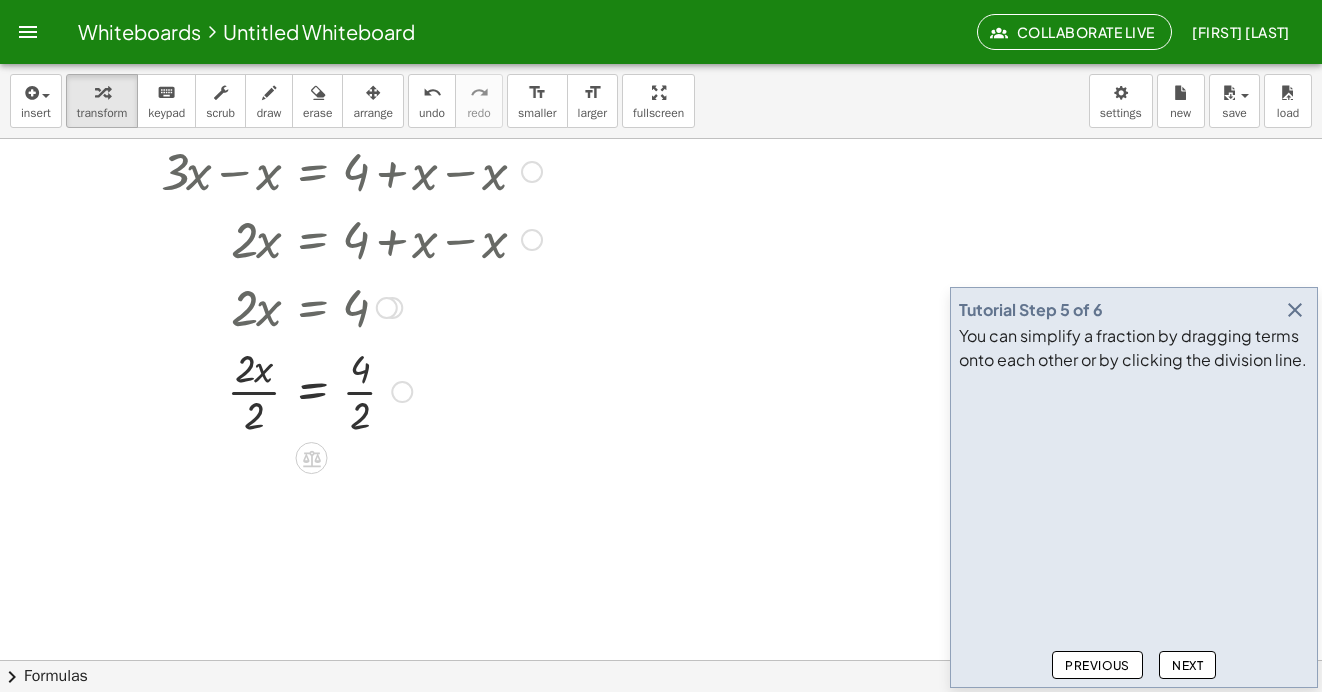 click at bounding box center (316, 390) 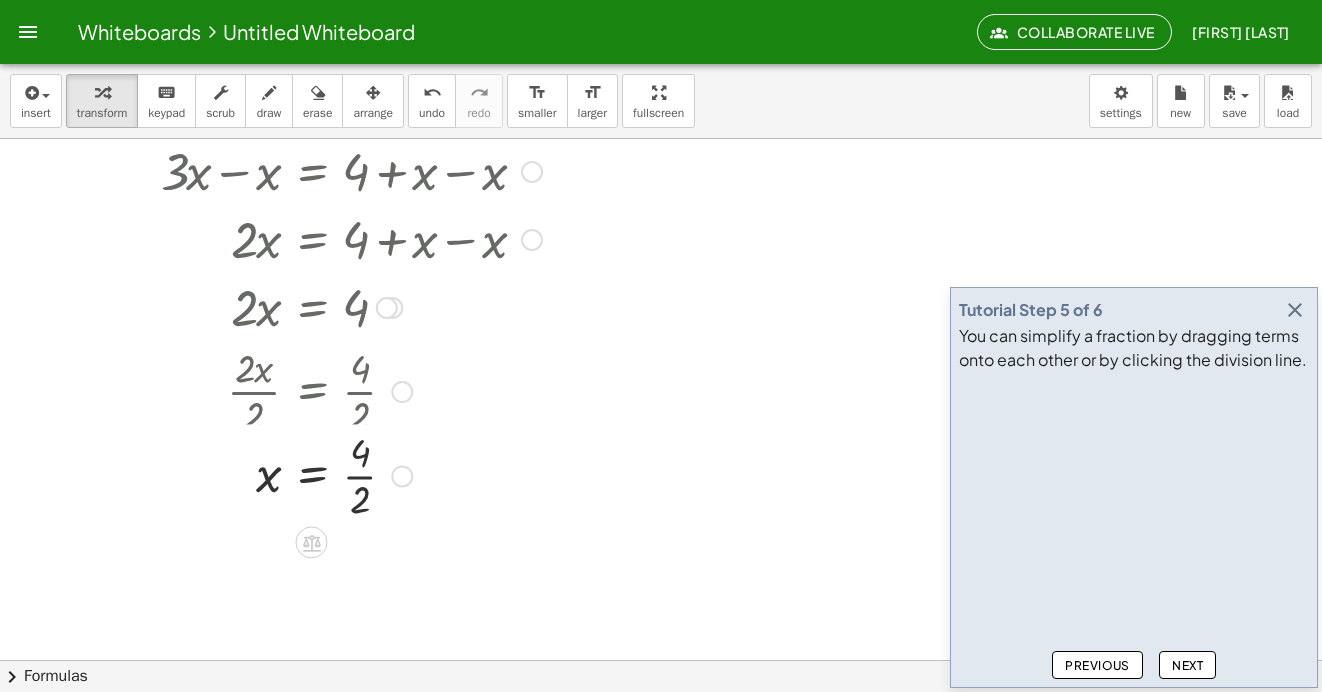 click at bounding box center [302, 390] 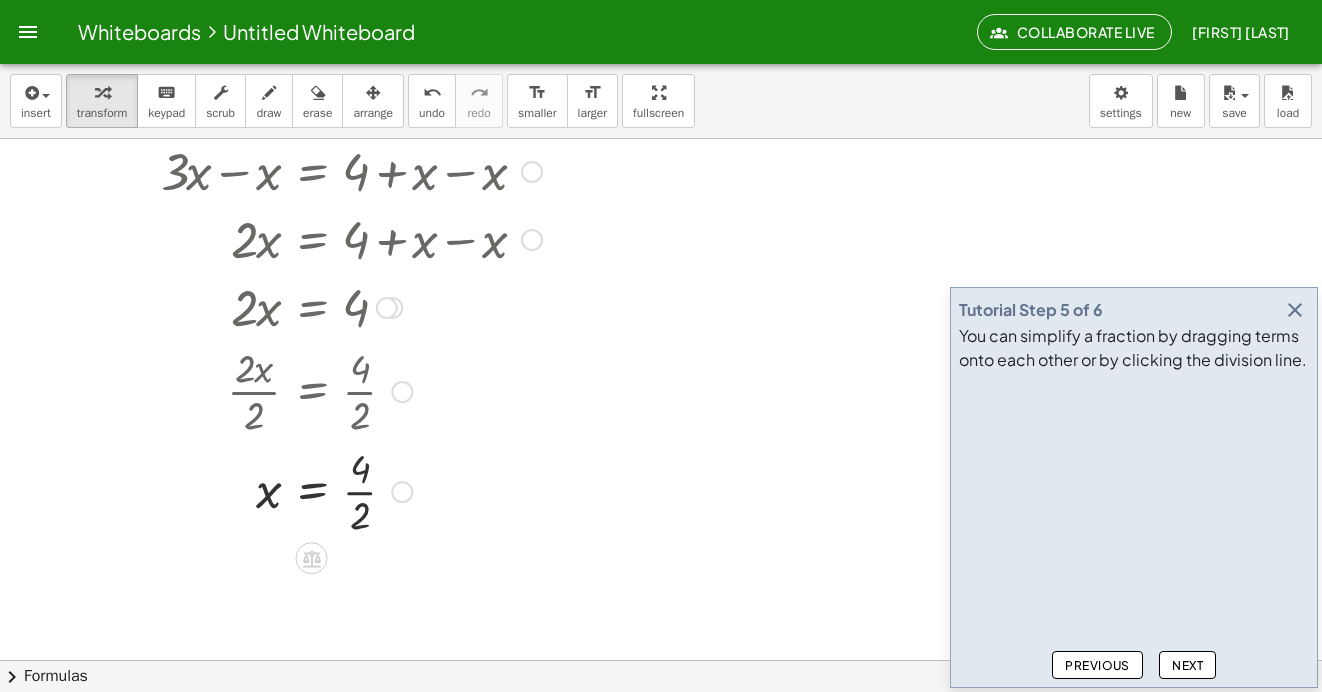 click at bounding box center (316, 490) 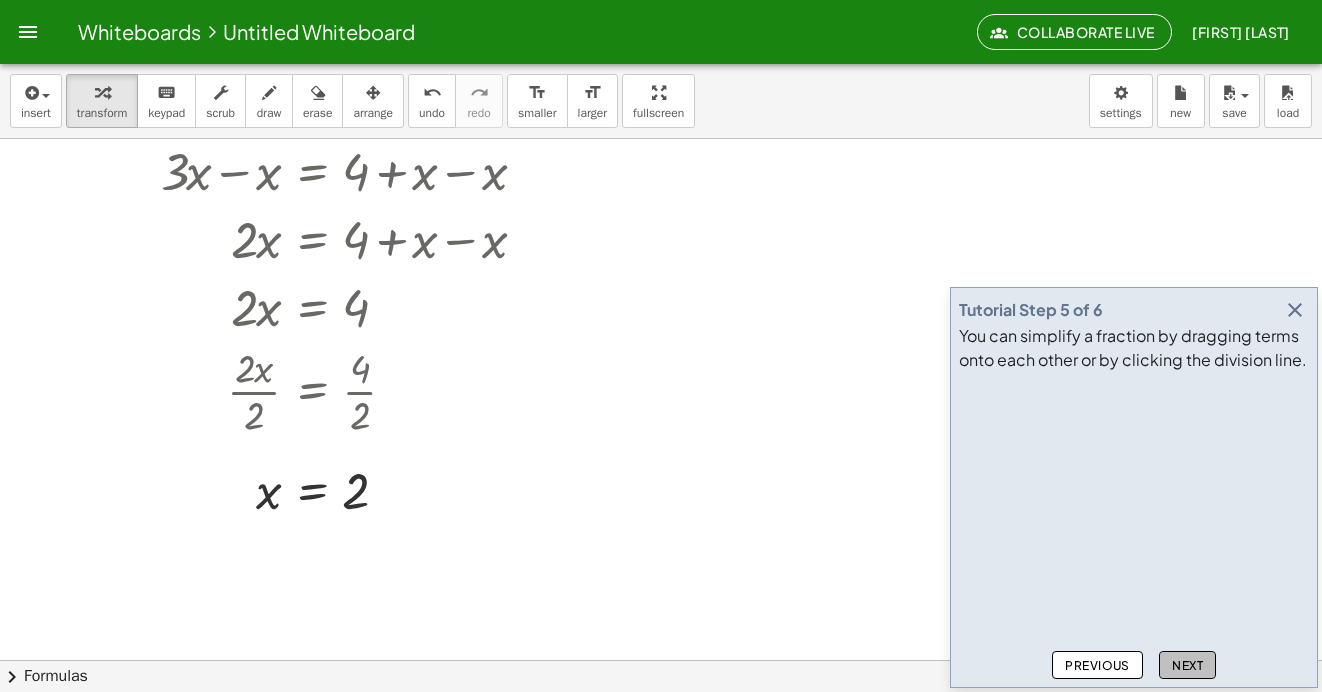 click on "Next" at bounding box center [1187, 665] 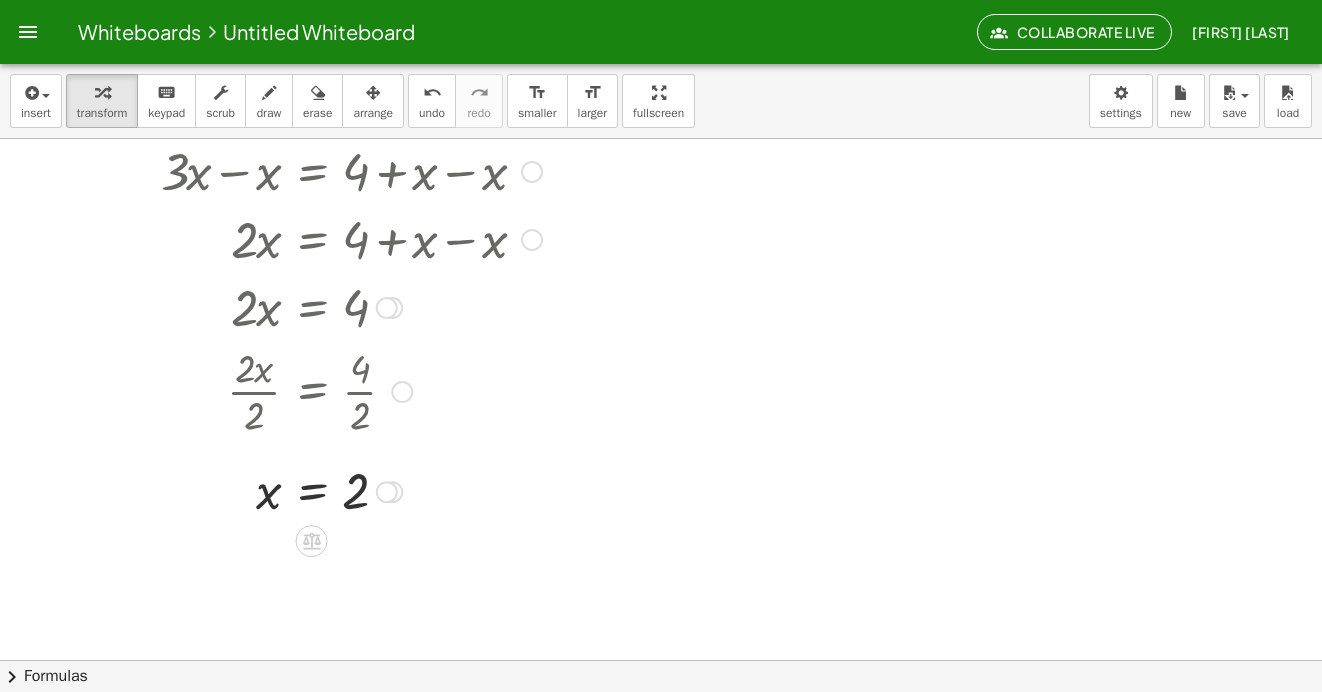 drag, startPoint x: 584, startPoint y: 549, endPoint x: 215, endPoint y: 224, distance: 491.7174 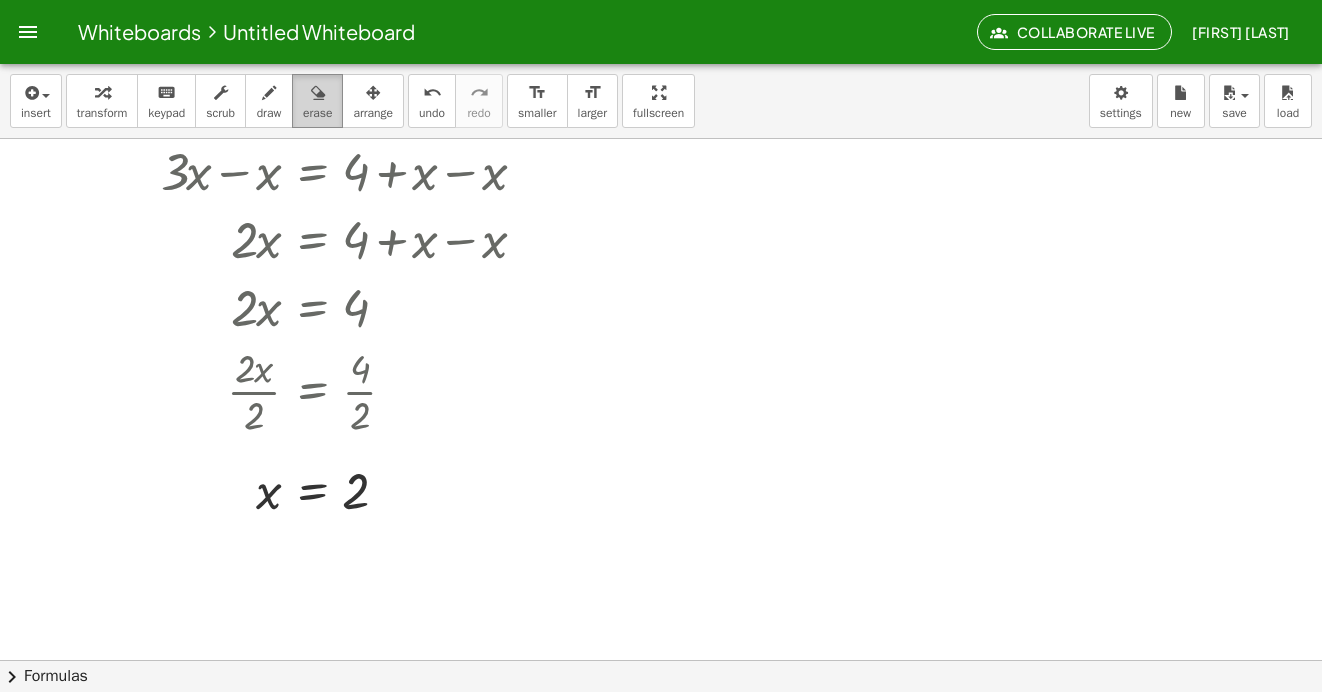click on "erase" at bounding box center (317, 101) 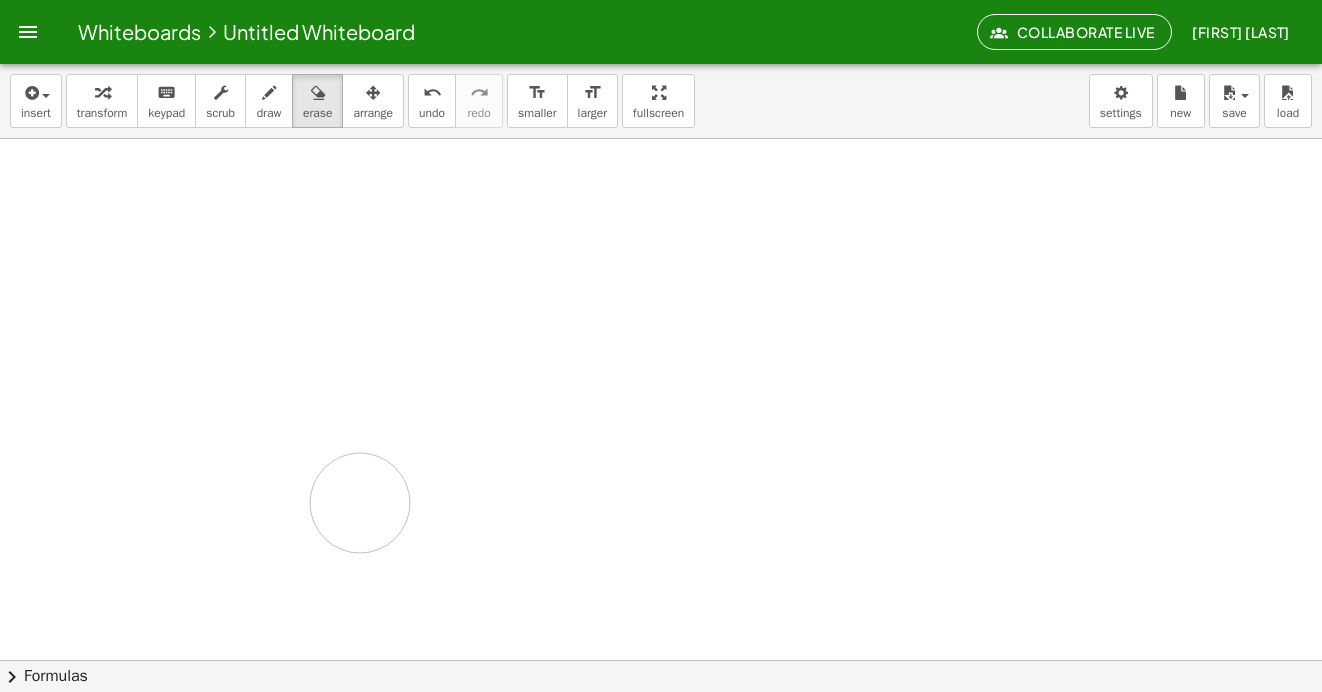 drag, startPoint x: 543, startPoint y: 227, endPoint x: 205, endPoint y: 221, distance: 338.05325 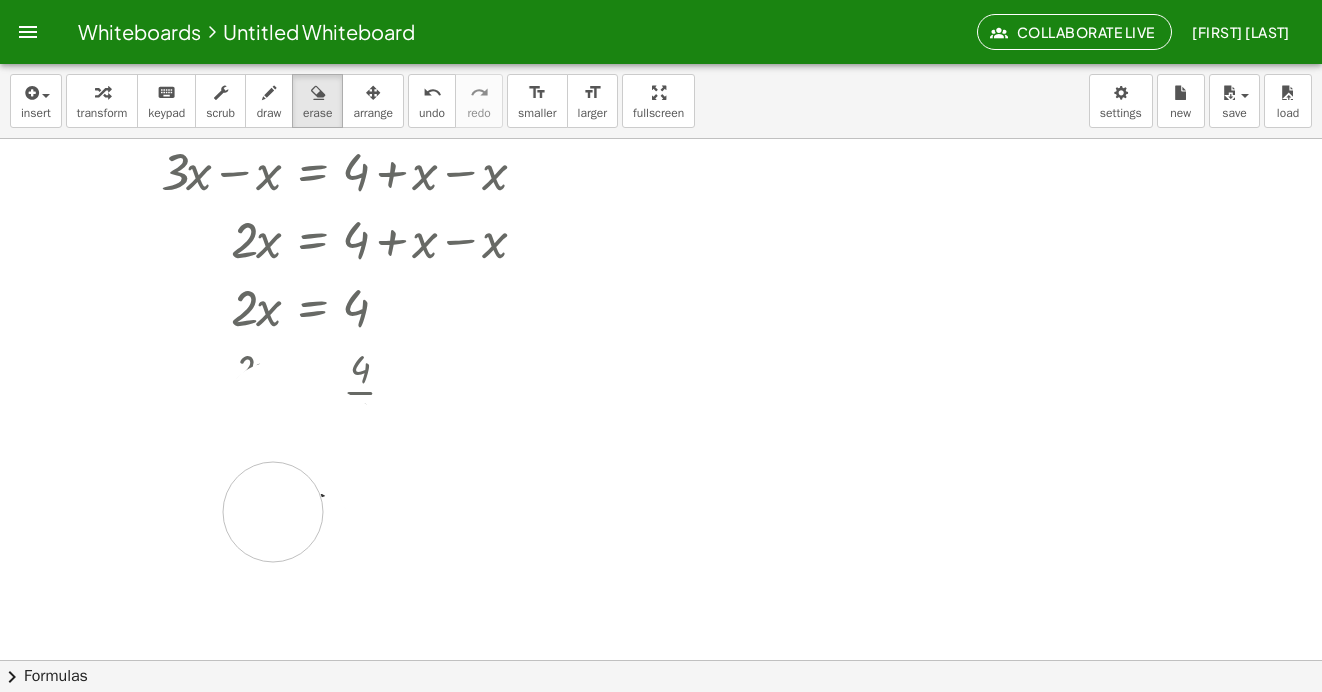 drag, startPoint x: 297, startPoint y: 422, endPoint x: 358, endPoint y: 477, distance: 82.13403 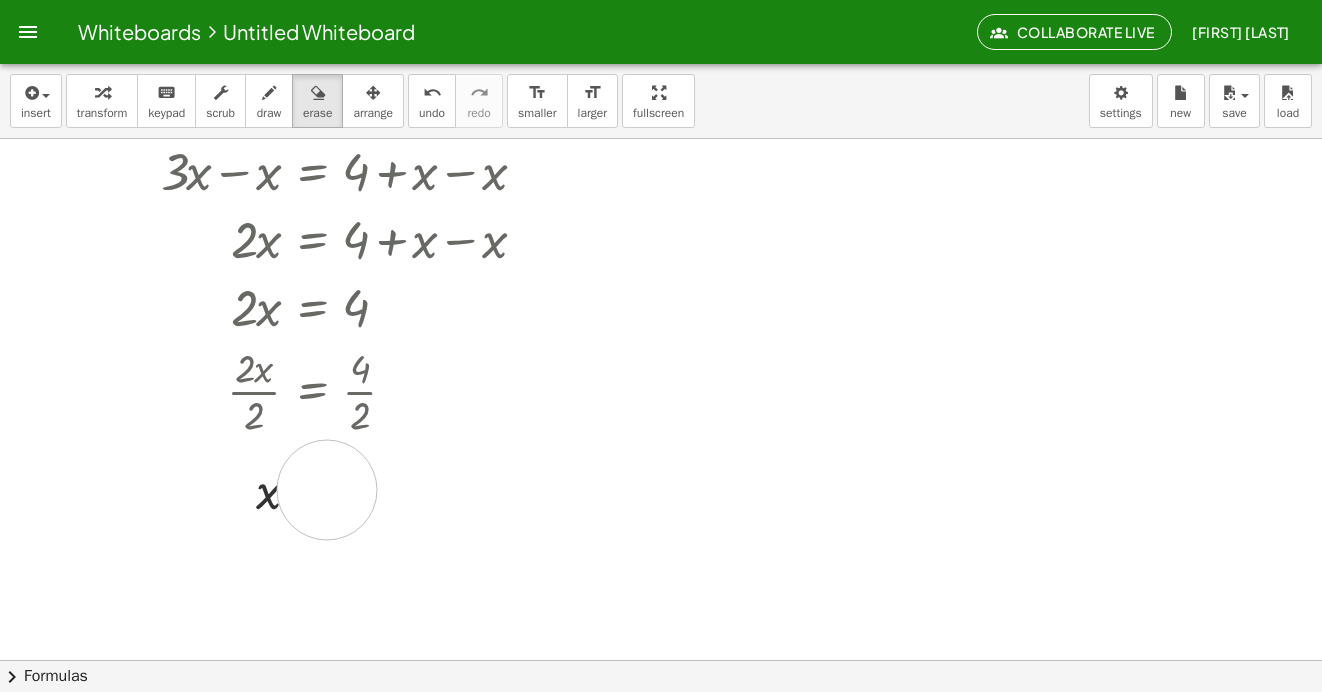 drag, startPoint x: 327, startPoint y: 490, endPoint x: 372, endPoint y: 485, distance: 45.276924 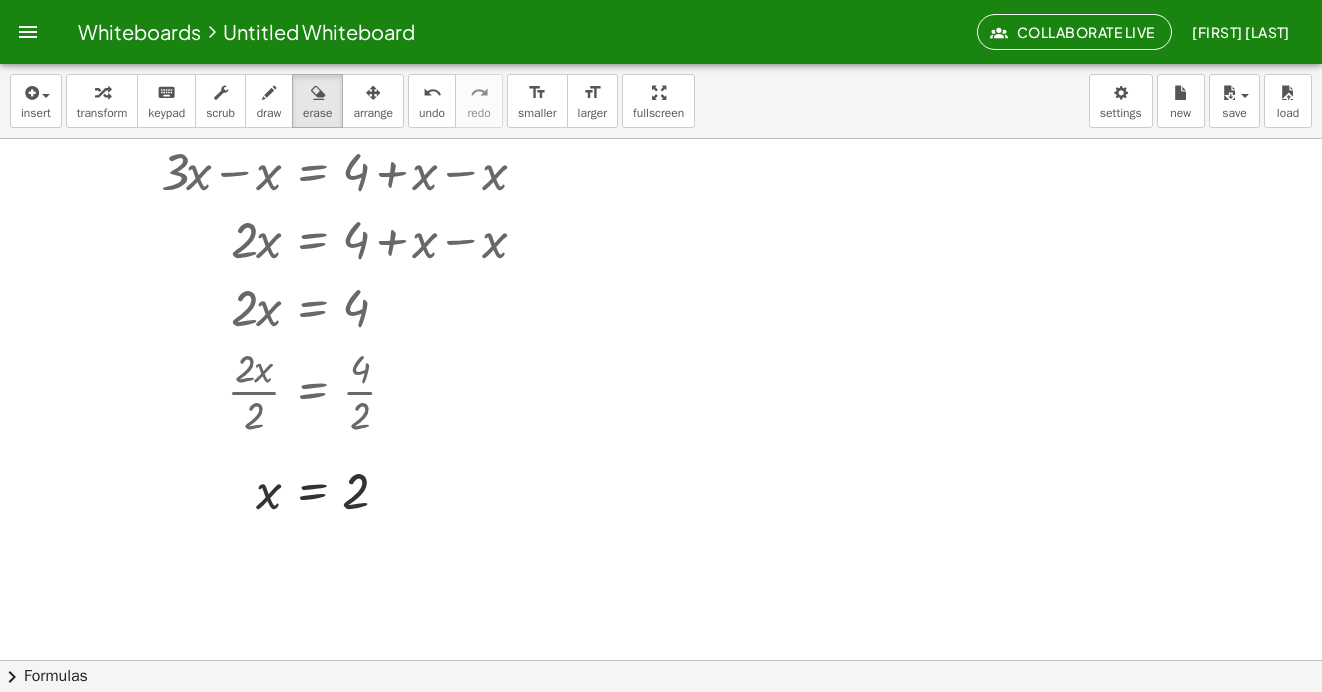 click at bounding box center (661, 324) 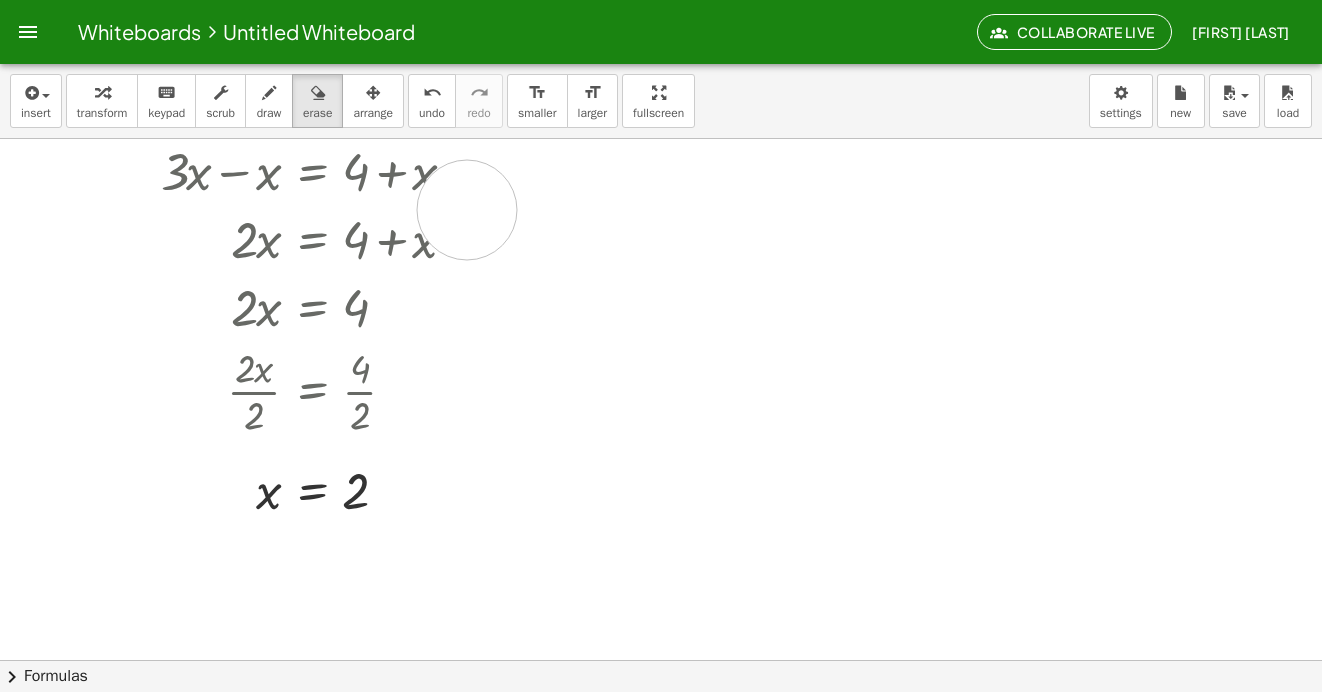 drag, startPoint x: 467, startPoint y: 210, endPoint x: 215, endPoint y: 184, distance: 253.33772 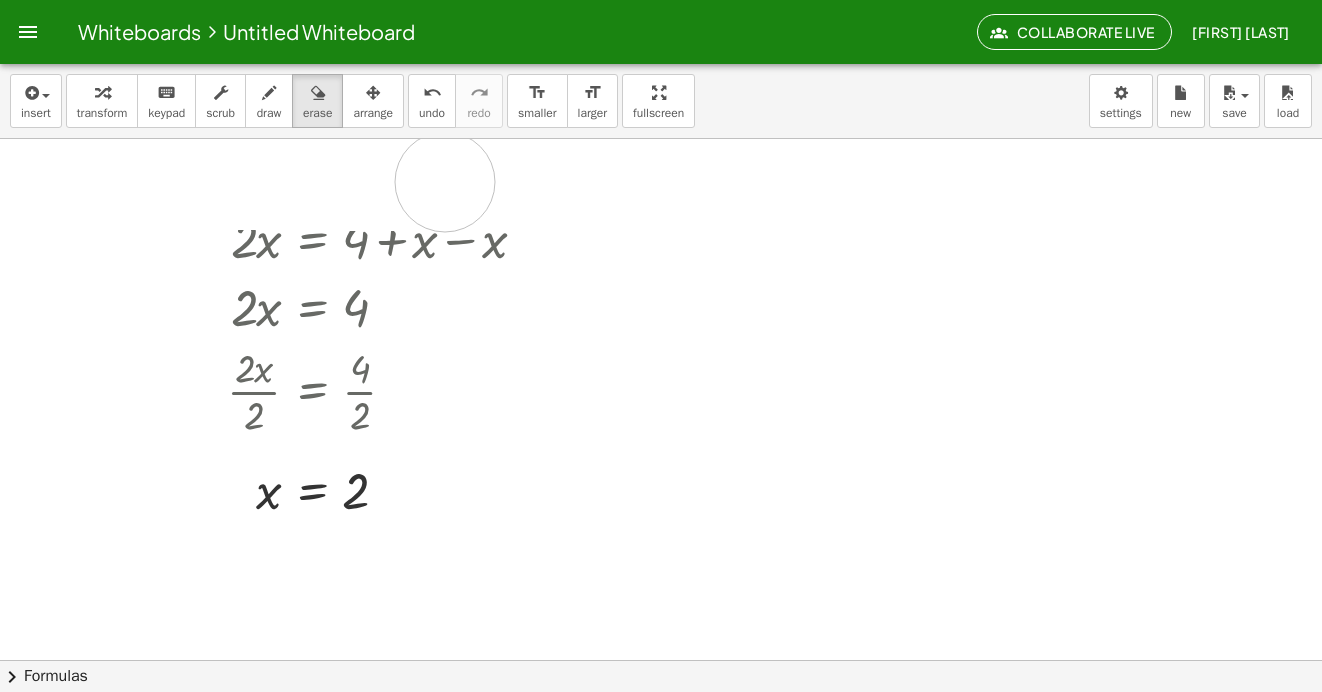 drag, startPoint x: 306, startPoint y: 181, endPoint x: 192, endPoint y: 176, distance: 114.1096 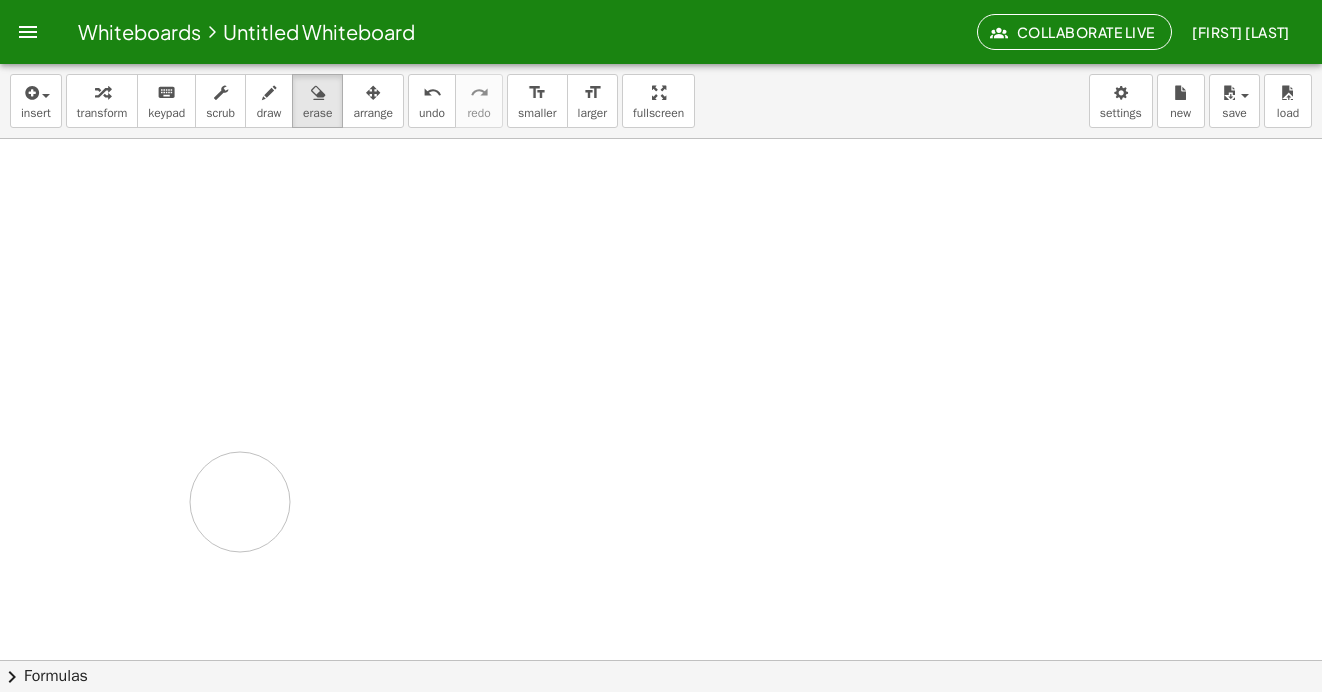 drag, startPoint x: 555, startPoint y: 207, endPoint x: 240, endPoint y: 501, distance: 430.88397 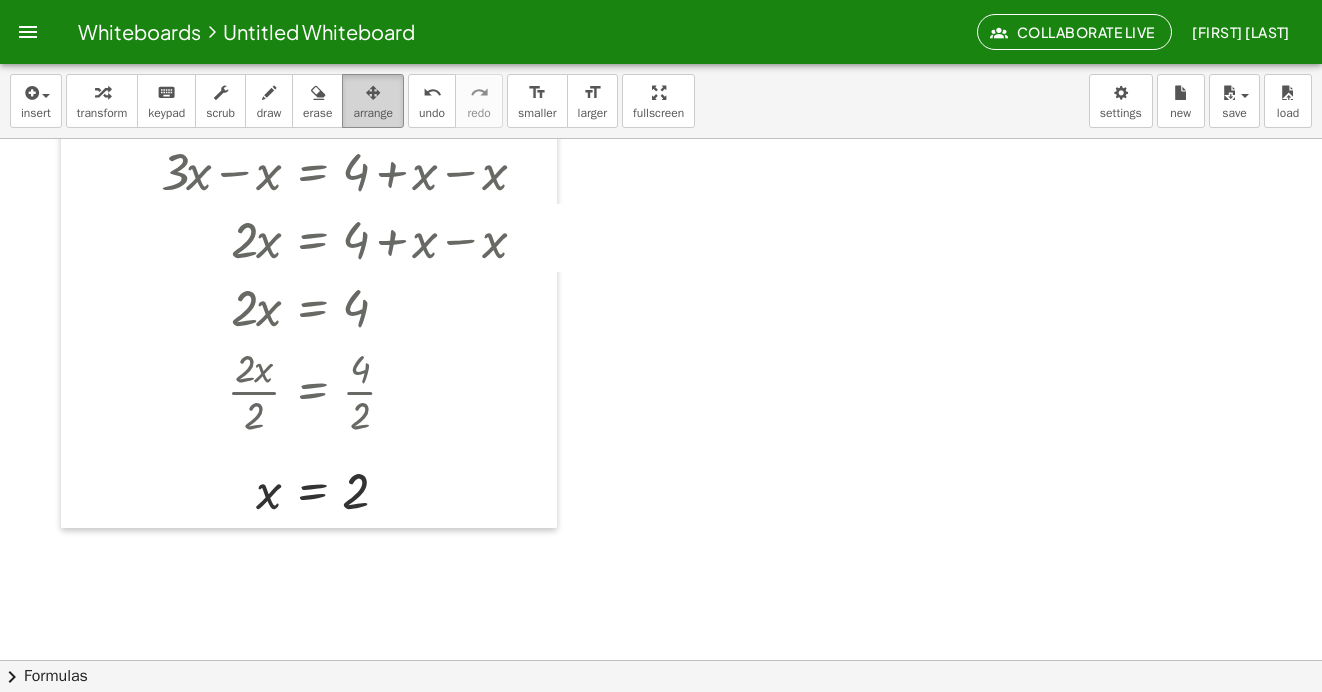 click on "arrange" at bounding box center (373, 113) 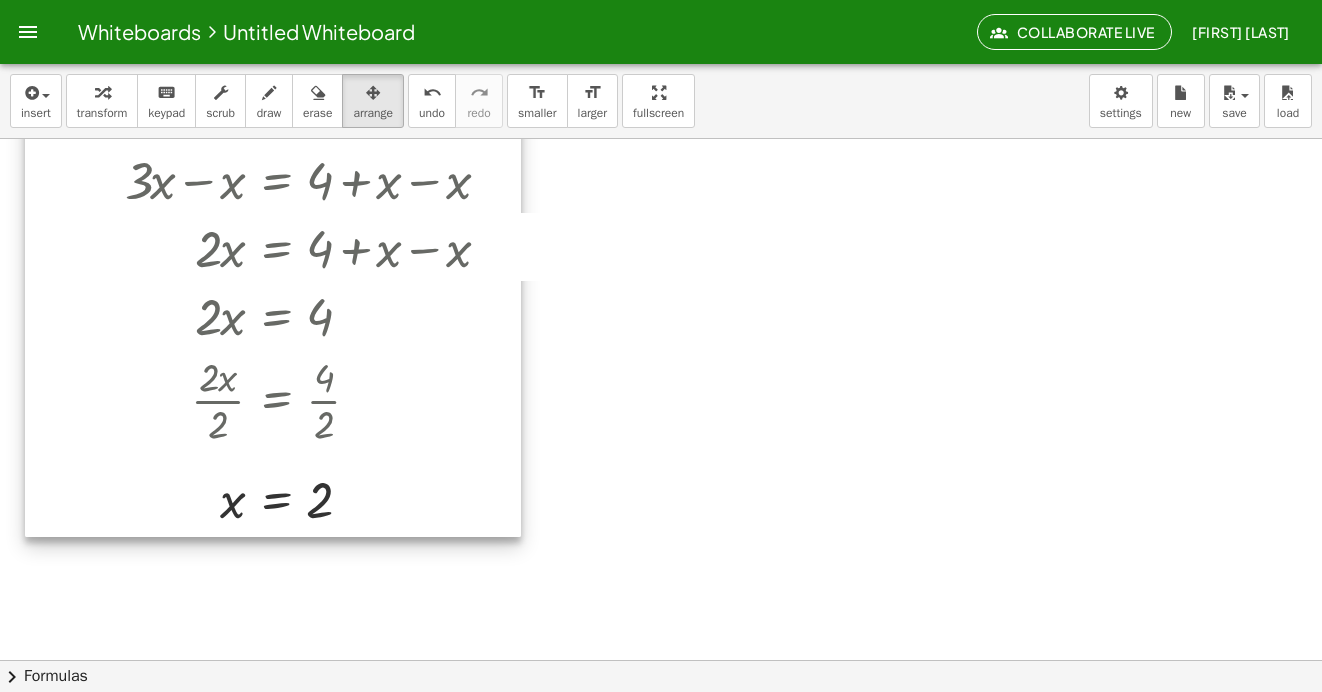 drag, startPoint x: 479, startPoint y: 360, endPoint x: 366, endPoint y: 273, distance: 142.61136 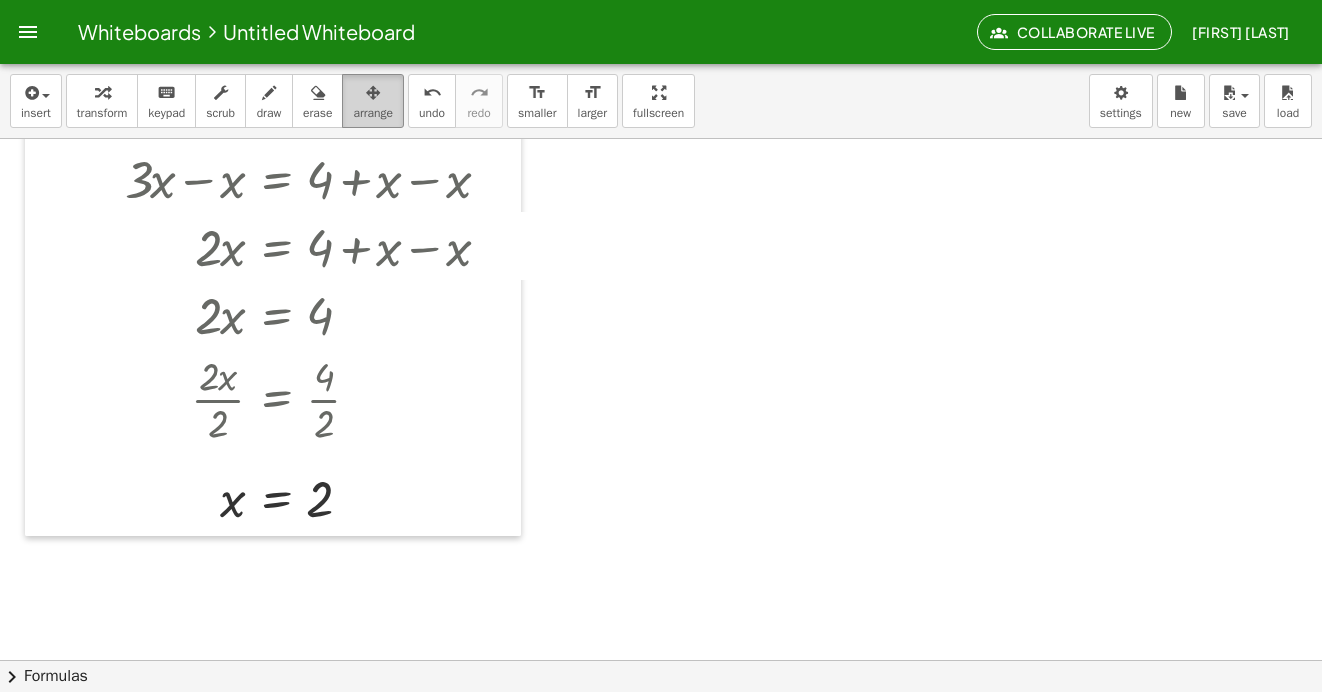 click on "arrange" at bounding box center (373, 113) 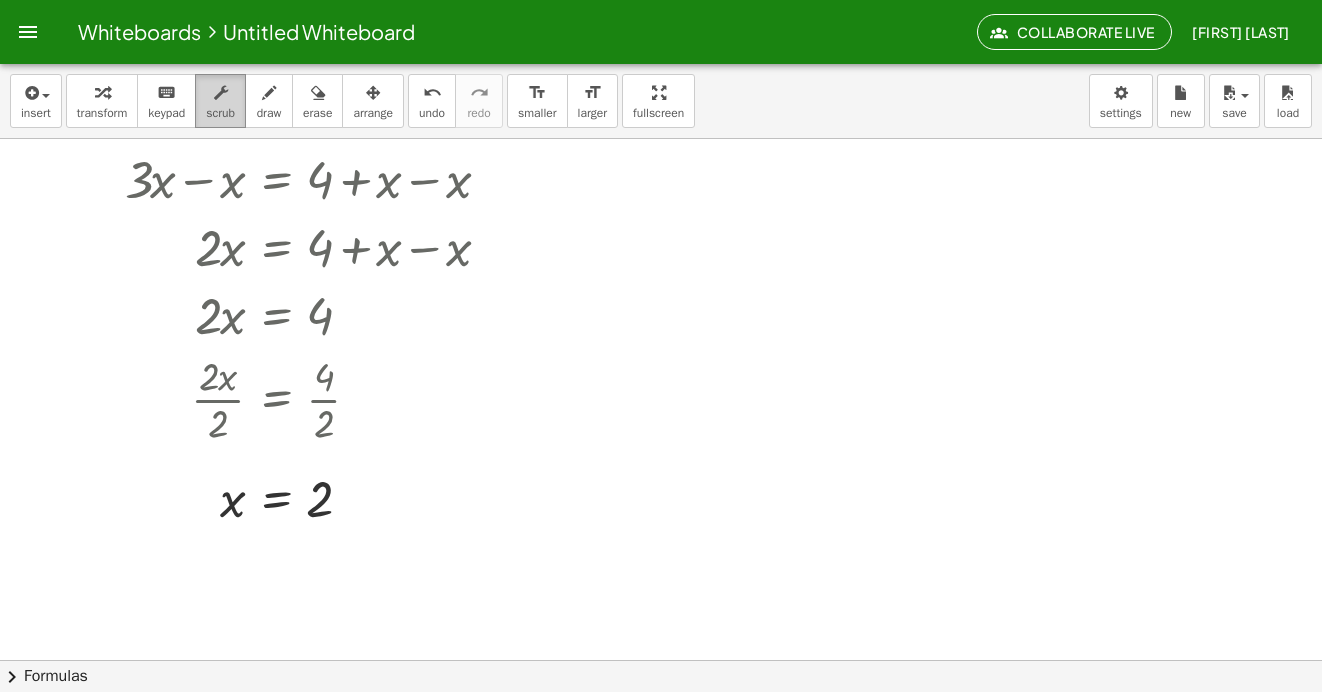 click at bounding box center (221, 93) 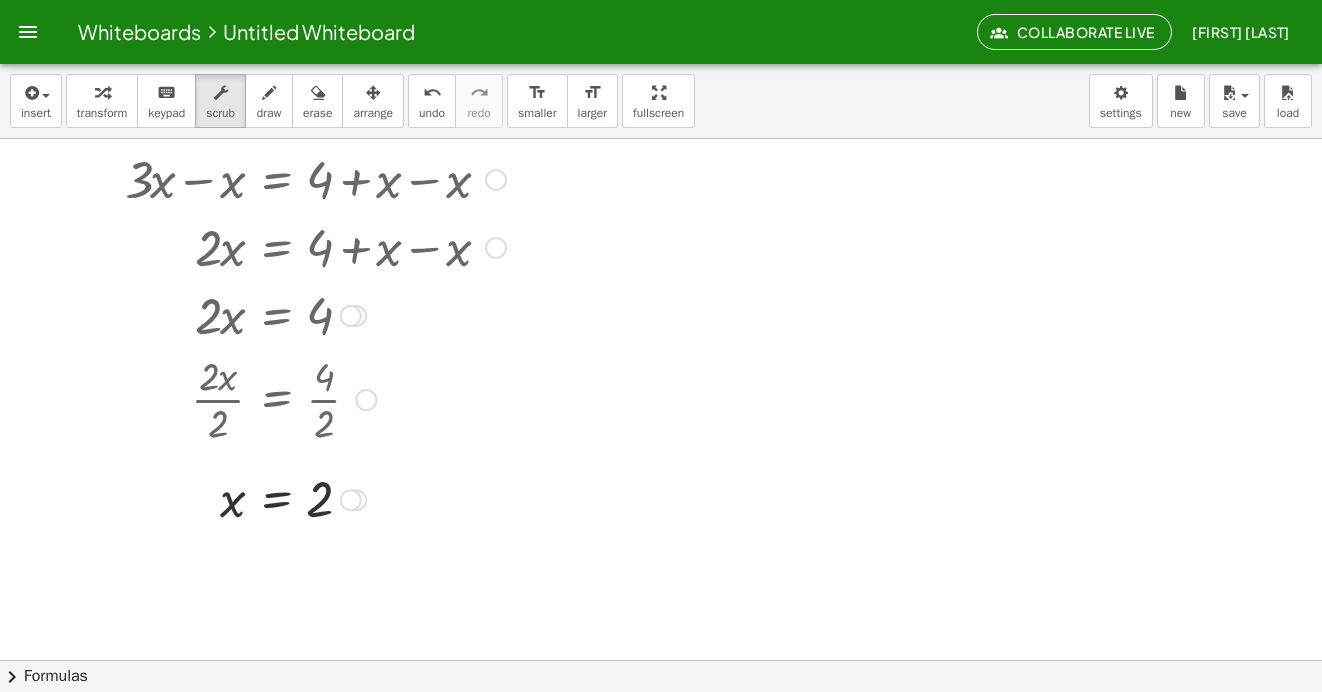click at bounding box center (351, 500) 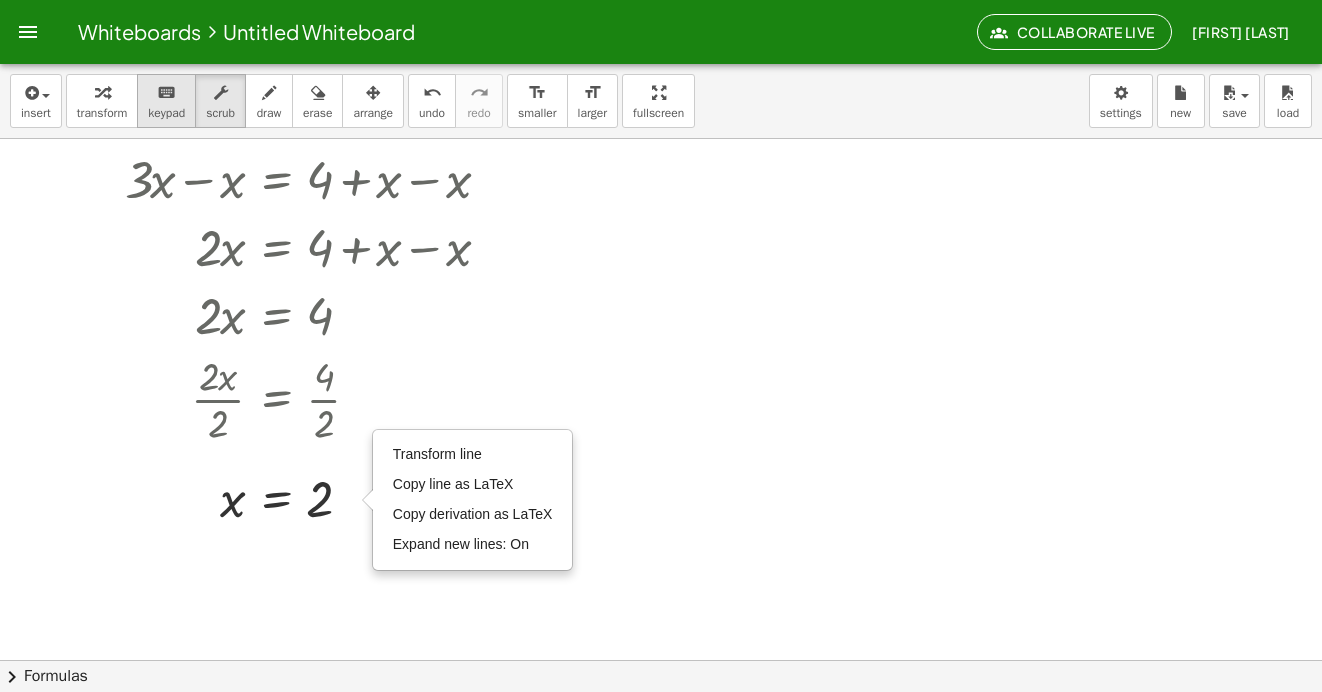click on "keyboard keypad" at bounding box center (166, 101) 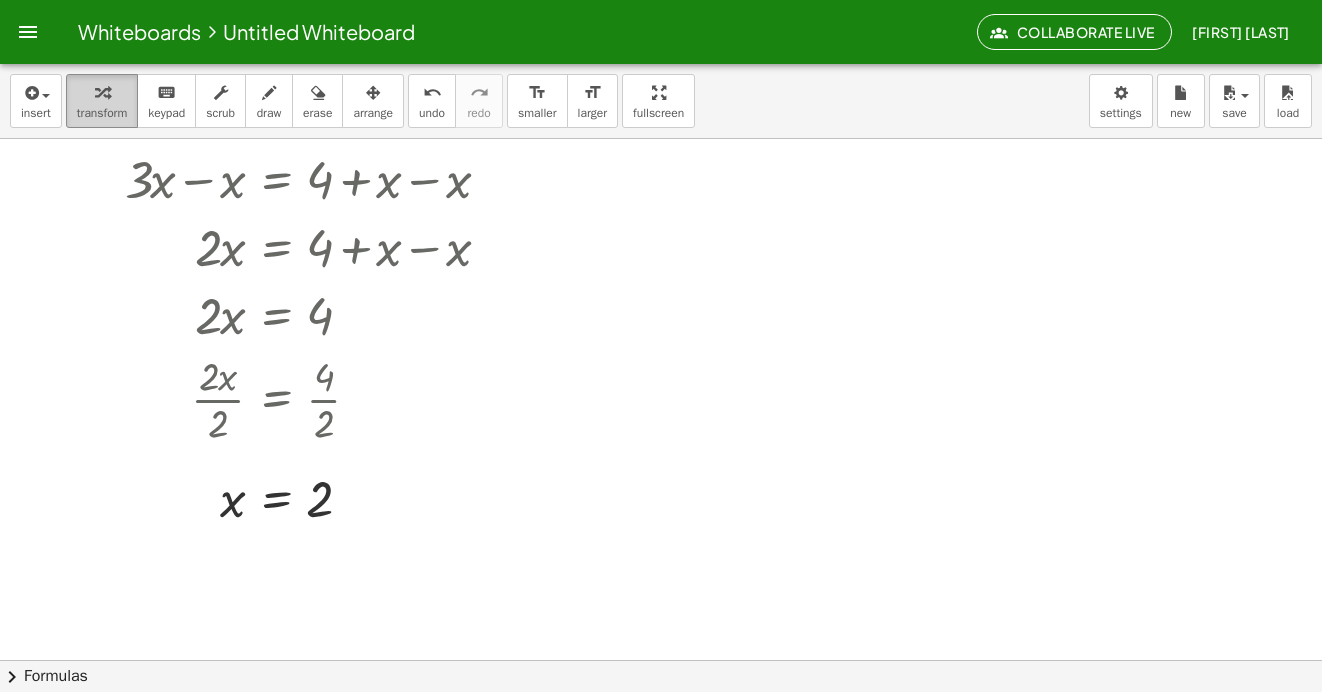 click at bounding box center (102, 93) 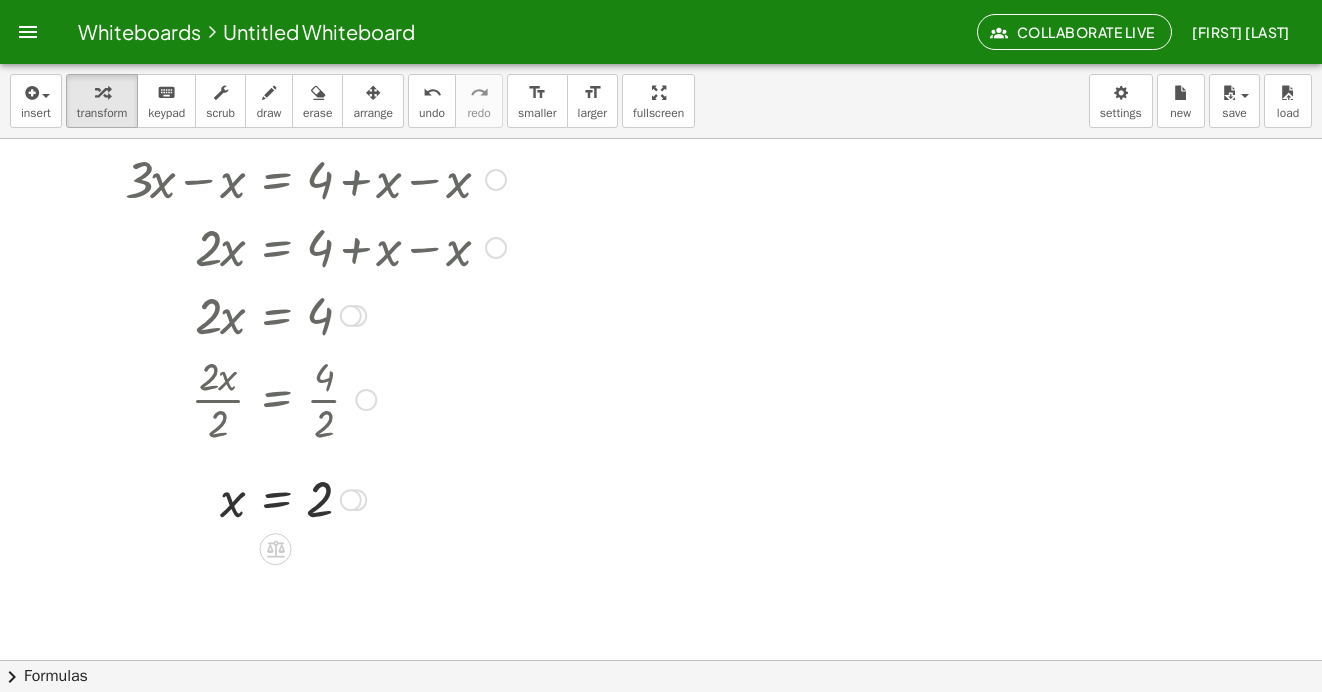 drag, startPoint x: 529, startPoint y: 529, endPoint x: 264, endPoint y: 323, distance: 335.65012 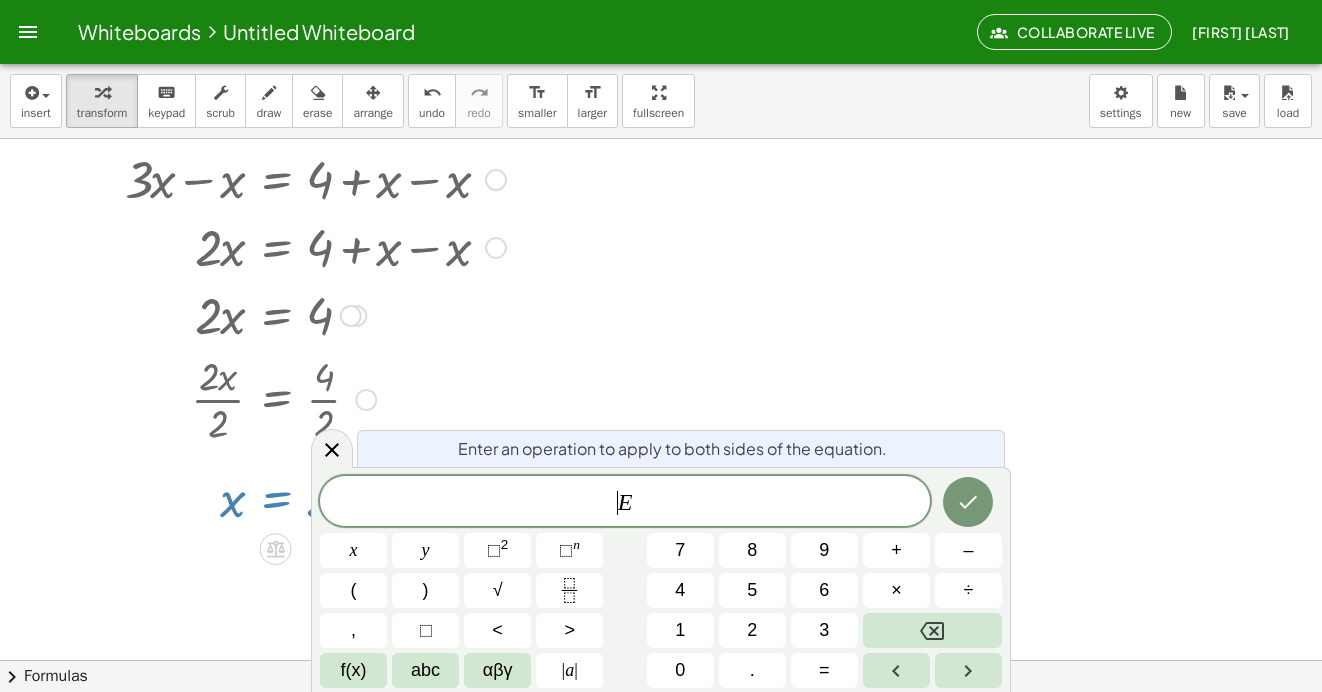 click on "​ E" at bounding box center [625, 503] 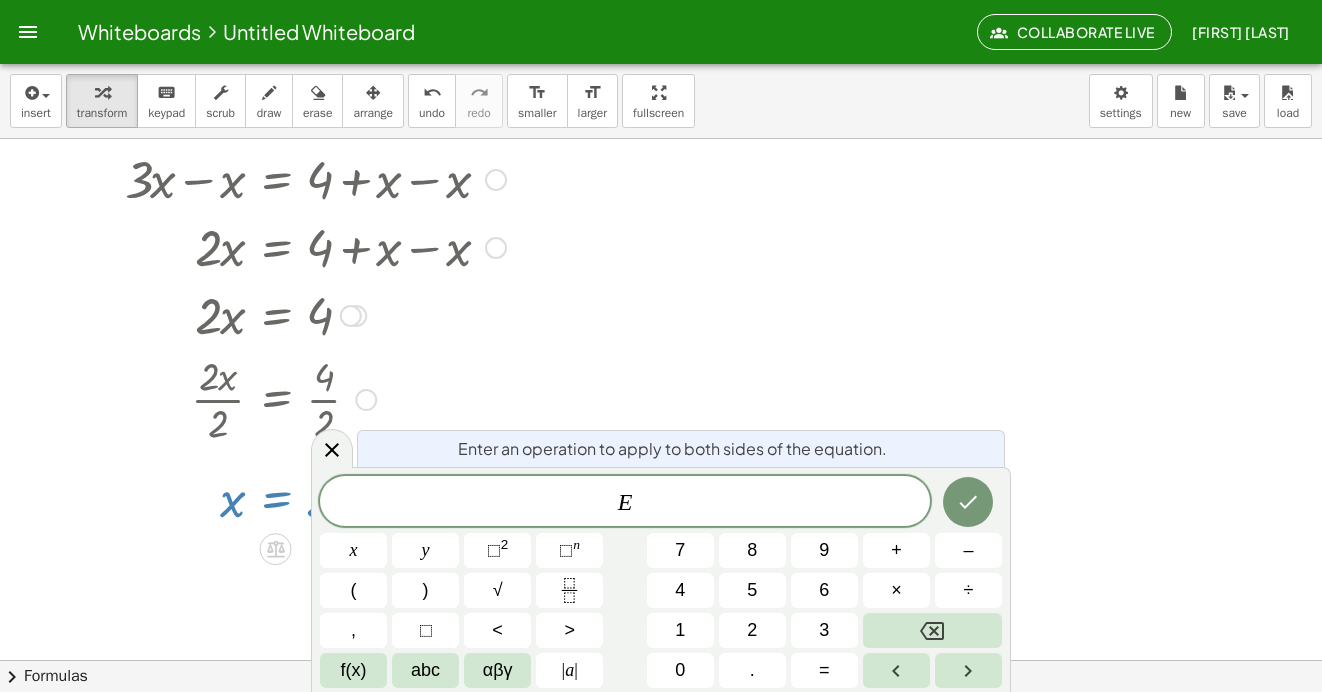 click at bounding box center (661, 324) 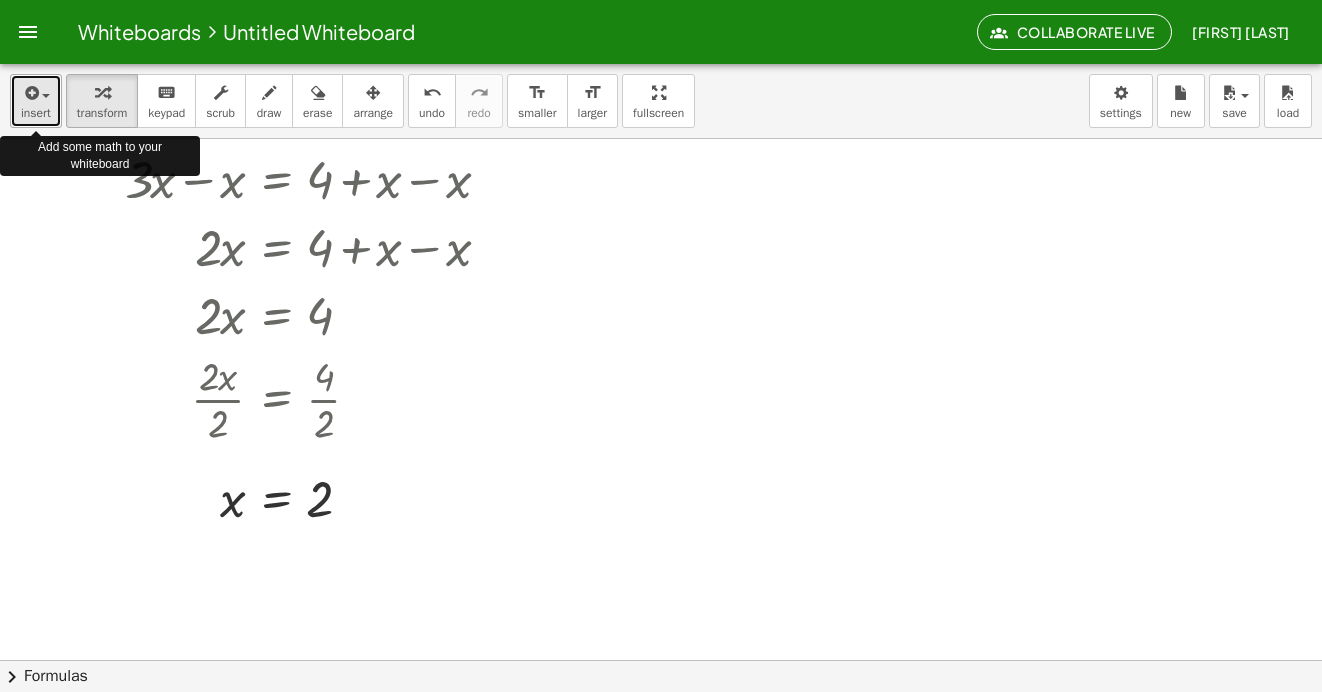 click on "insert" at bounding box center [36, 113] 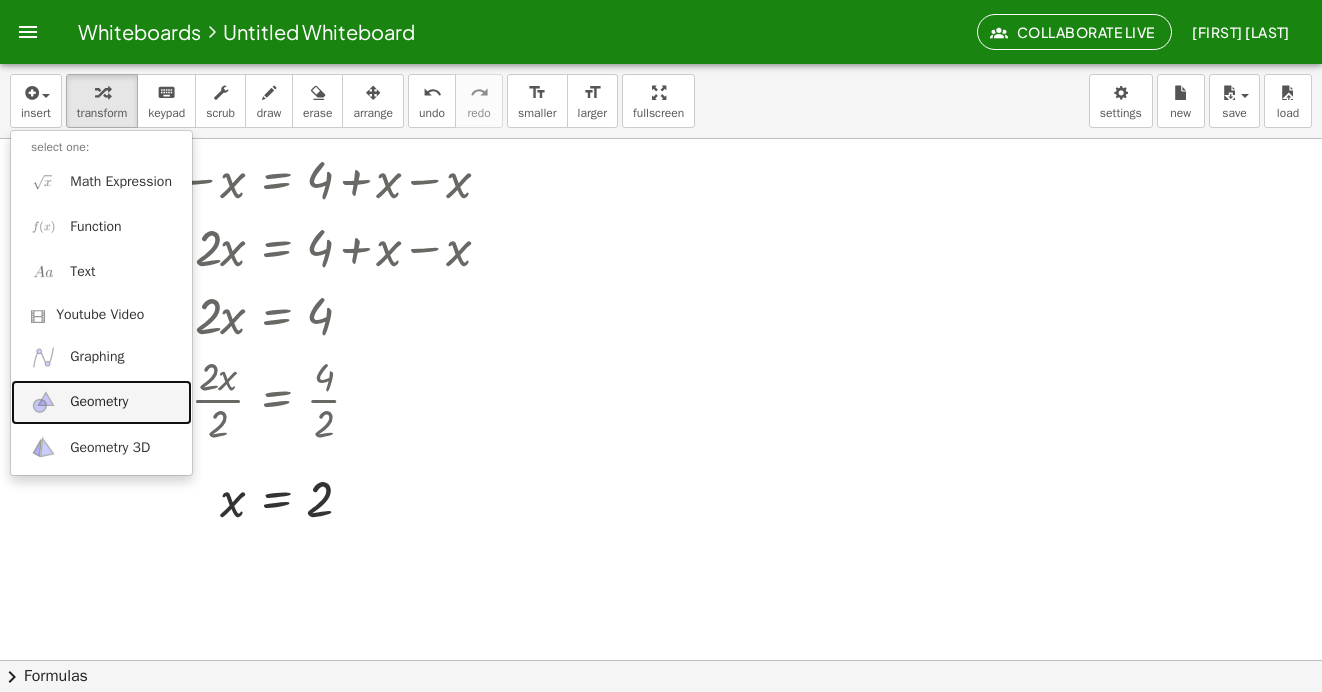 click on "Geometry" at bounding box center (101, 402) 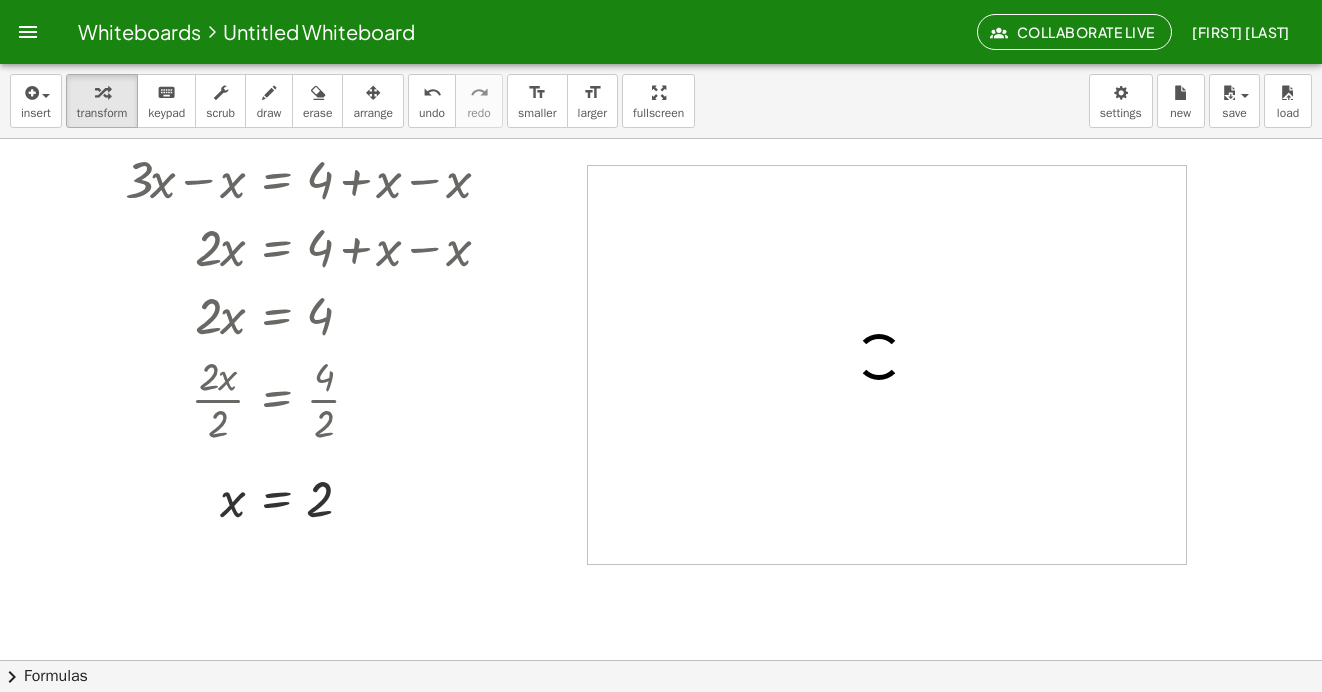 drag, startPoint x: 900, startPoint y: 362, endPoint x: 841, endPoint y: 395, distance: 67.601776 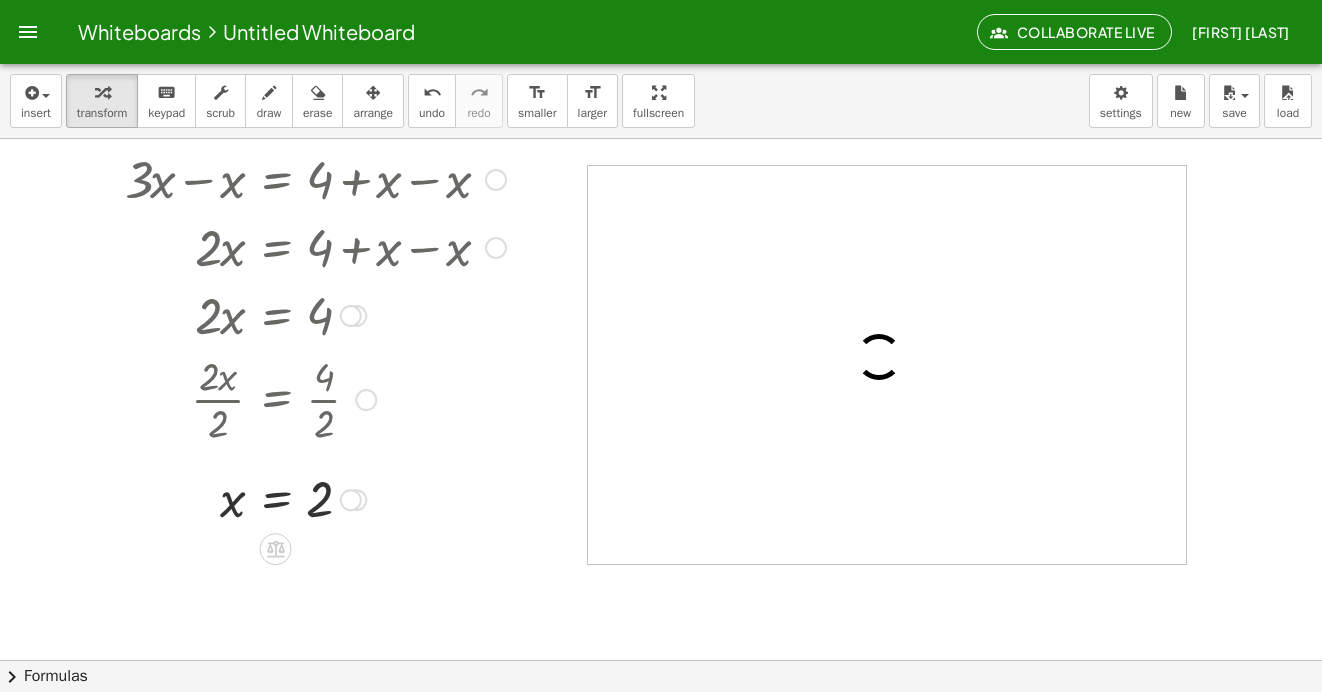 click at bounding box center (280, 314) 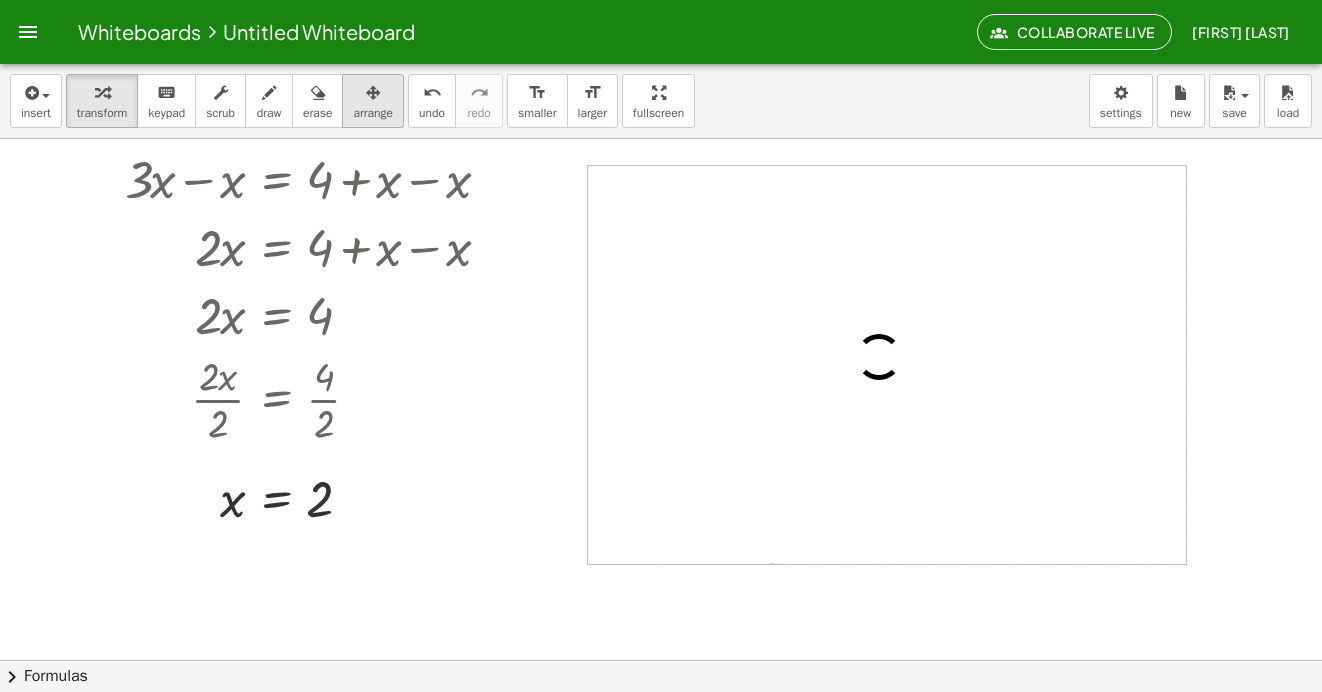 click on "arrange" at bounding box center [373, 101] 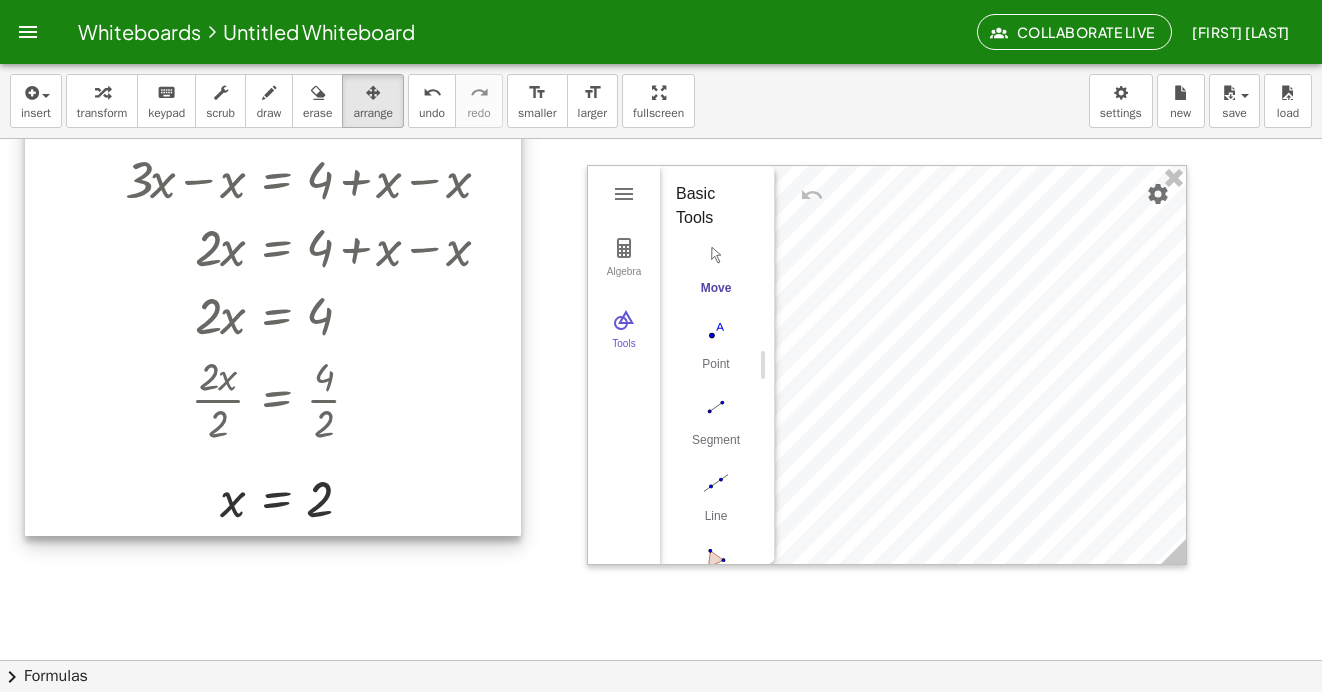 drag, startPoint x: 349, startPoint y: 235, endPoint x: 253, endPoint y: 228, distance: 96.25487 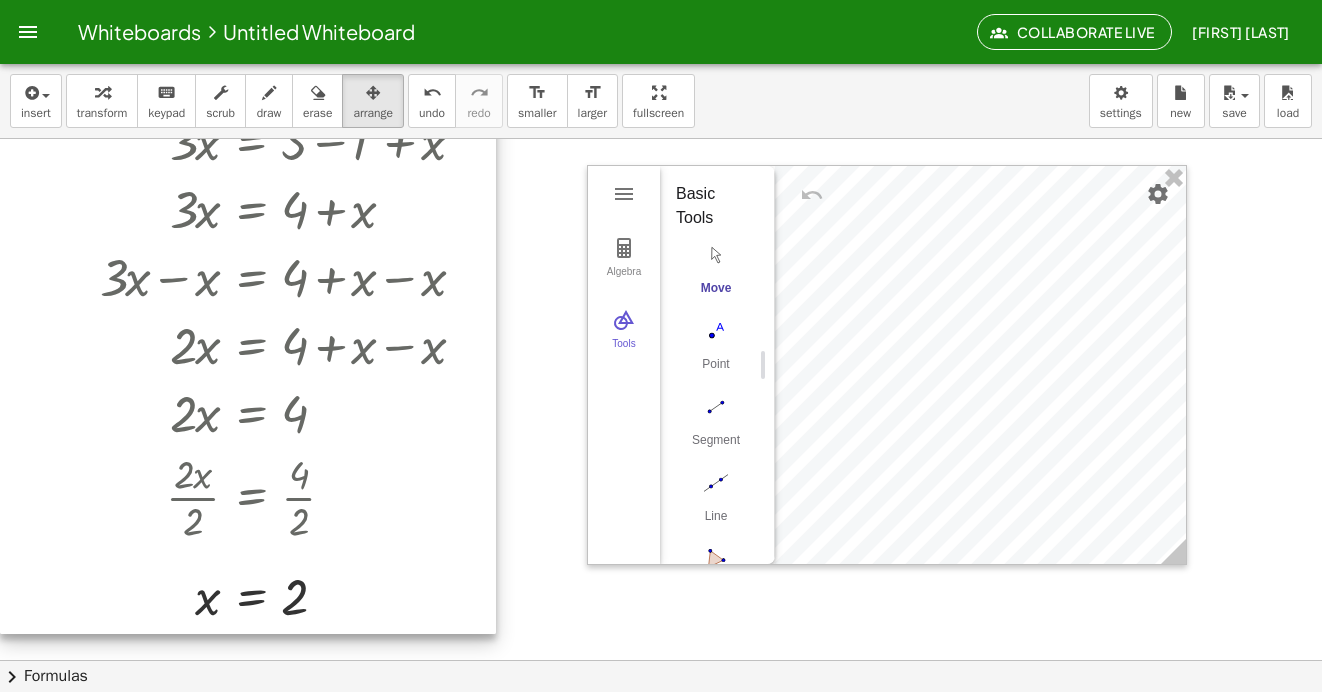 drag, startPoint x: 278, startPoint y: 228, endPoint x: 187, endPoint y: 362, distance: 161.9784 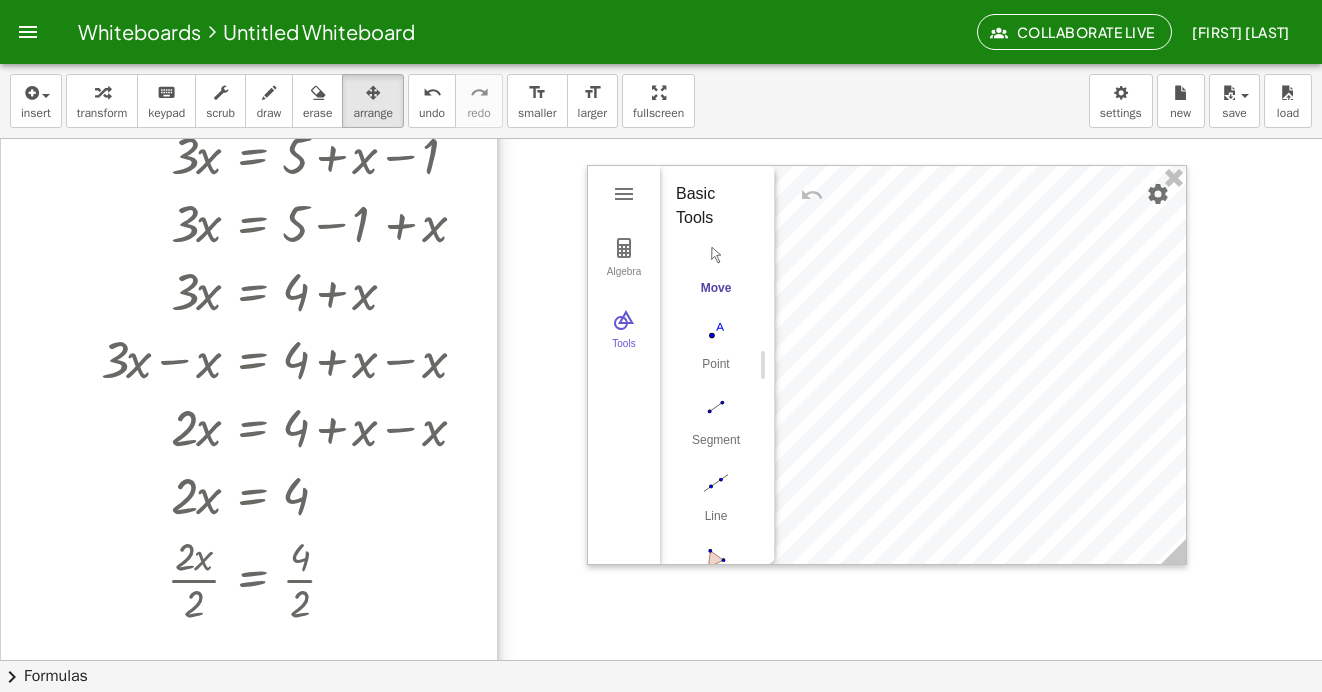 drag, startPoint x: 242, startPoint y: 292, endPoint x: 262, endPoint y: 477, distance: 186.07794 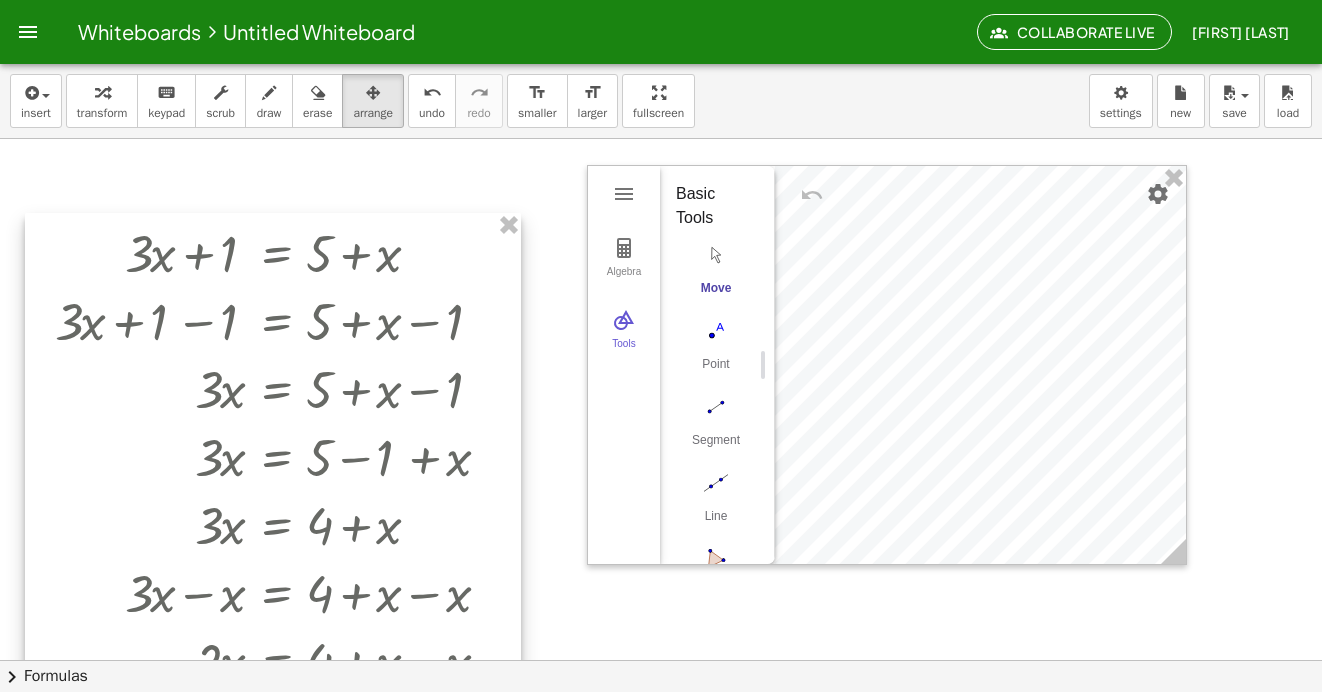 drag, startPoint x: 296, startPoint y: 319, endPoint x: 301, endPoint y: 478, distance: 159.0786 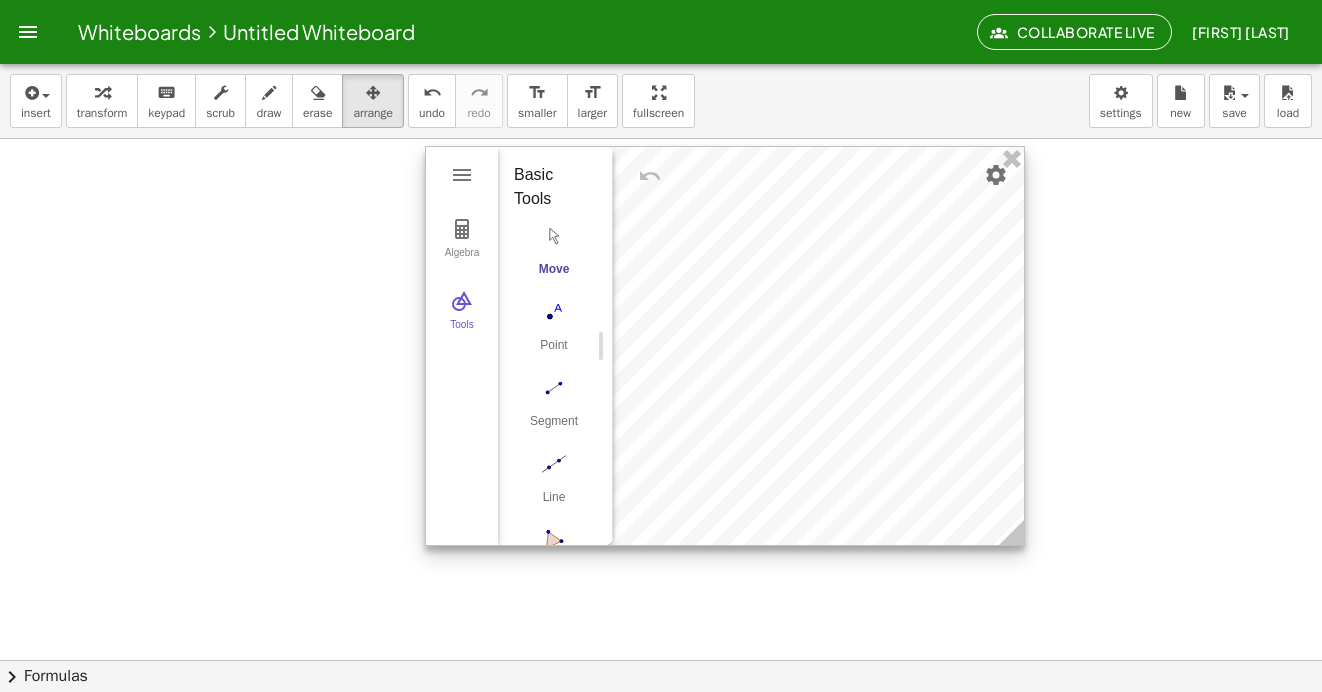 drag, startPoint x: 907, startPoint y: 327, endPoint x: 585, endPoint y: 296, distance: 323.4888 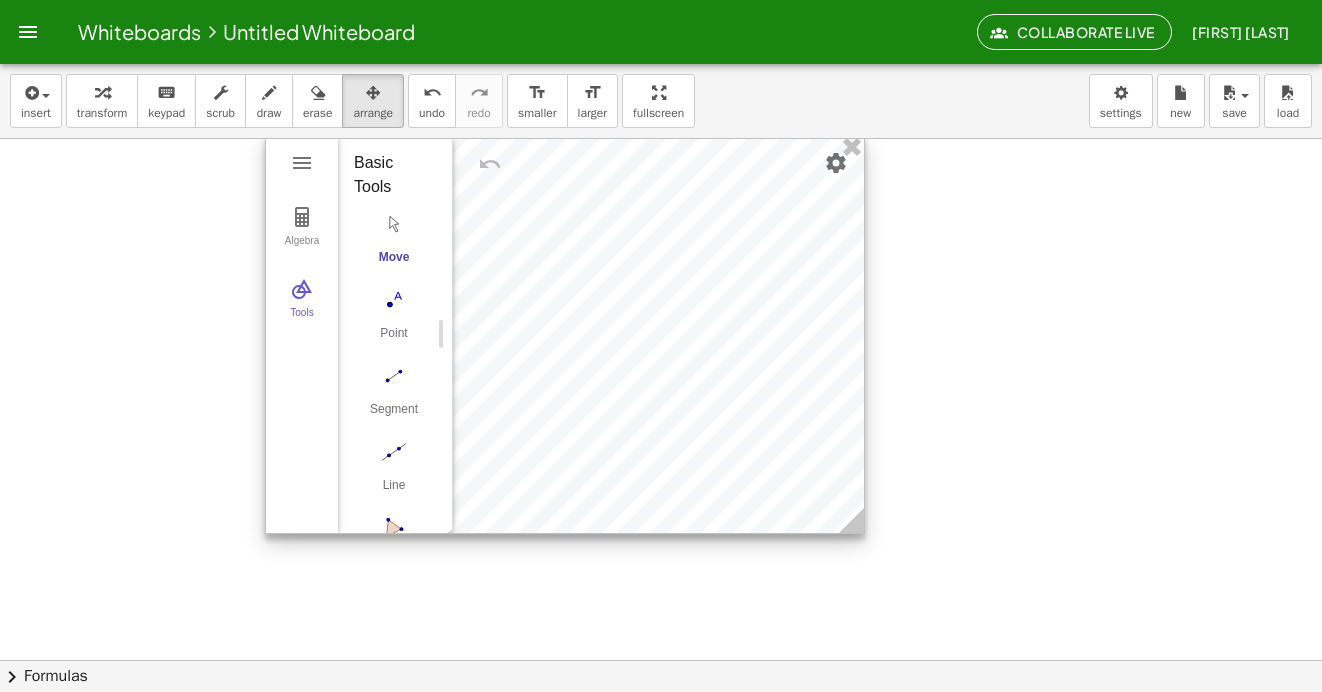 click at bounding box center (565, 334) 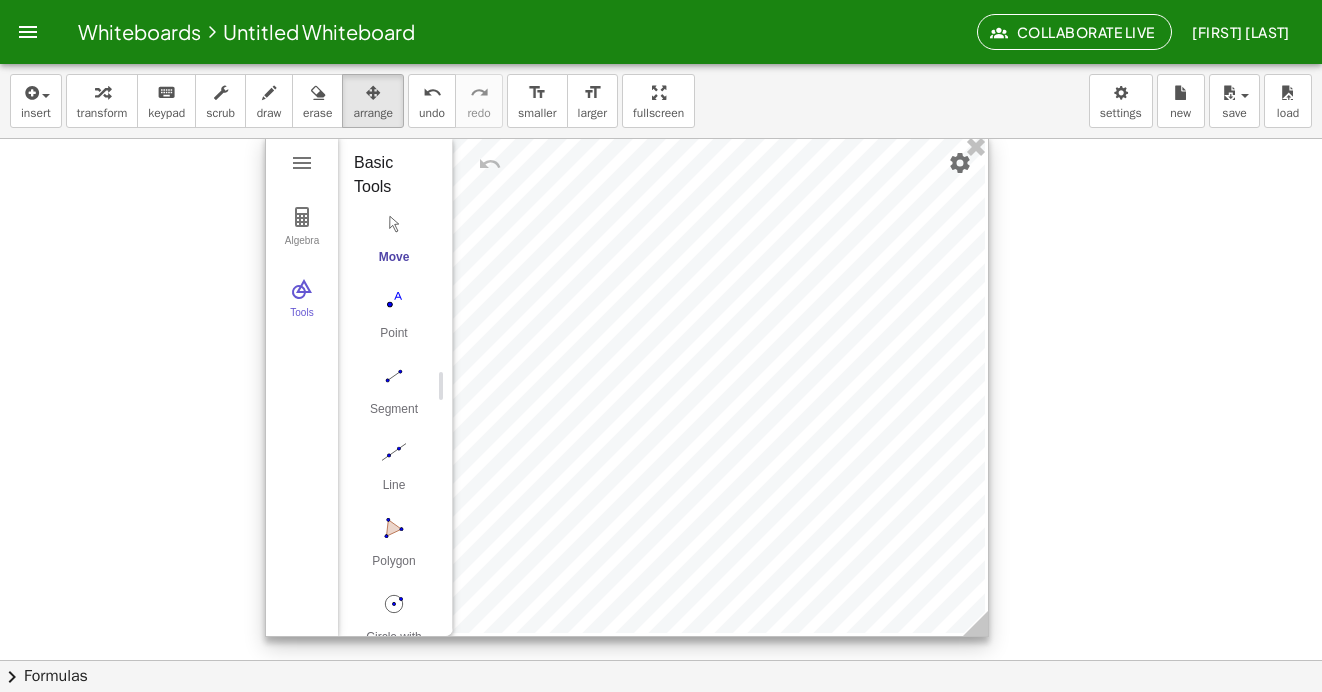 drag, startPoint x: 860, startPoint y: 530, endPoint x: 986, endPoint y: 632, distance: 162.11107 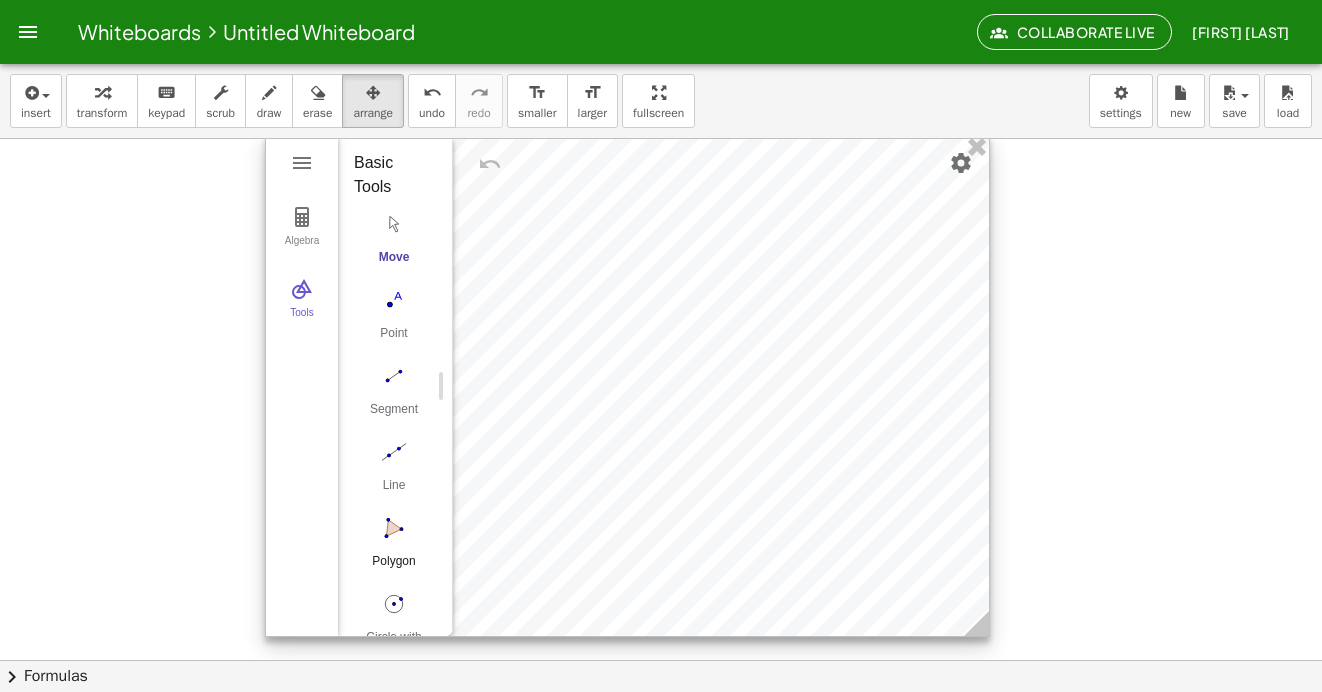 click at bounding box center [394, 528] 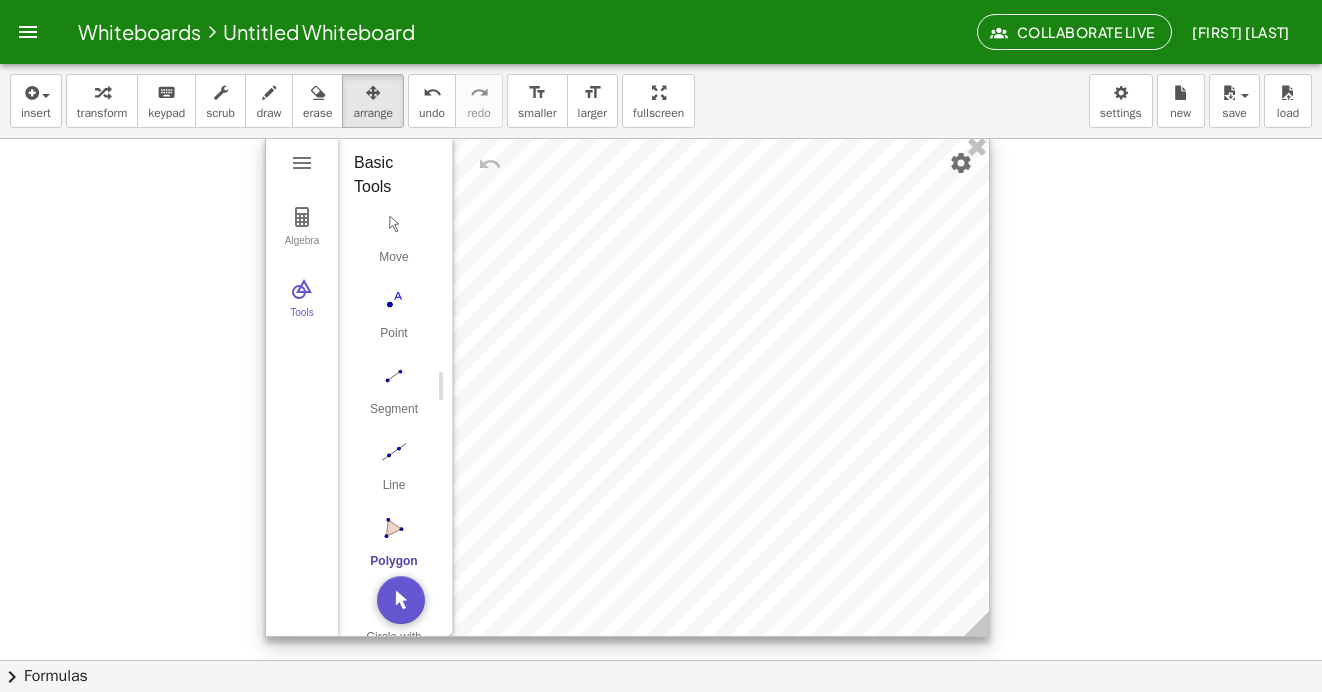 click at bounding box center [627, 385] 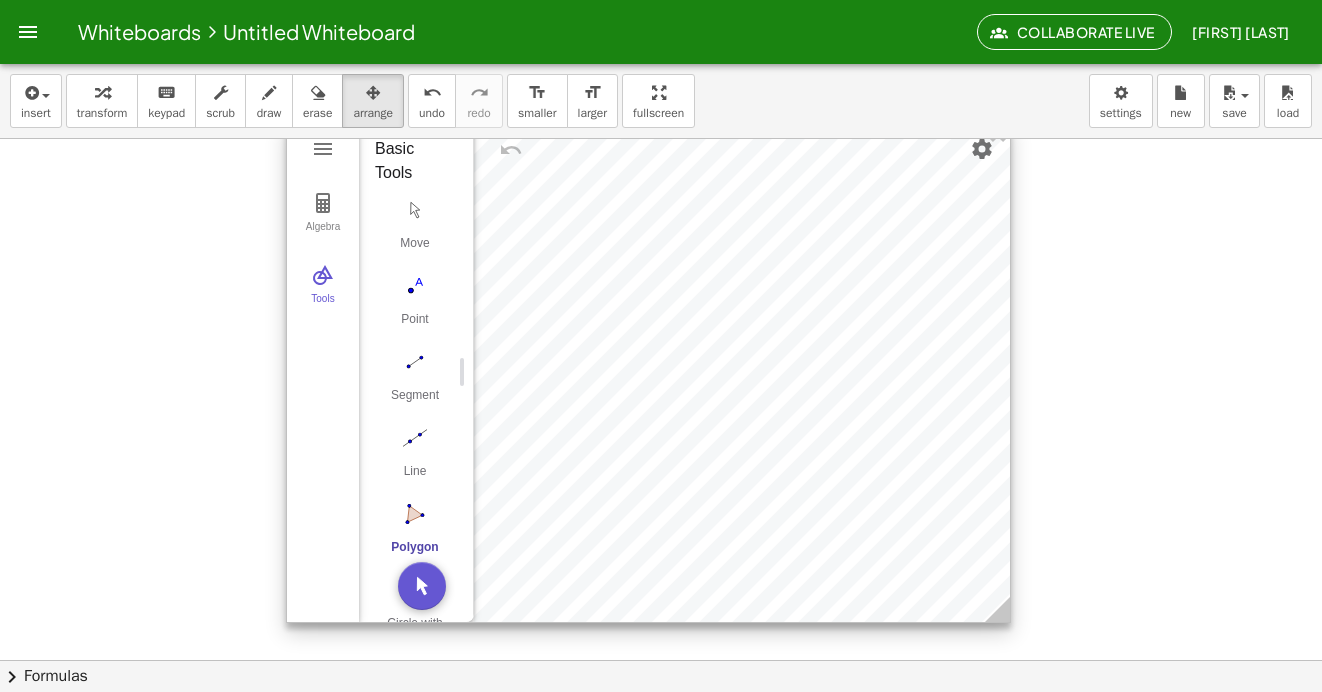 drag, startPoint x: 557, startPoint y: 451, endPoint x: 659, endPoint y: 398, distance: 114.947815 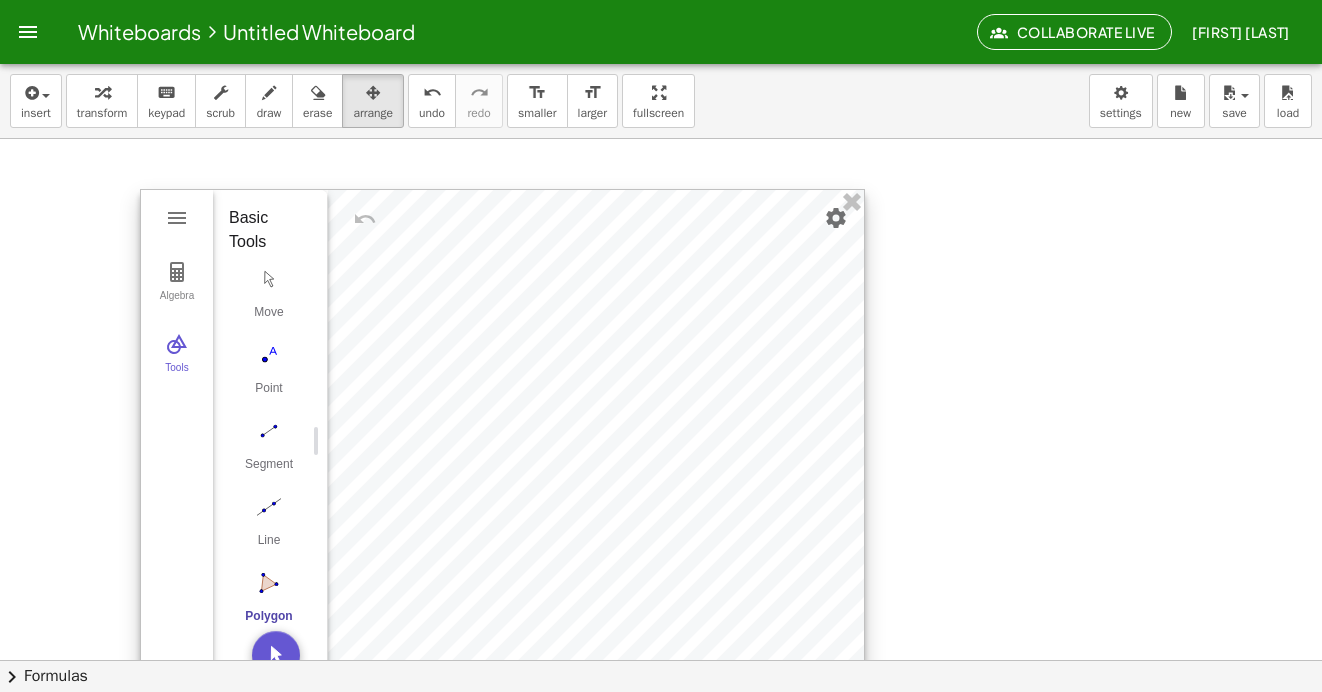 drag, startPoint x: 669, startPoint y: 380, endPoint x: 614, endPoint y: 334, distance: 71.70077 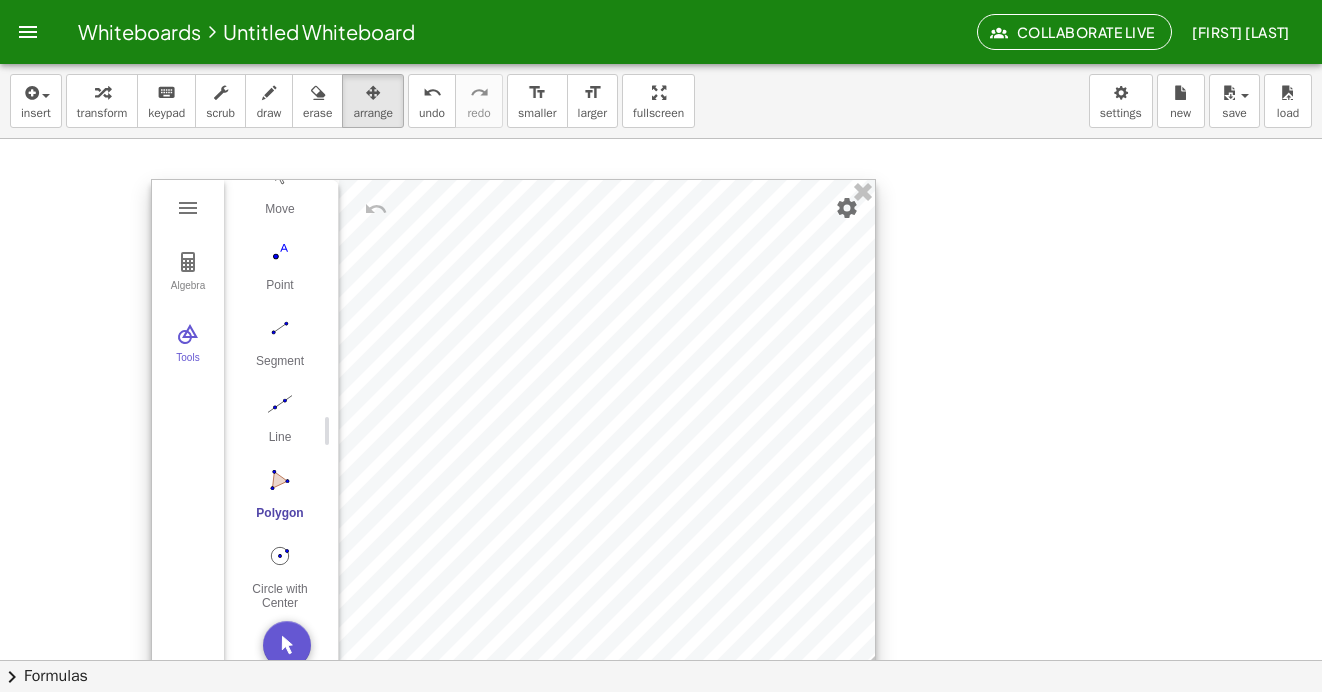 scroll, scrollTop: 103, scrollLeft: 0, axis: vertical 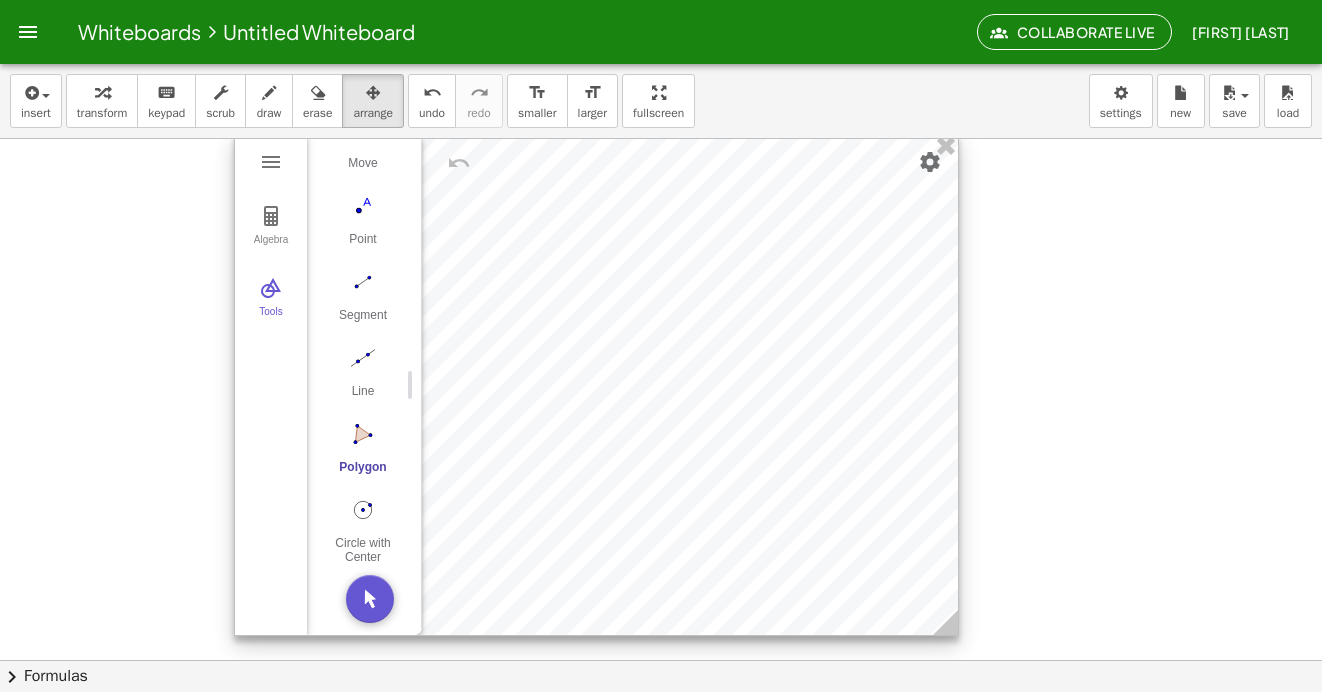 drag, startPoint x: 669, startPoint y: 362, endPoint x: 565, endPoint y: 333, distance: 107.96759 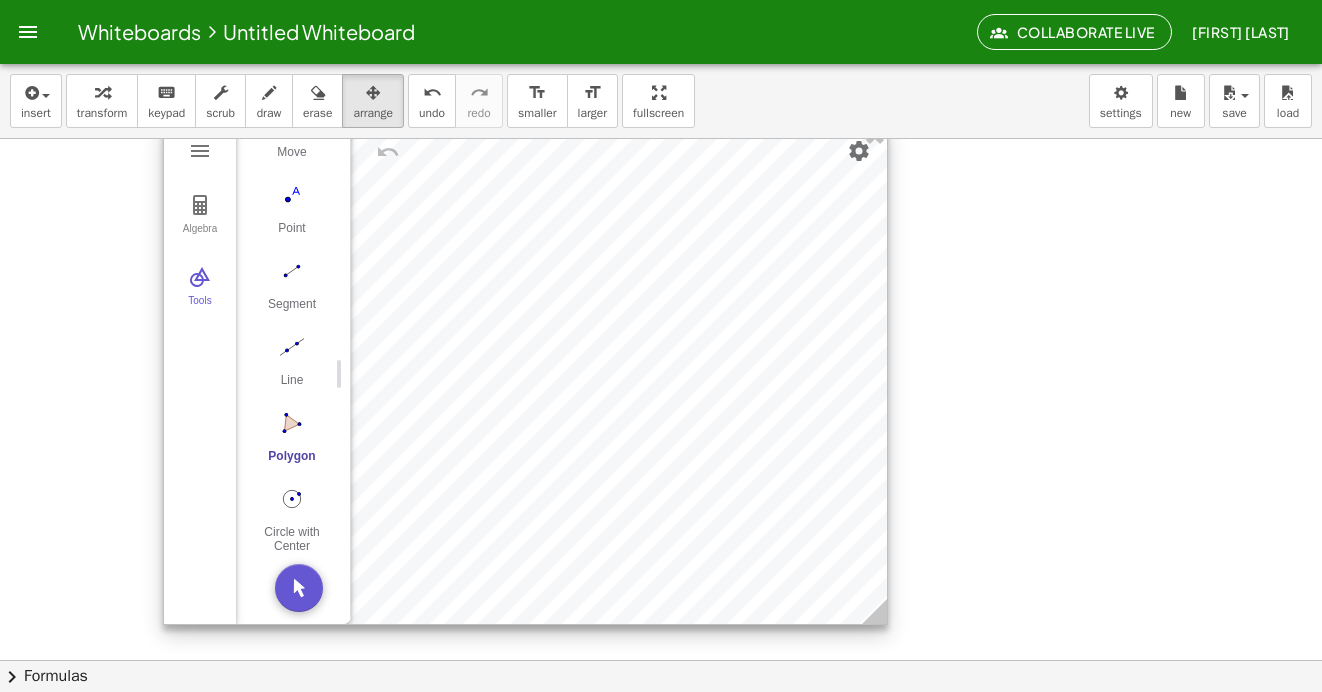 drag, startPoint x: 557, startPoint y: 333, endPoint x: 550, endPoint y: 277, distance: 56.435802 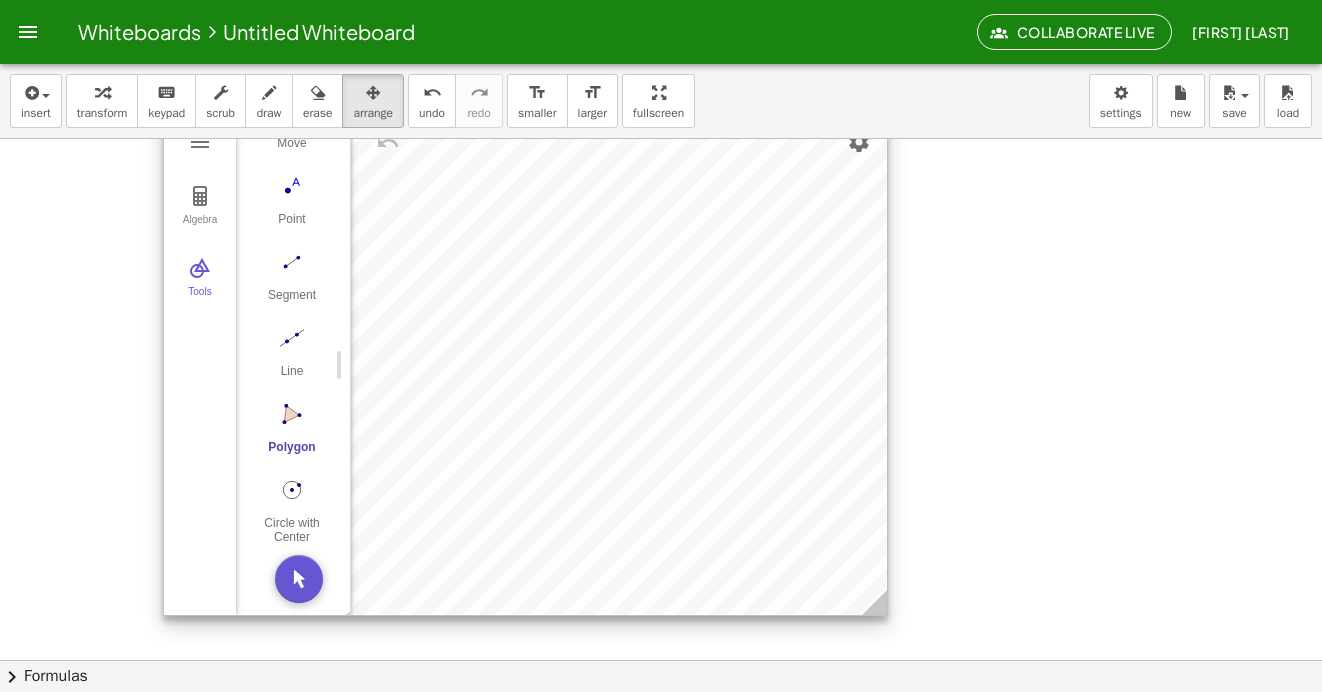 drag, startPoint x: 550, startPoint y: 277, endPoint x: 640, endPoint y: 373, distance: 131.59027 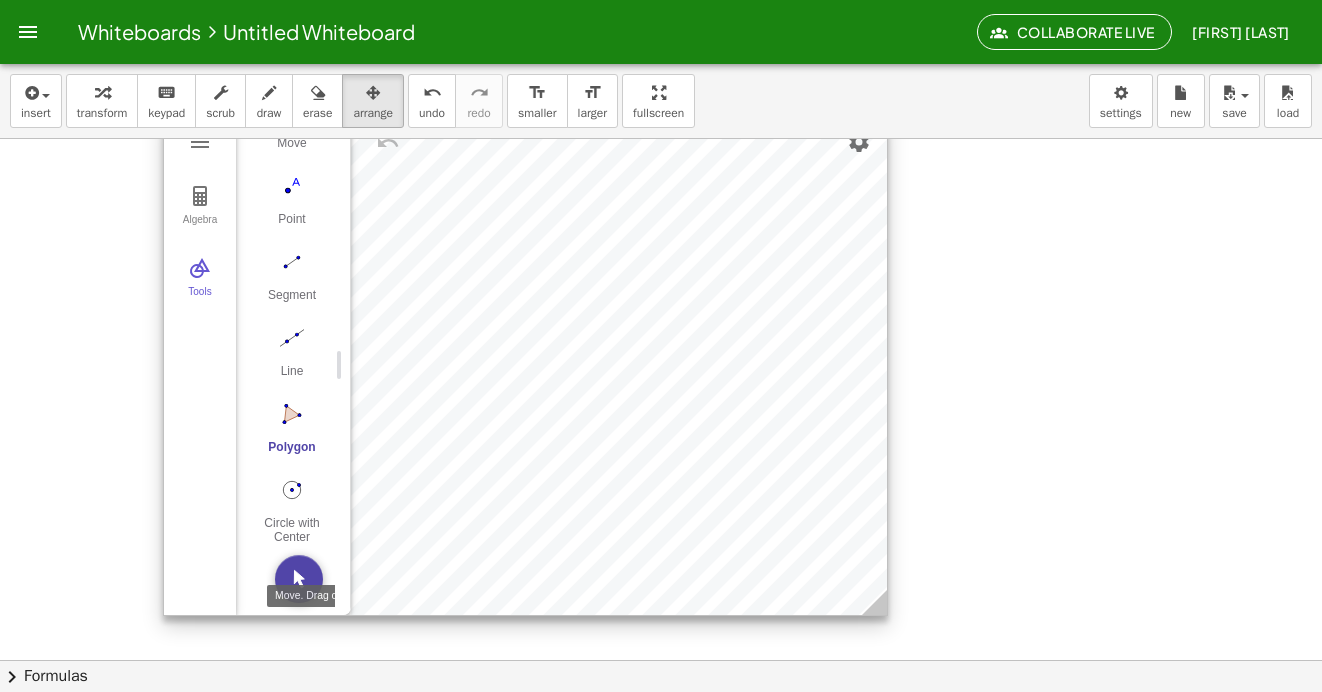 click at bounding box center (299, 579) 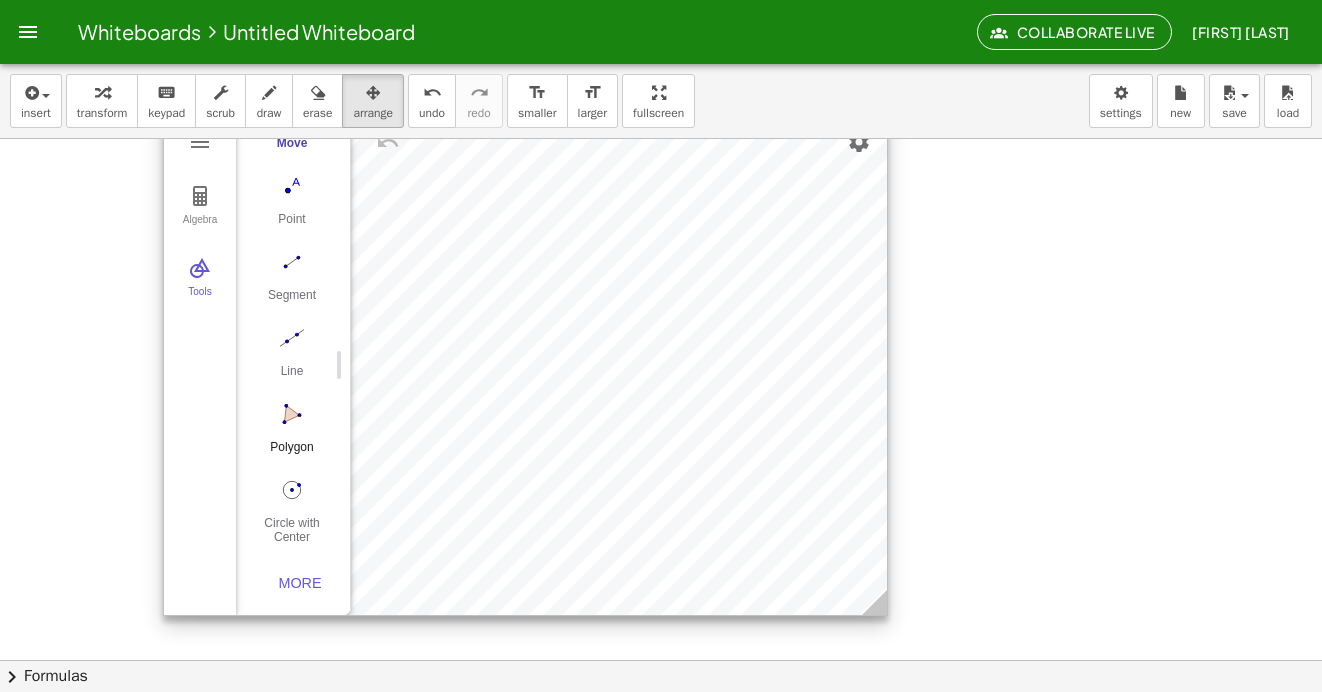 click at bounding box center (292, 414) 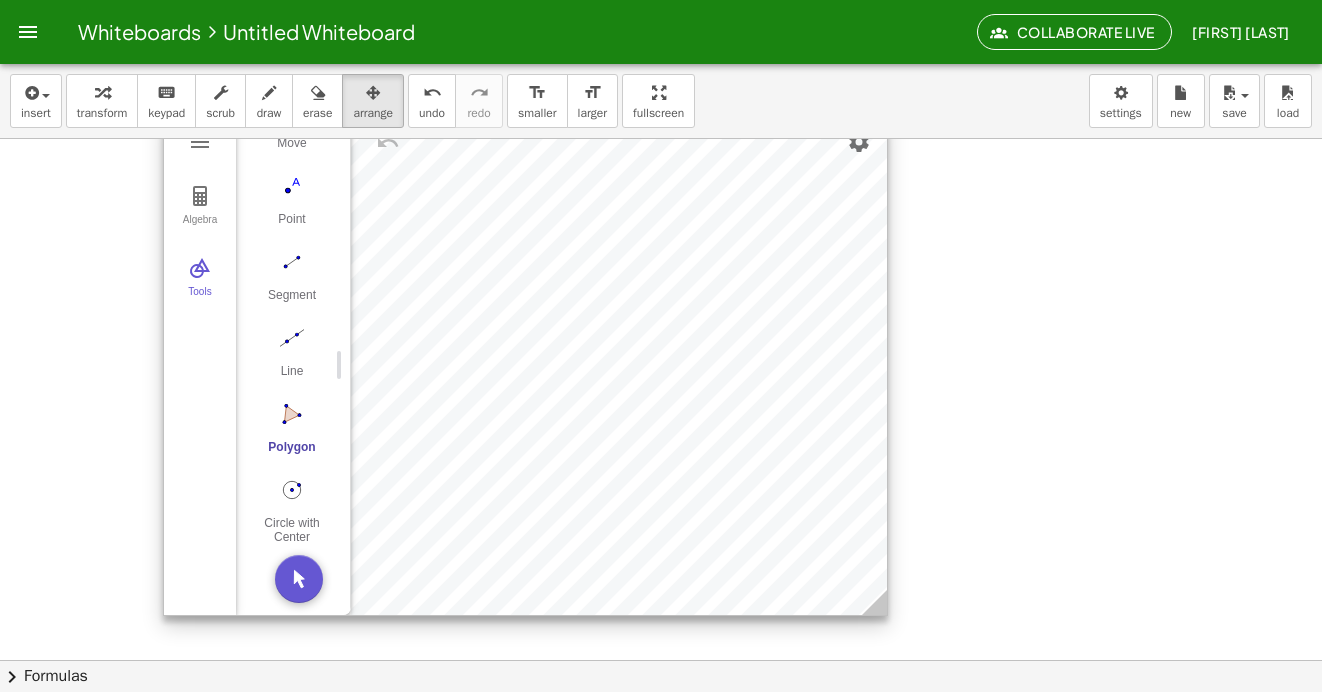 click at bounding box center (525, 364) 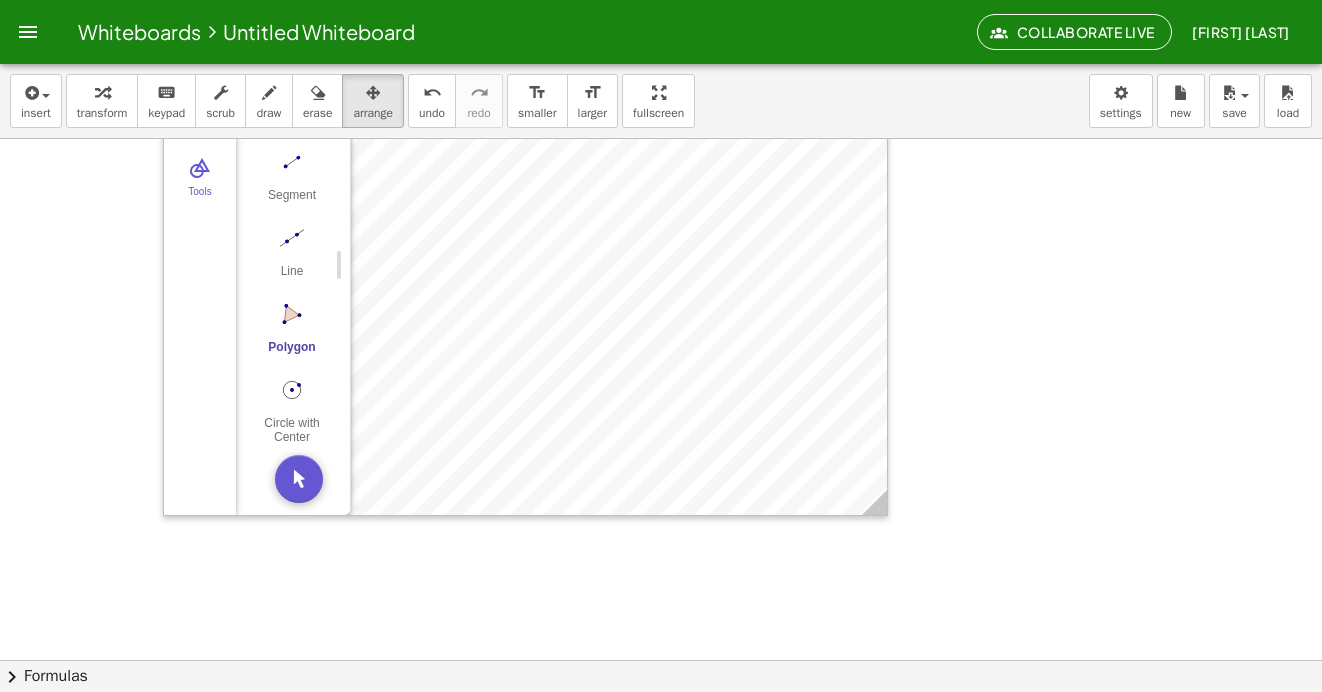 scroll, scrollTop: 400, scrollLeft: 0, axis: vertical 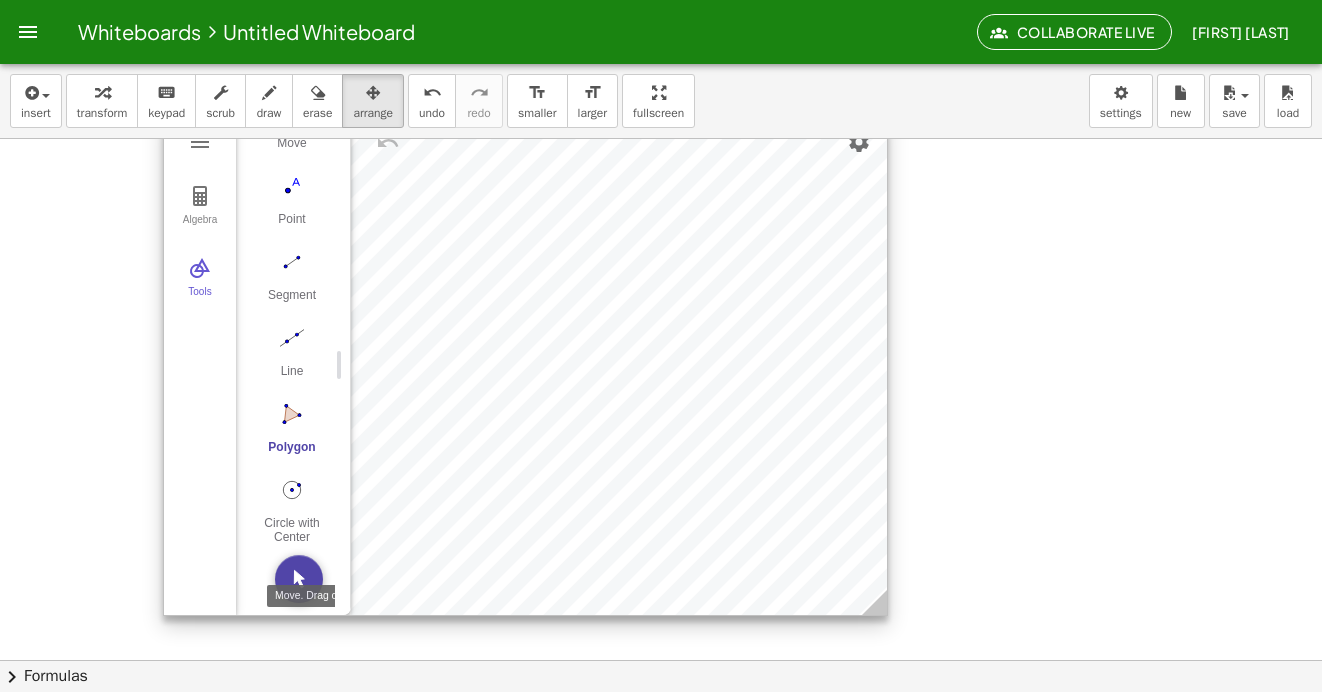 click at bounding box center [299, 579] 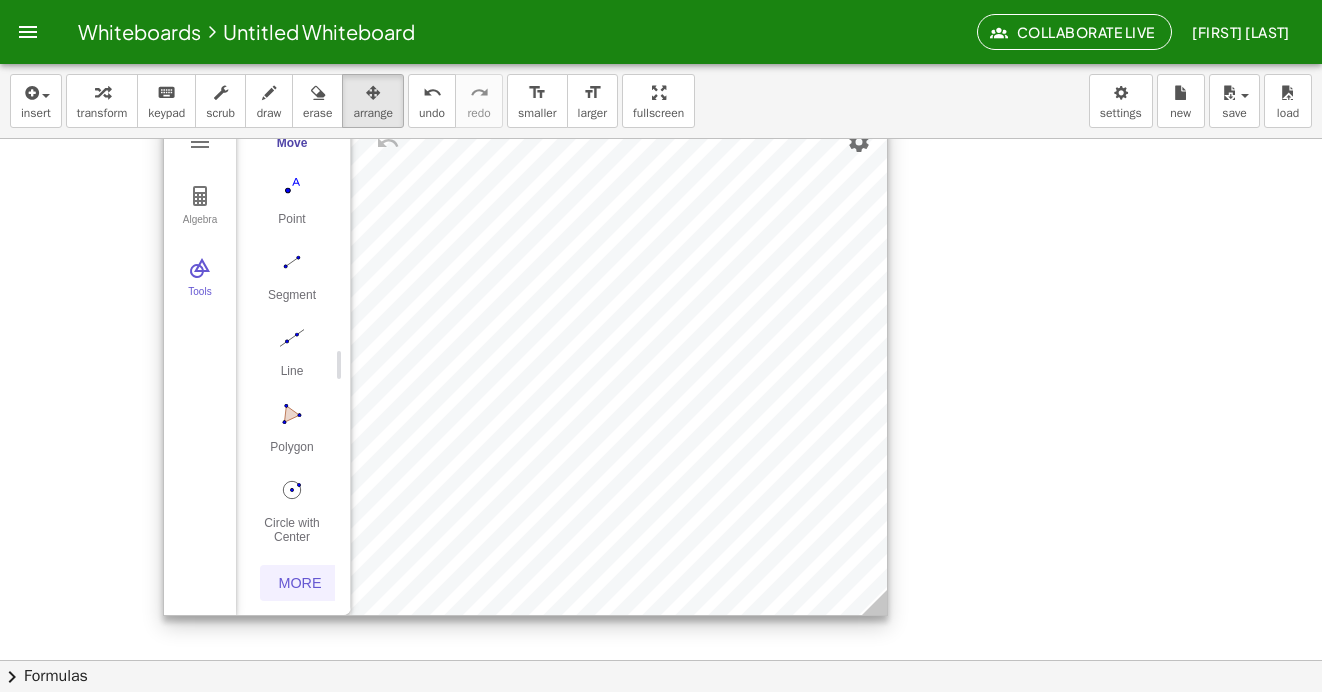 click on "More" at bounding box center (300, 583) 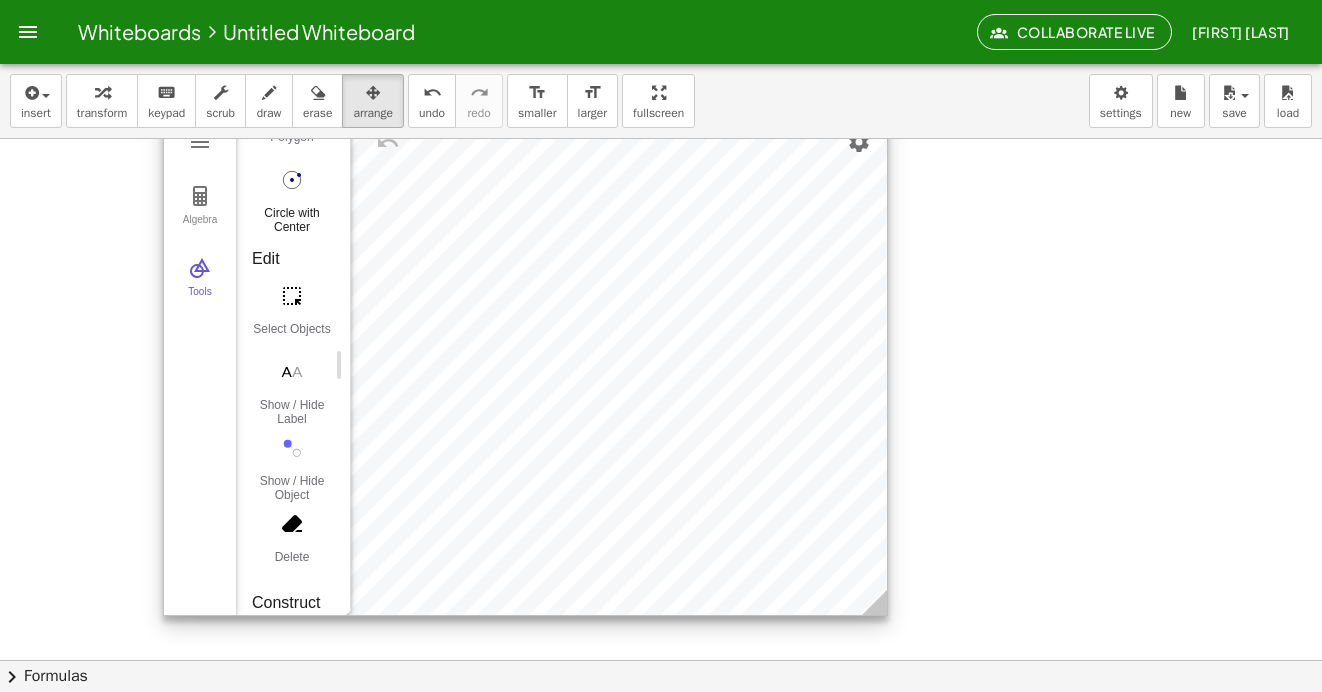 scroll, scrollTop: 303, scrollLeft: 0, axis: vertical 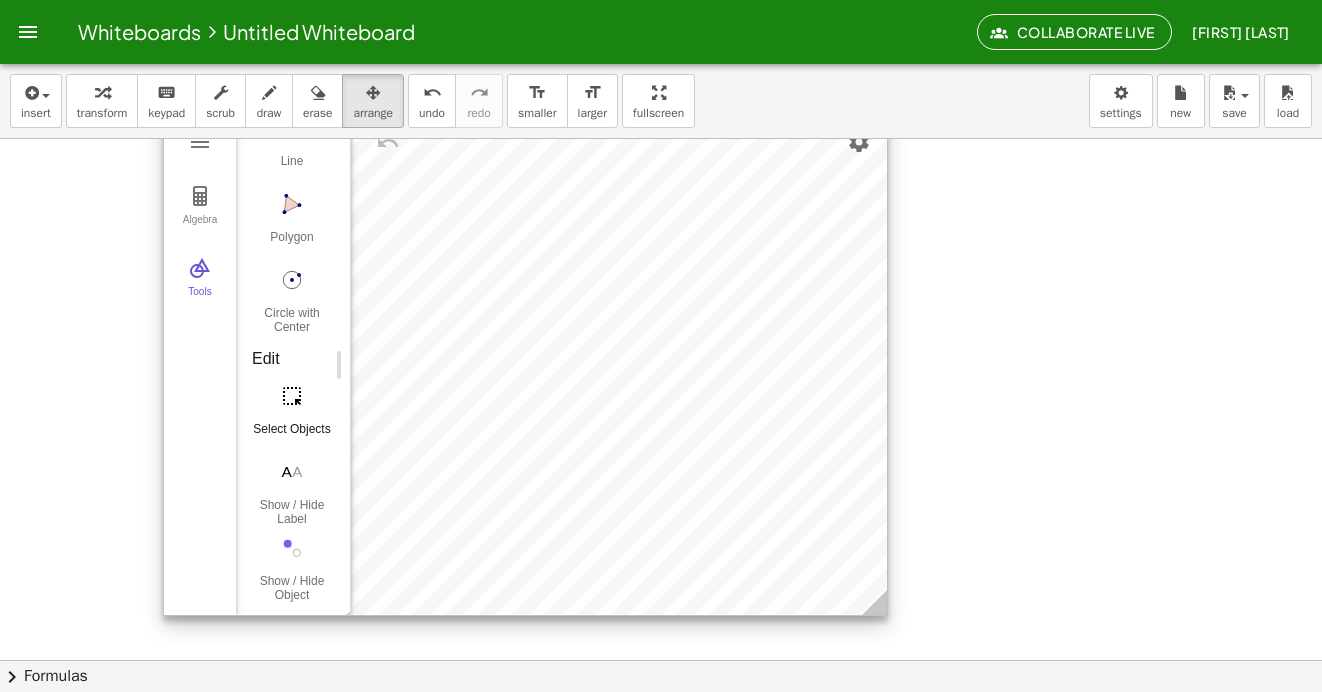 click on "Select Objects" at bounding box center (292, 415) 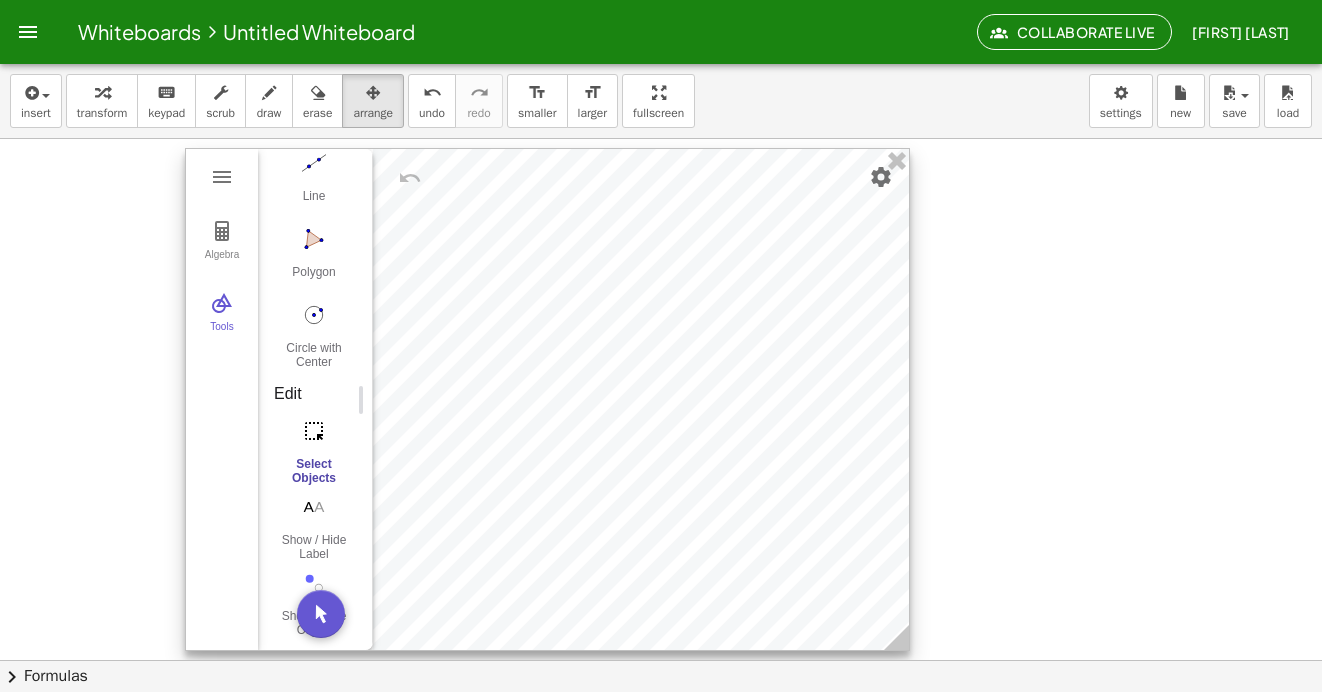 drag, startPoint x: 427, startPoint y: 293, endPoint x: 438, endPoint y: 309, distance: 19.416489 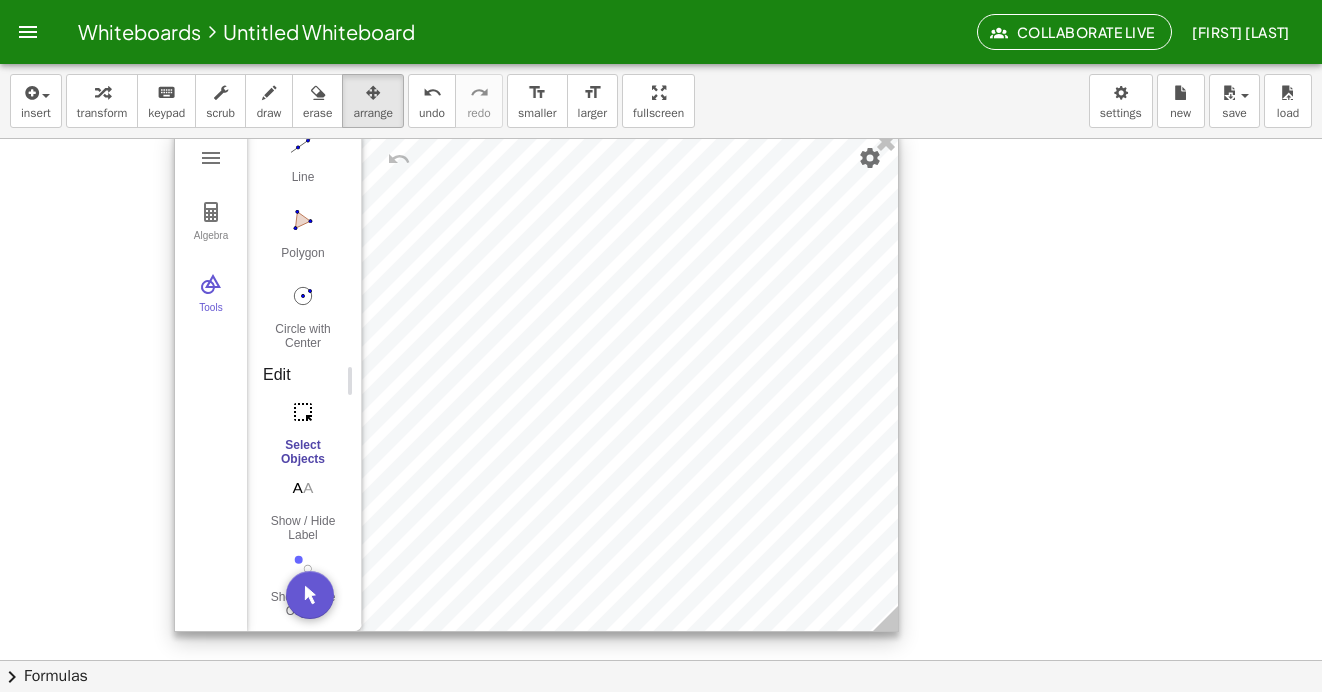 click at bounding box center [536, 380] 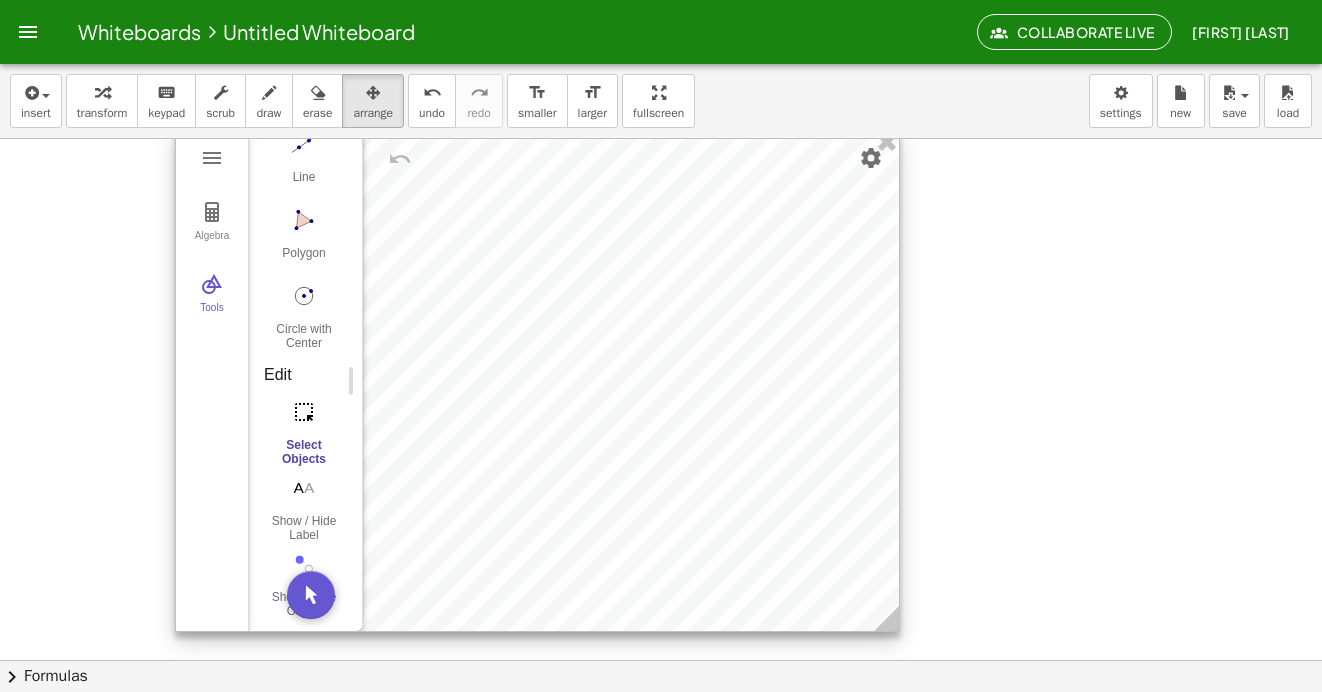 click at bounding box center (537, 380) 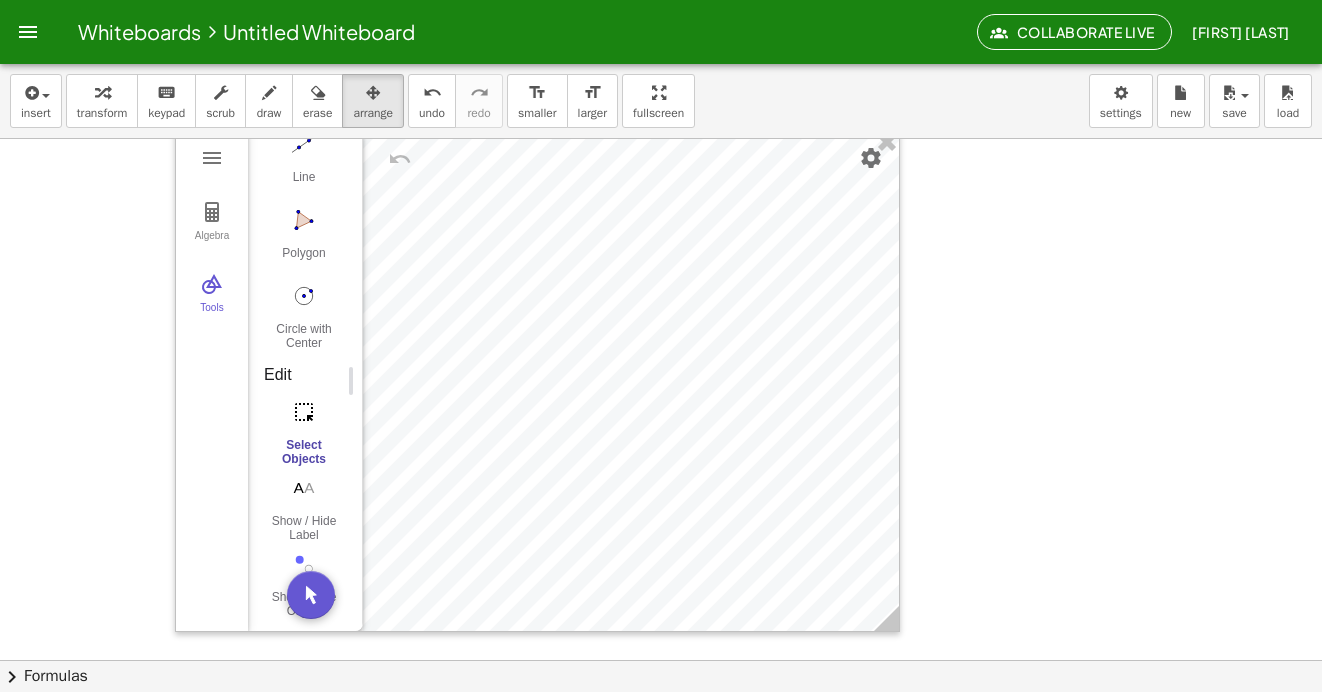 drag, startPoint x: 1010, startPoint y: 291, endPoint x: 1042, endPoint y: 363, distance: 78.79086 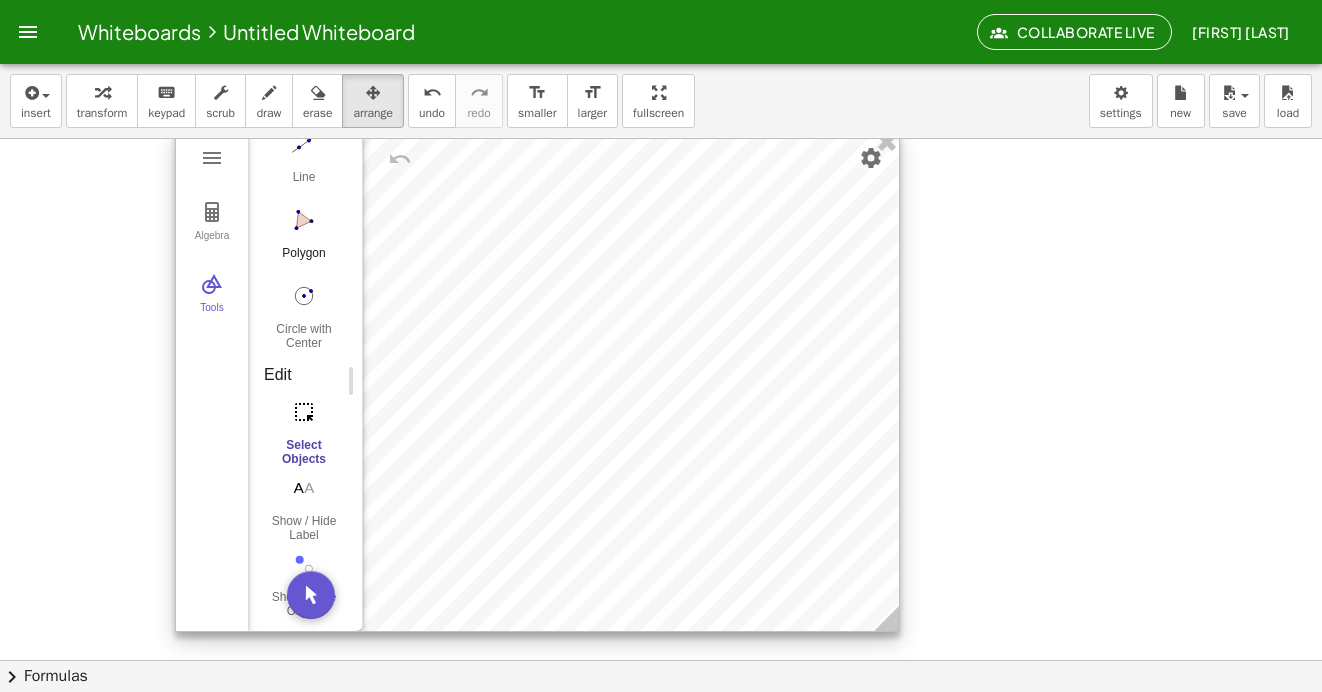 click at bounding box center (304, 220) 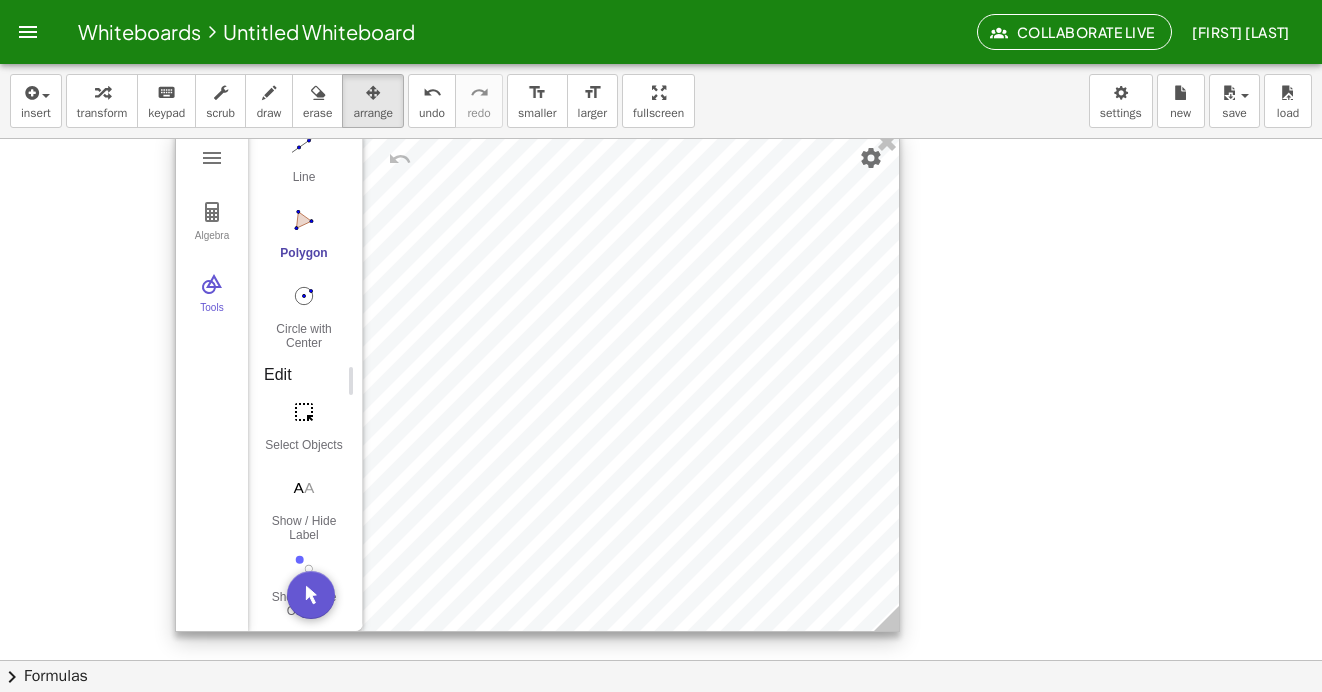 click at bounding box center (537, 380) 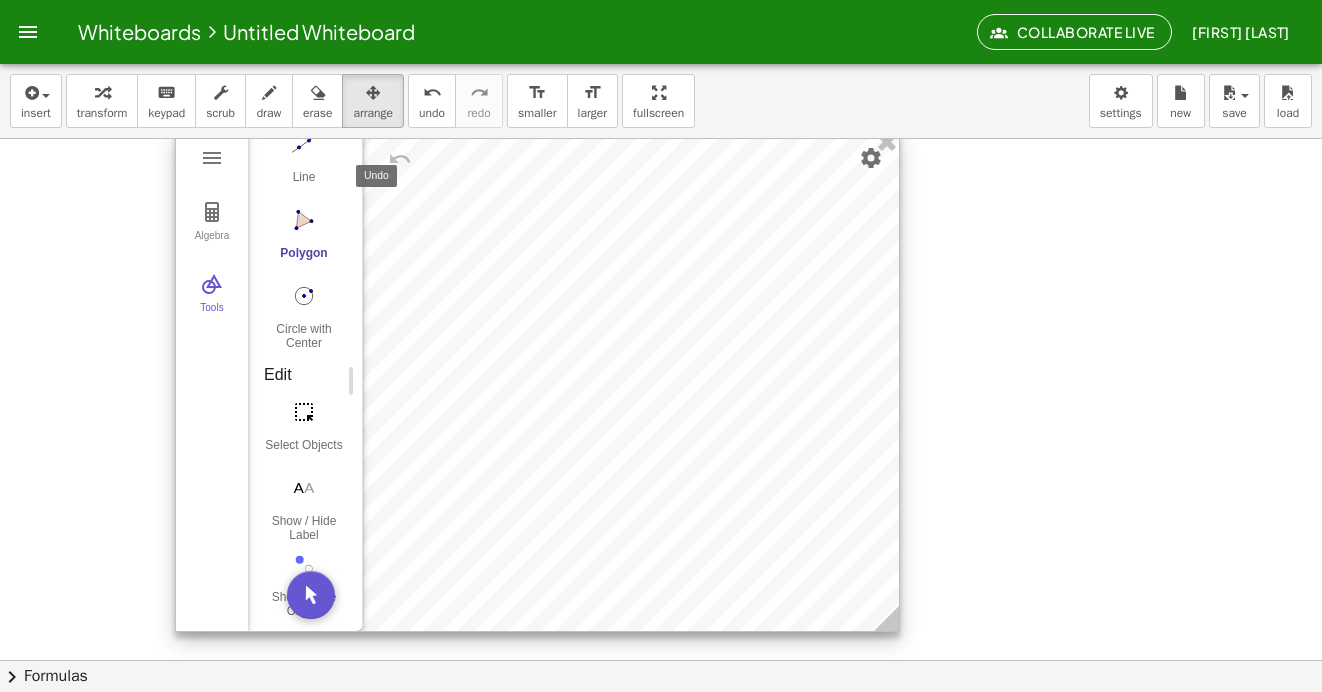 click at bounding box center [400, 159] 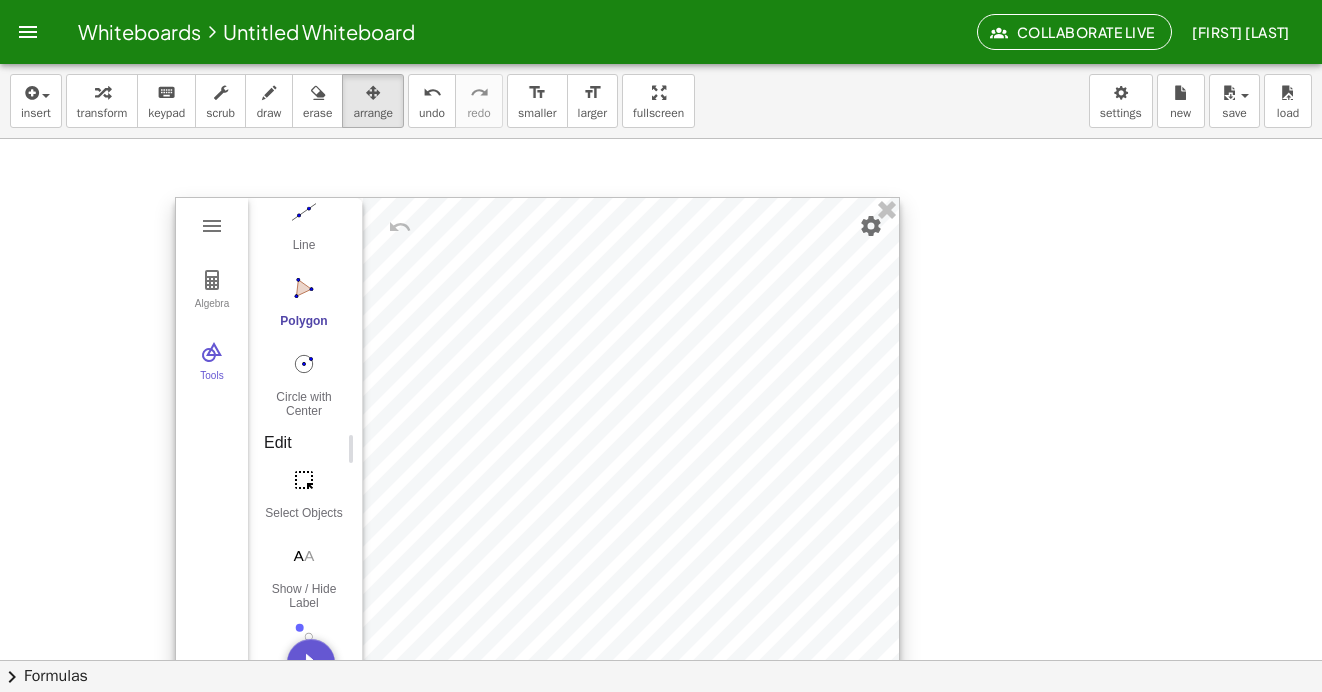scroll, scrollTop: 300, scrollLeft: 0, axis: vertical 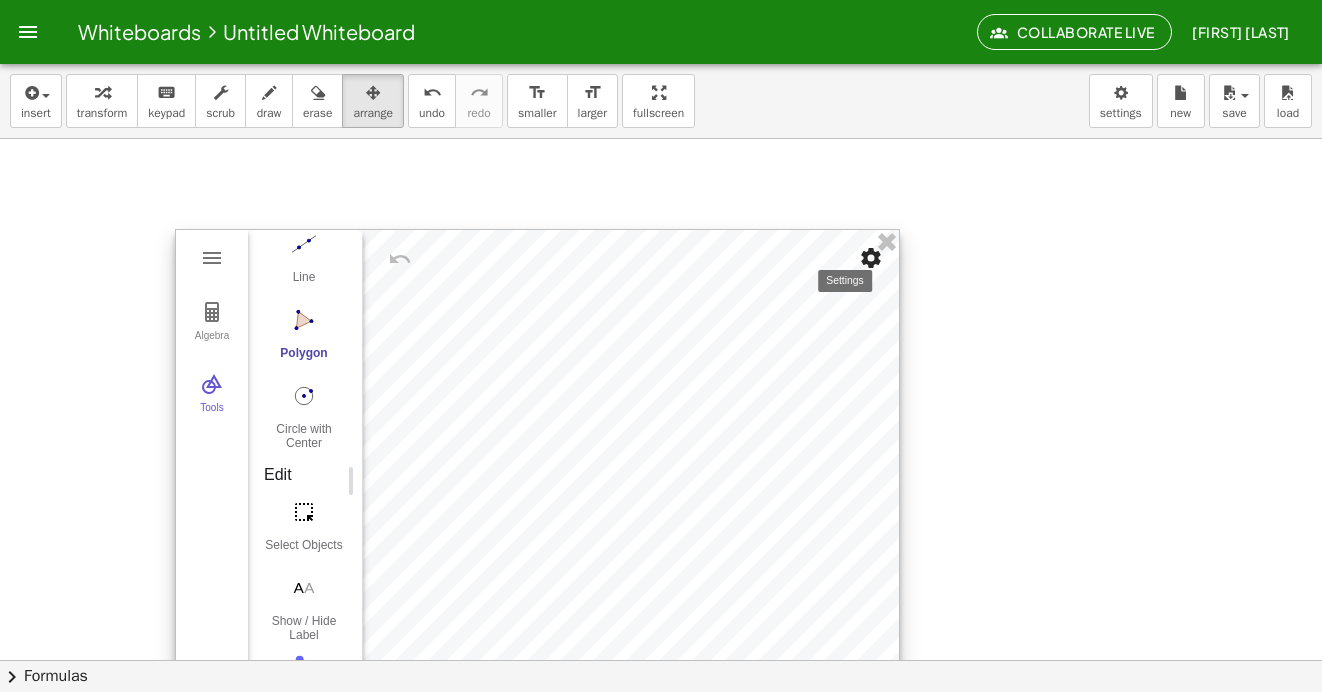 click at bounding box center [871, 258] 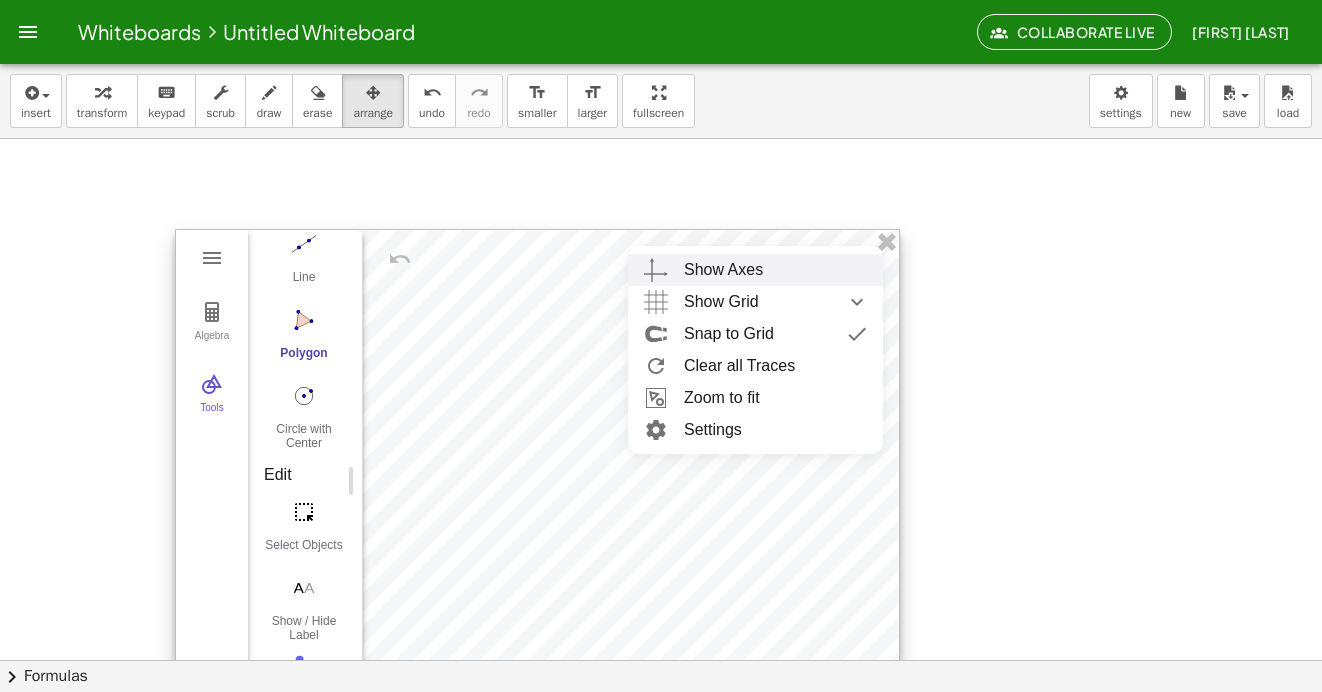 click on "Show Axes" at bounding box center (755, 270) 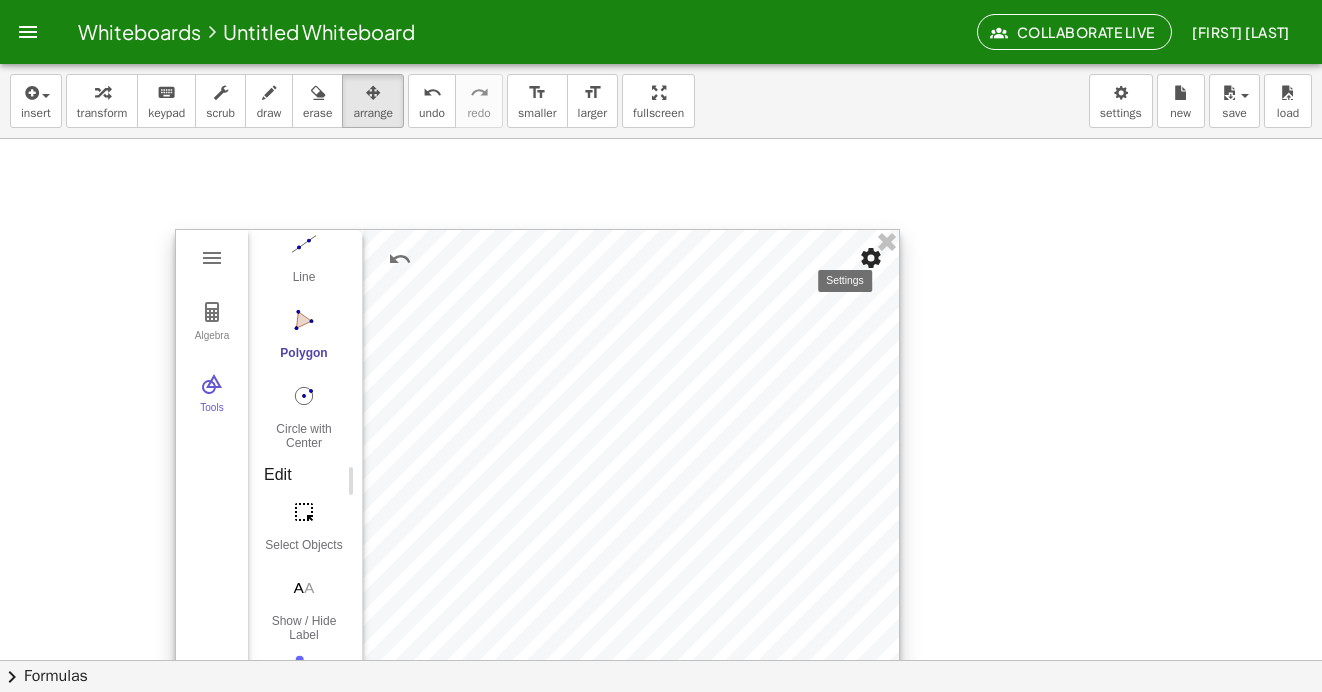 click at bounding box center (871, 258) 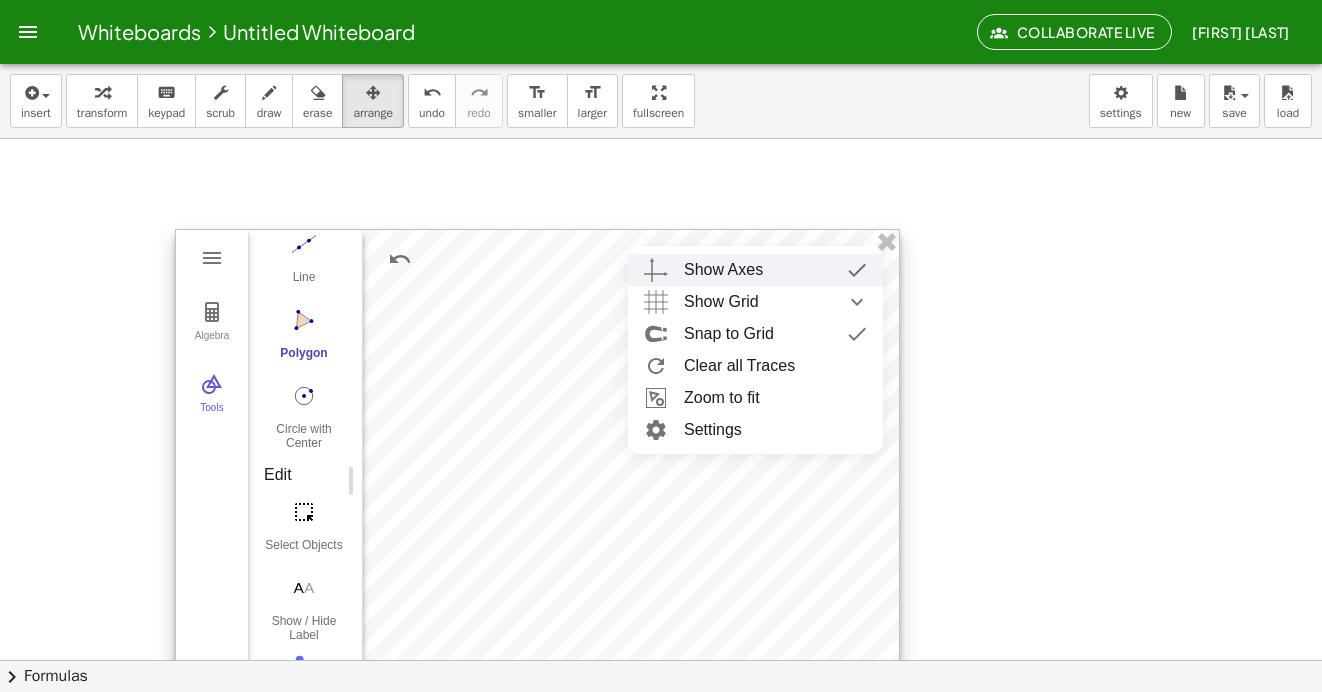 click on "Show Axes" at bounding box center [775, 270] 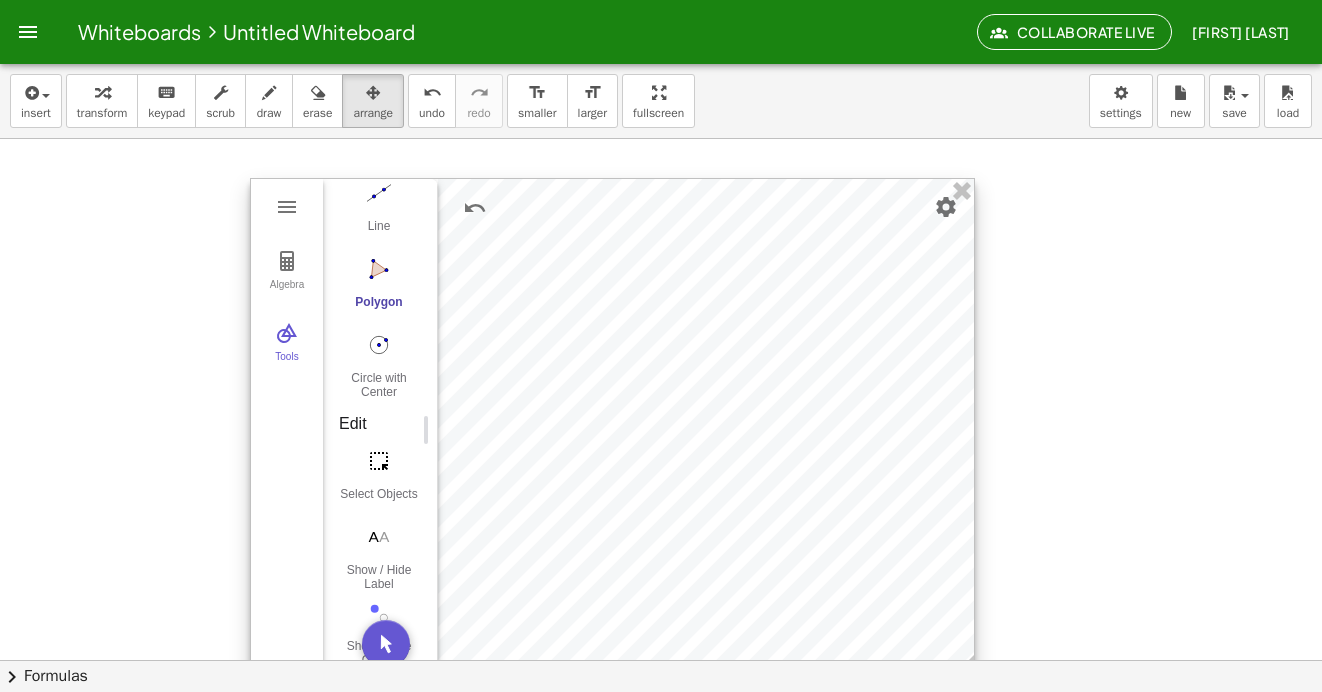 drag, startPoint x: 629, startPoint y: 325, endPoint x: 704, endPoint y: 273, distance: 91.26335 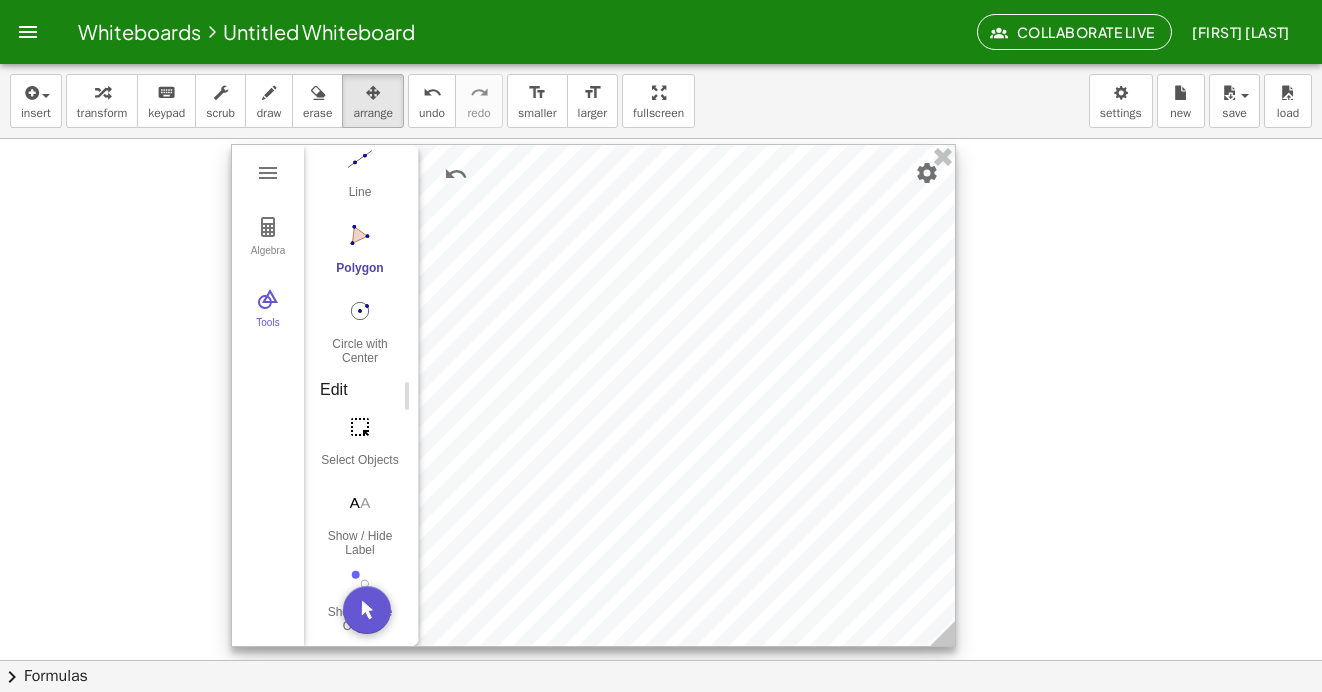 drag, startPoint x: 704, startPoint y: 273, endPoint x: 685, endPoint y: 240, distance: 38.078865 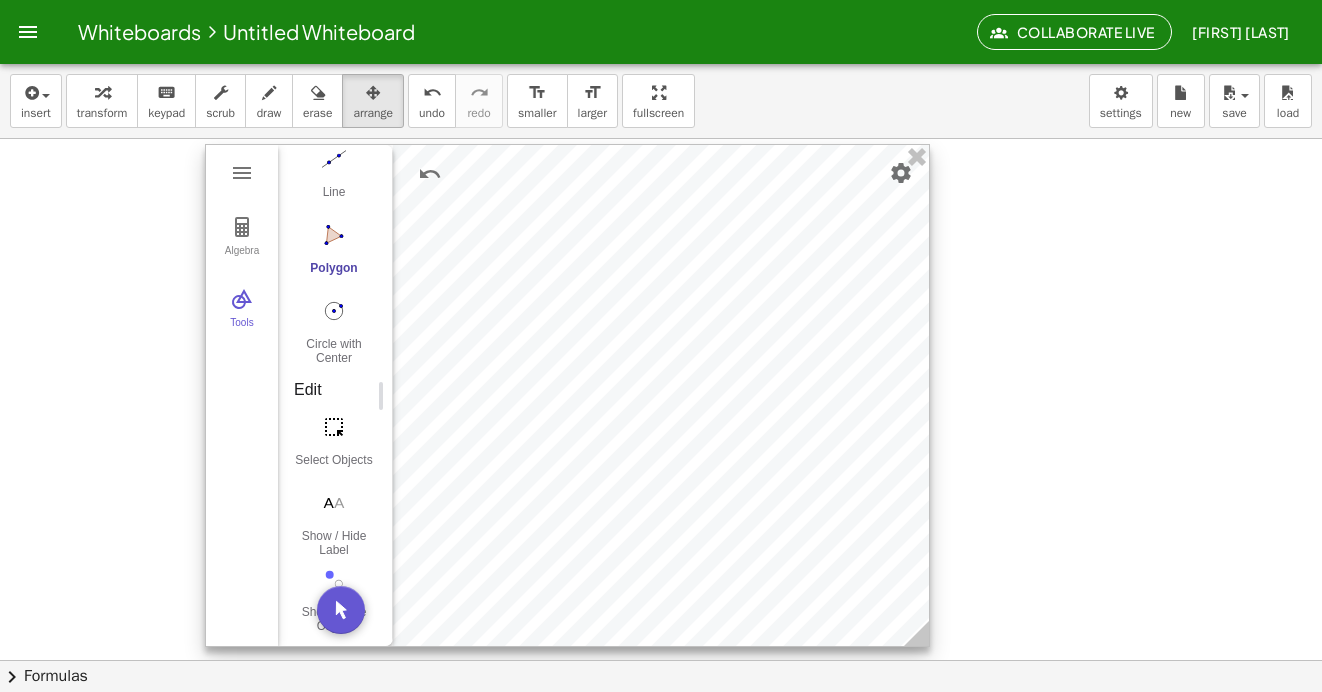 drag, startPoint x: 614, startPoint y: 221, endPoint x: 588, endPoint y: 221, distance: 26 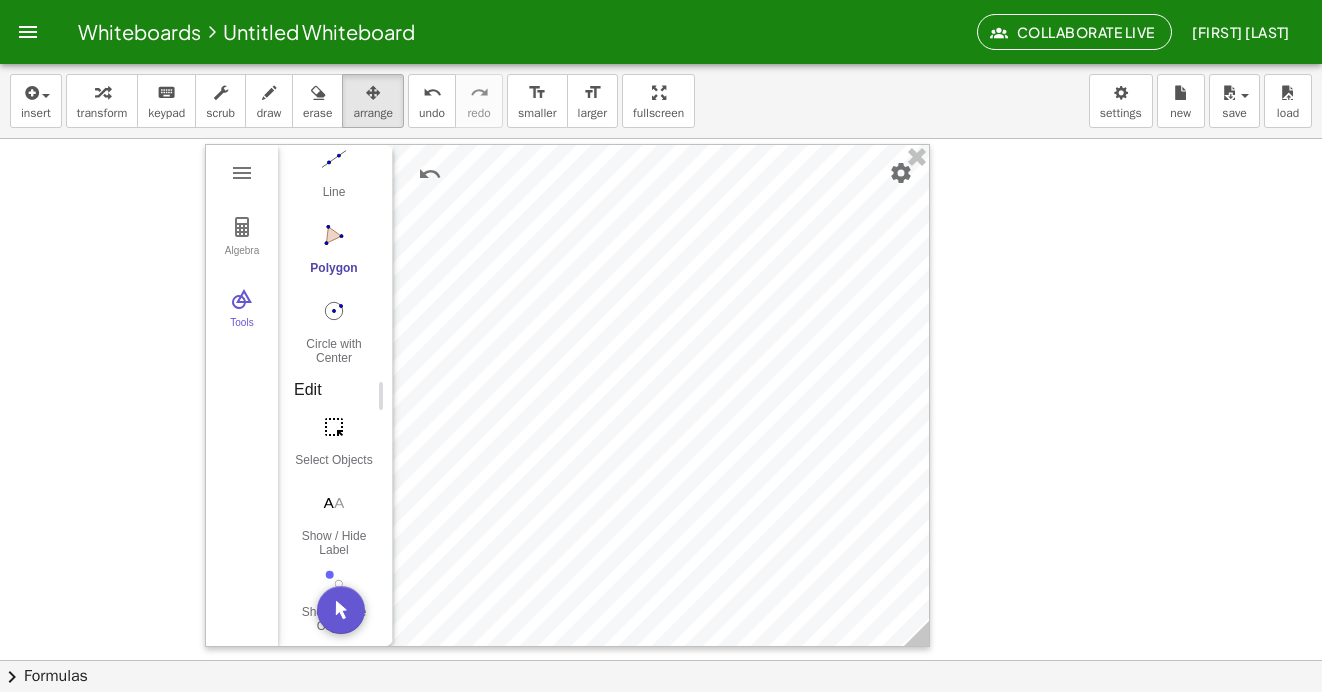 click at bounding box center (661, 530) 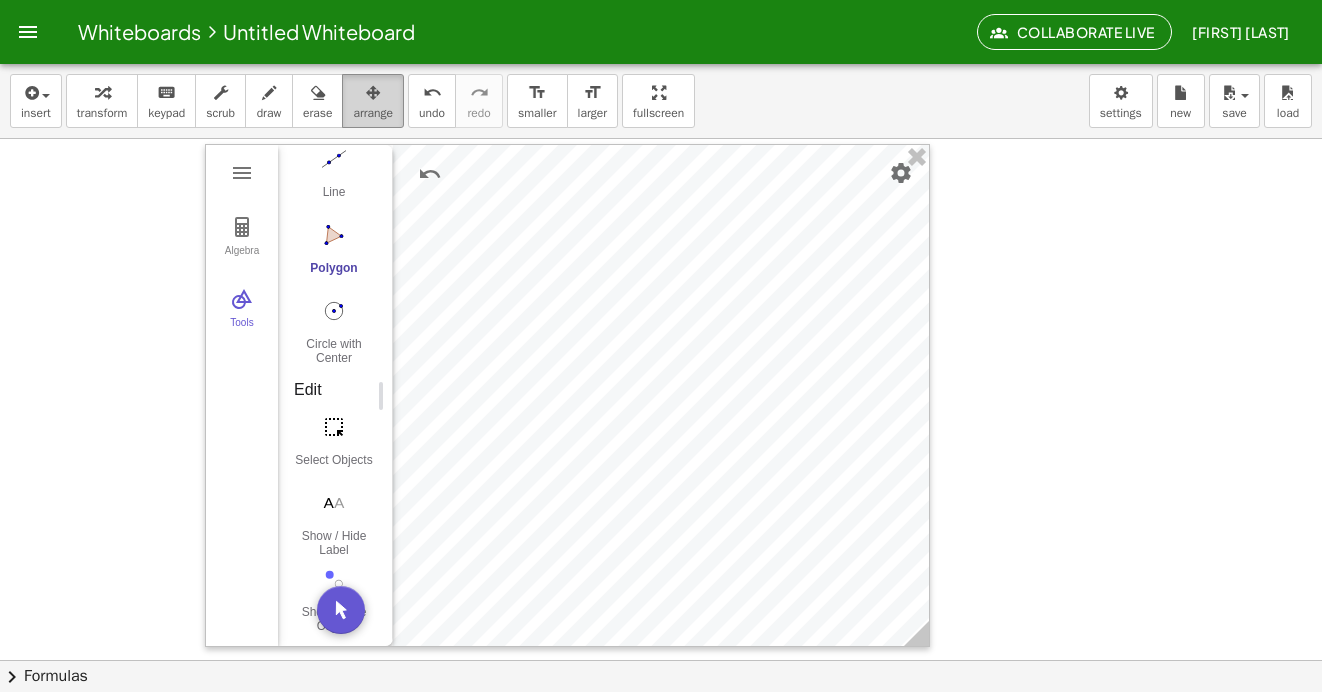 click on "arrange" at bounding box center [373, 113] 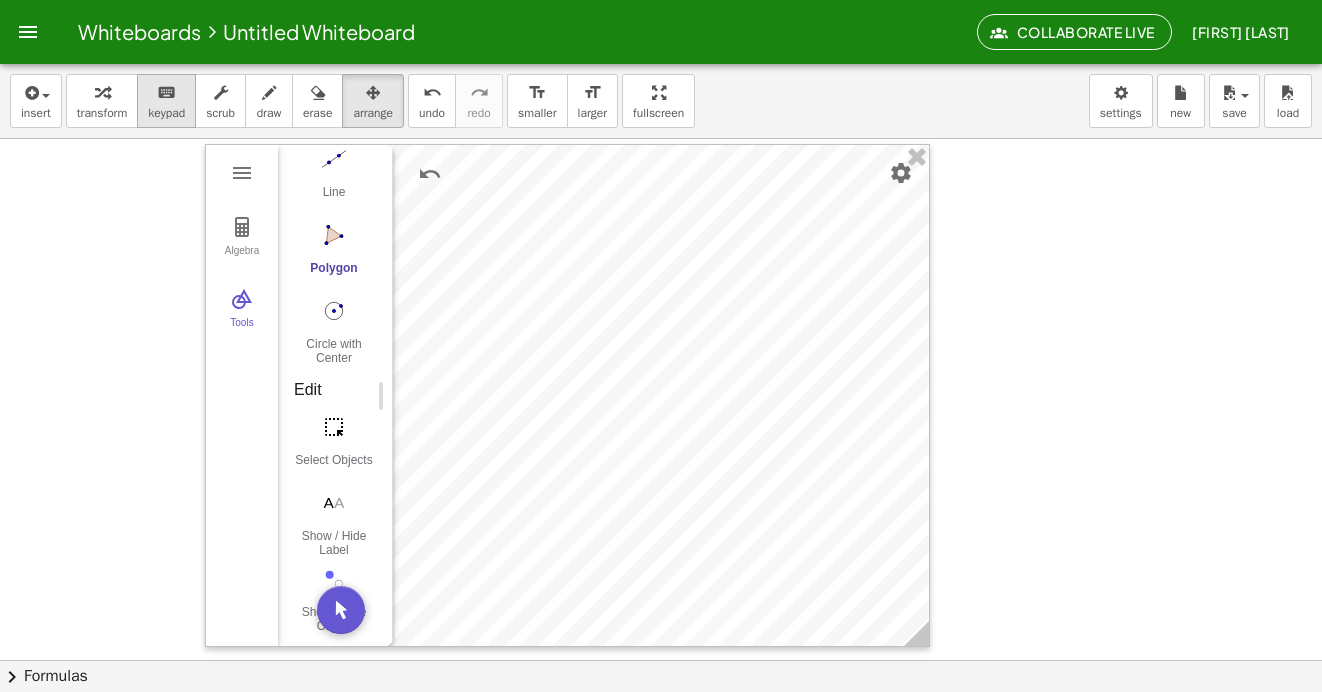 click on "keyboard" at bounding box center [166, 93] 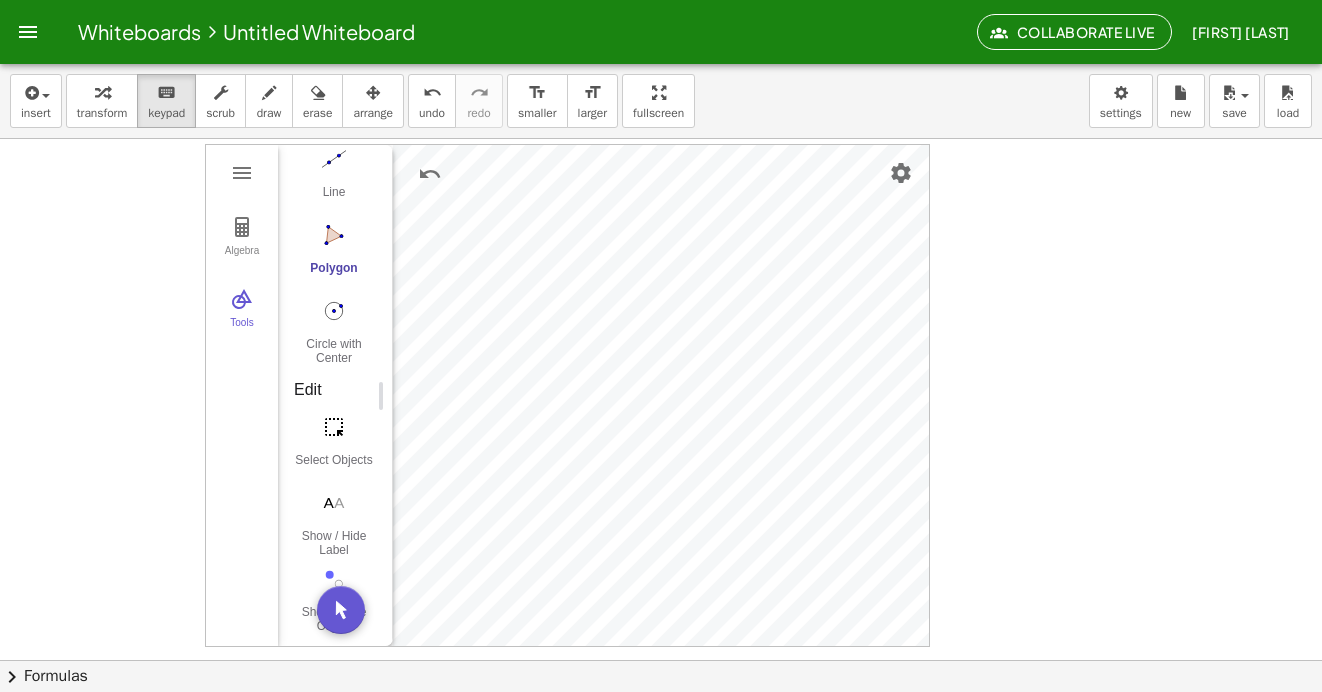 click on "Polygon" at bounding box center (334, 254) 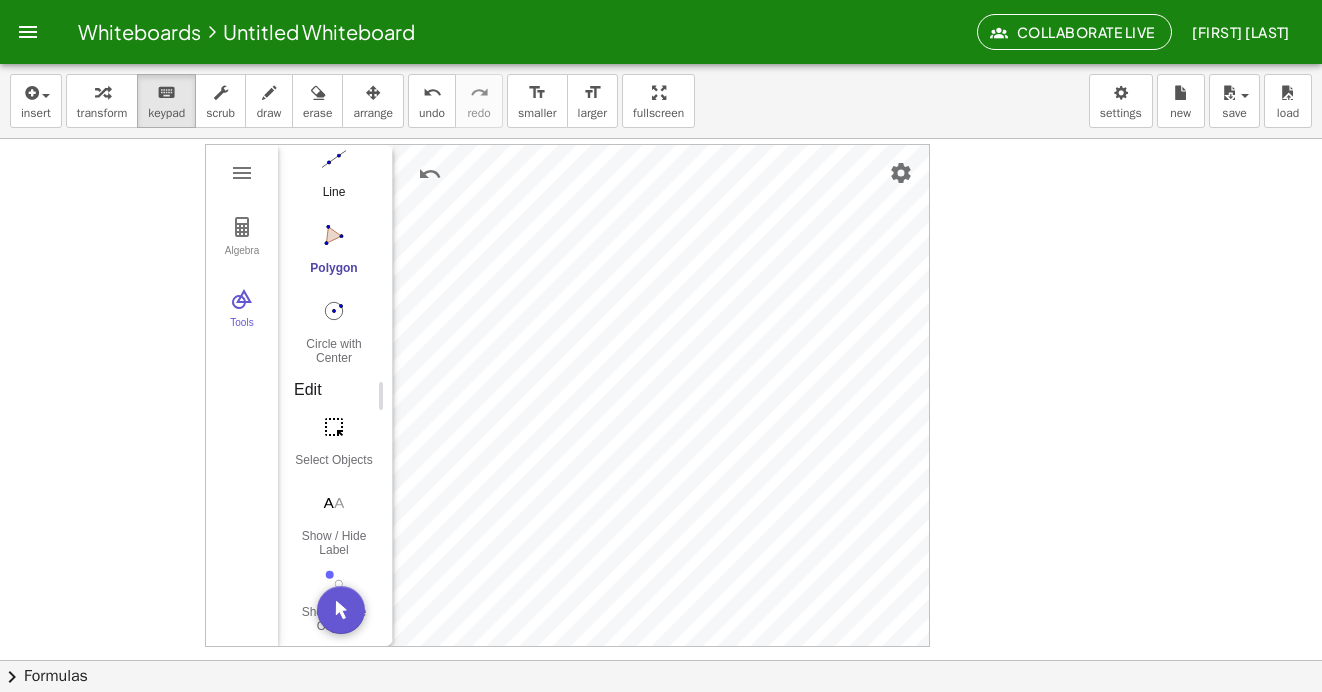 drag, startPoint x: 321, startPoint y: 183, endPoint x: 362, endPoint y: 192, distance: 41.976185 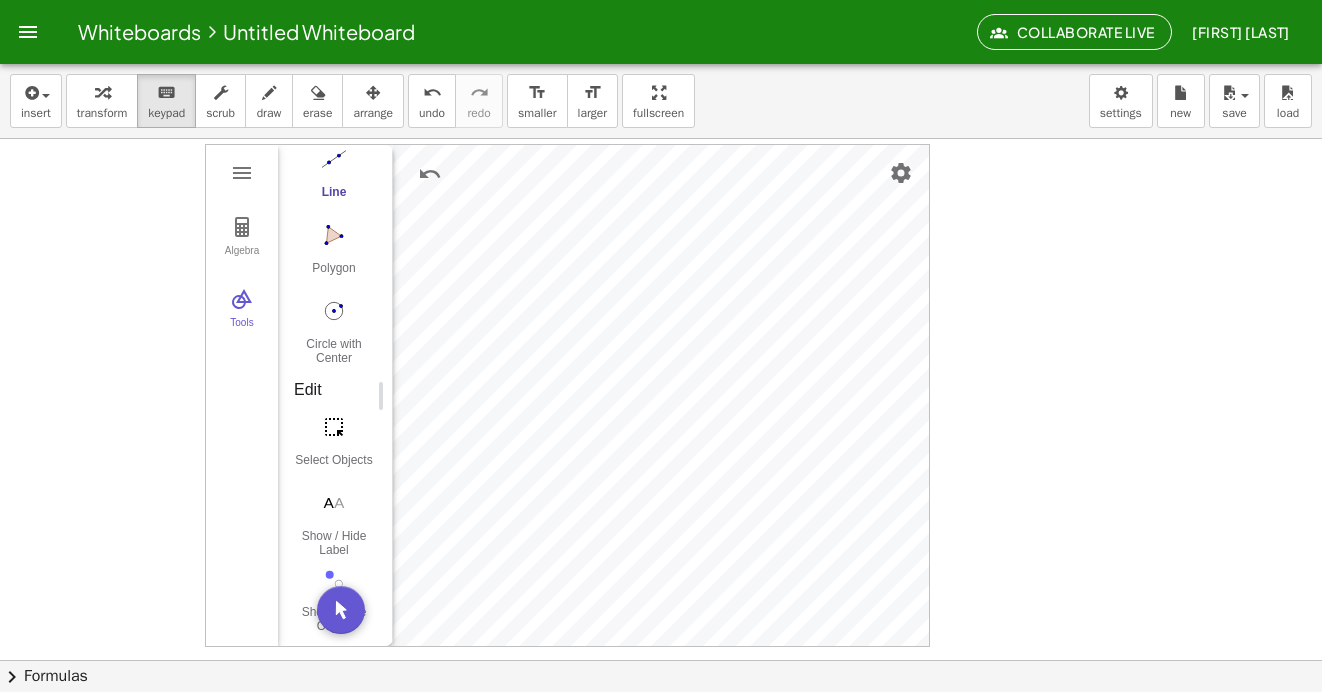 scroll, scrollTop: 103, scrollLeft: 0, axis: vertical 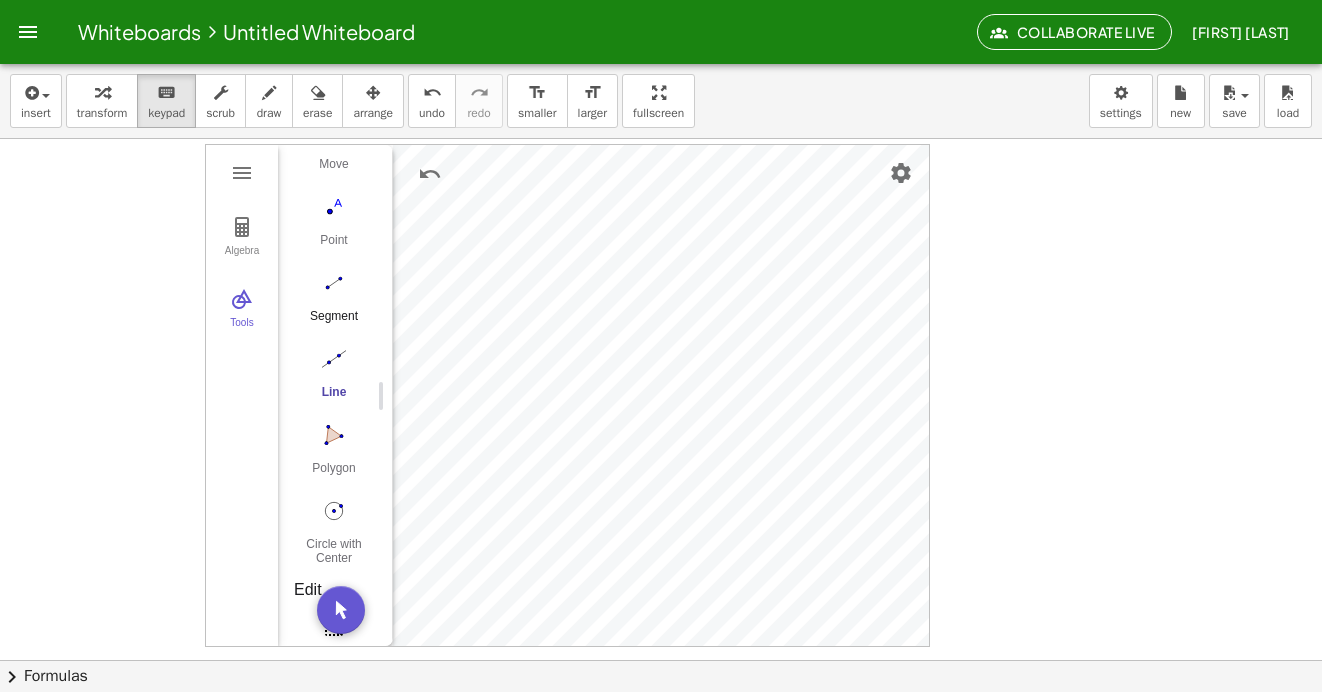 click at bounding box center (334, 283) 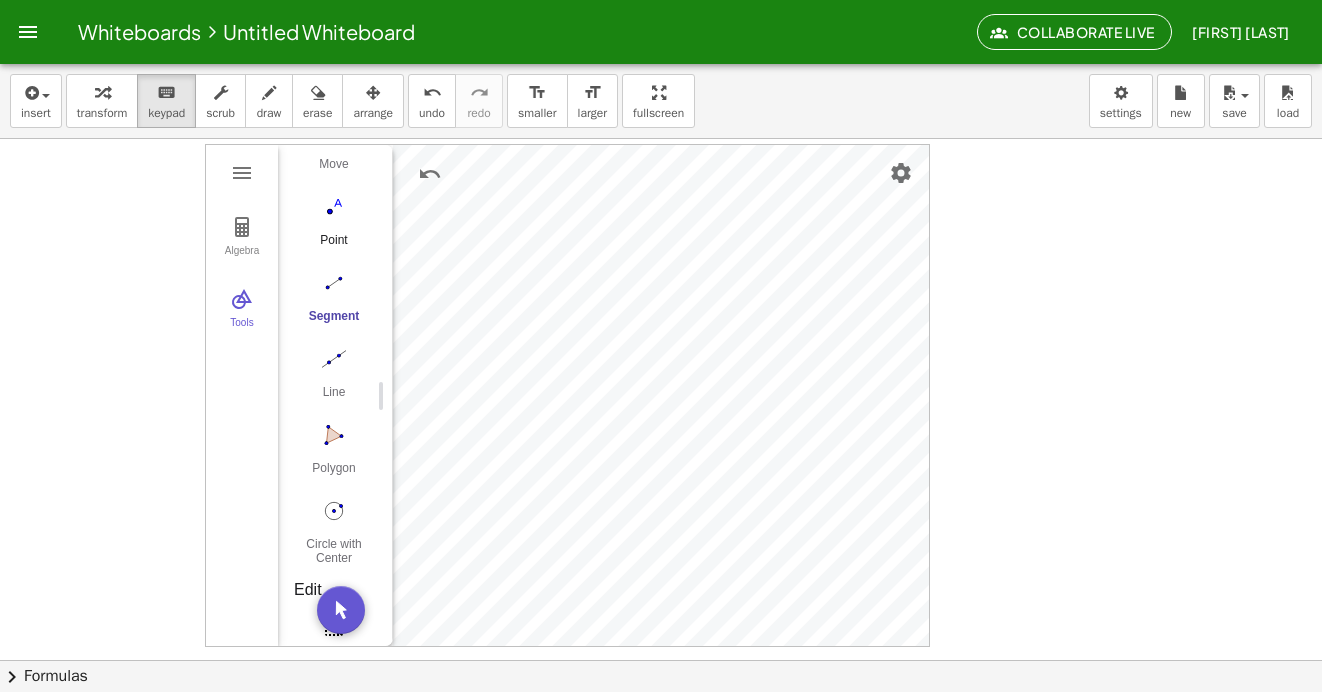 click at bounding box center [334, 207] 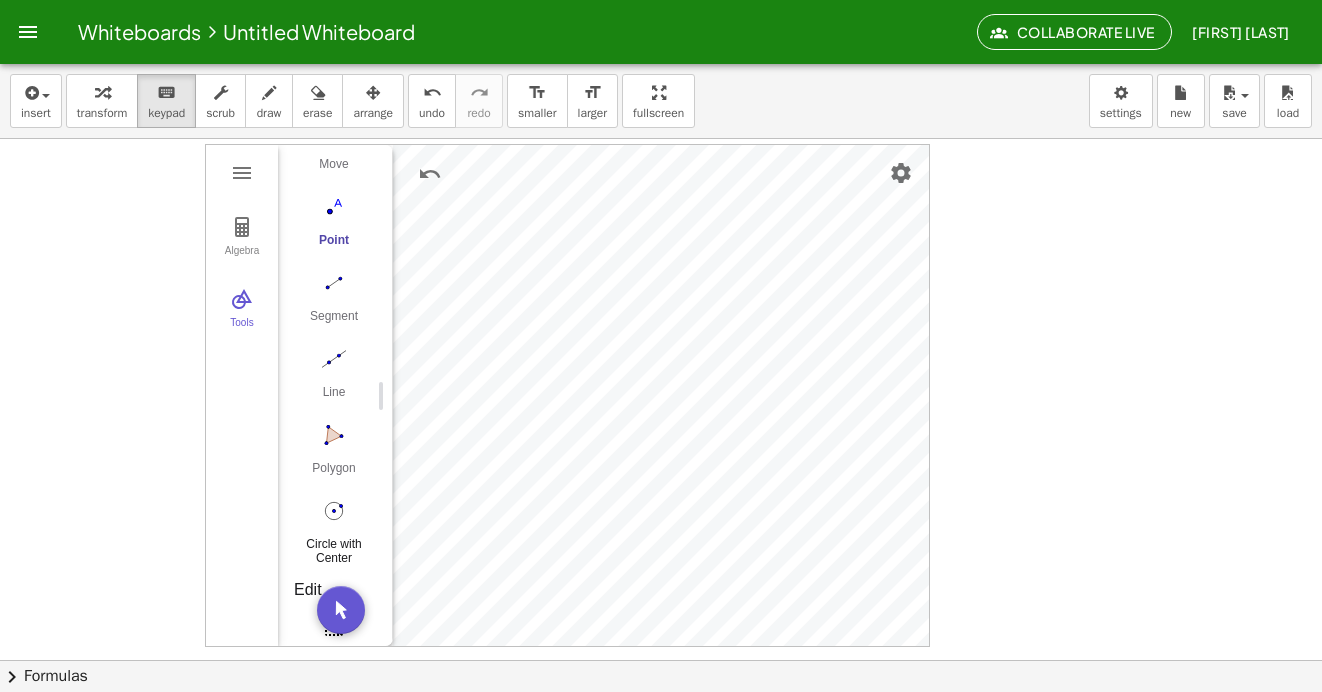 click at bounding box center [334, 511] 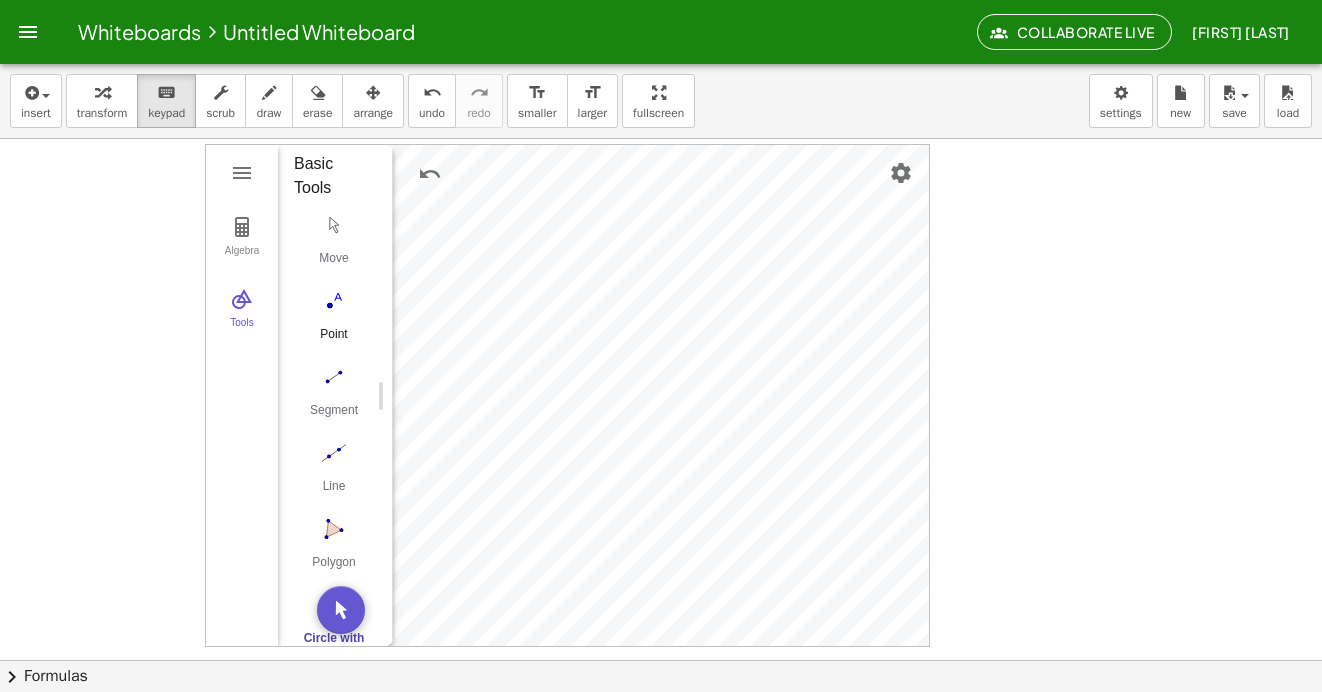 scroll, scrollTop: 0, scrollLeft: 0, axis: both 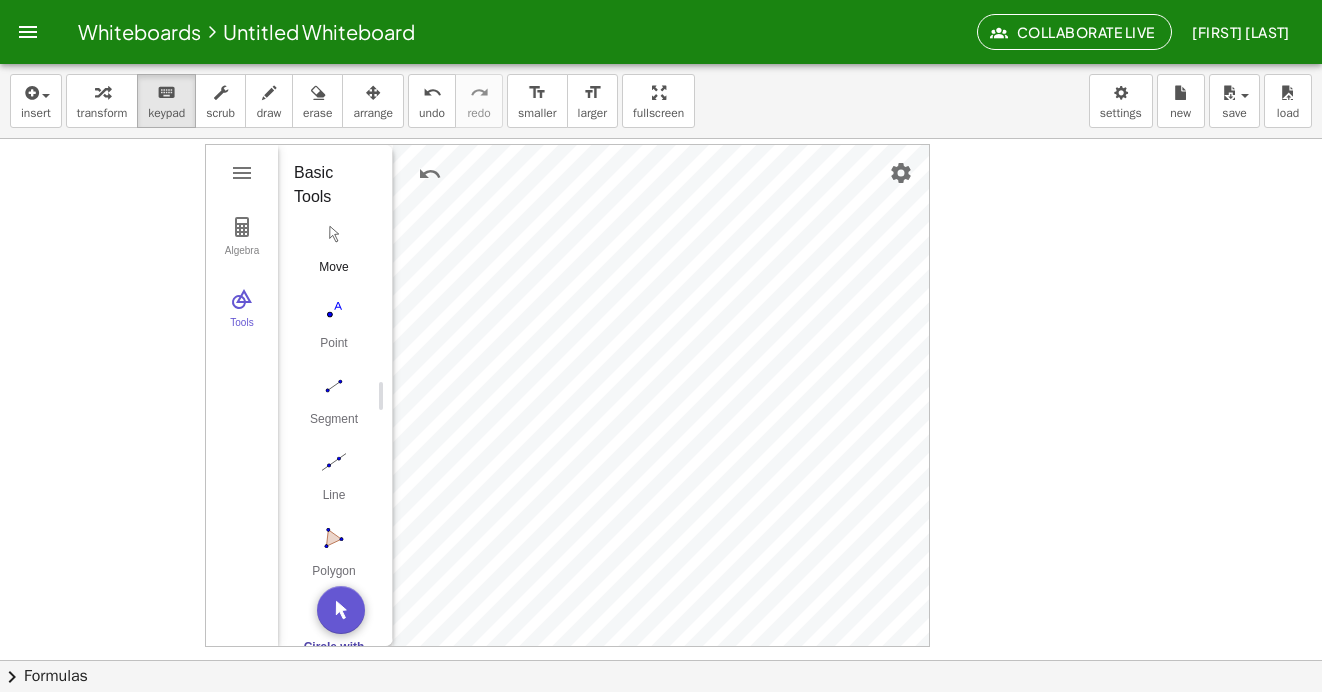 click on "Move" at bounding box center [334, 253] 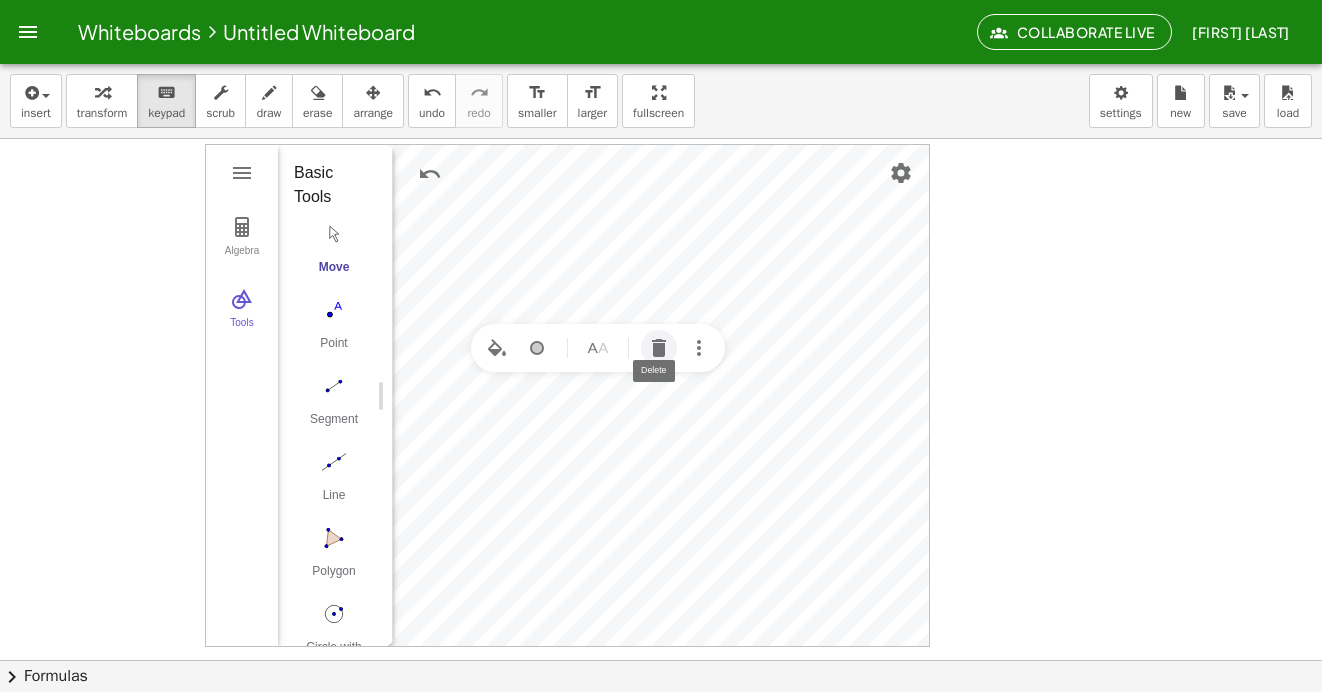 click at bounding box center (659, 348) 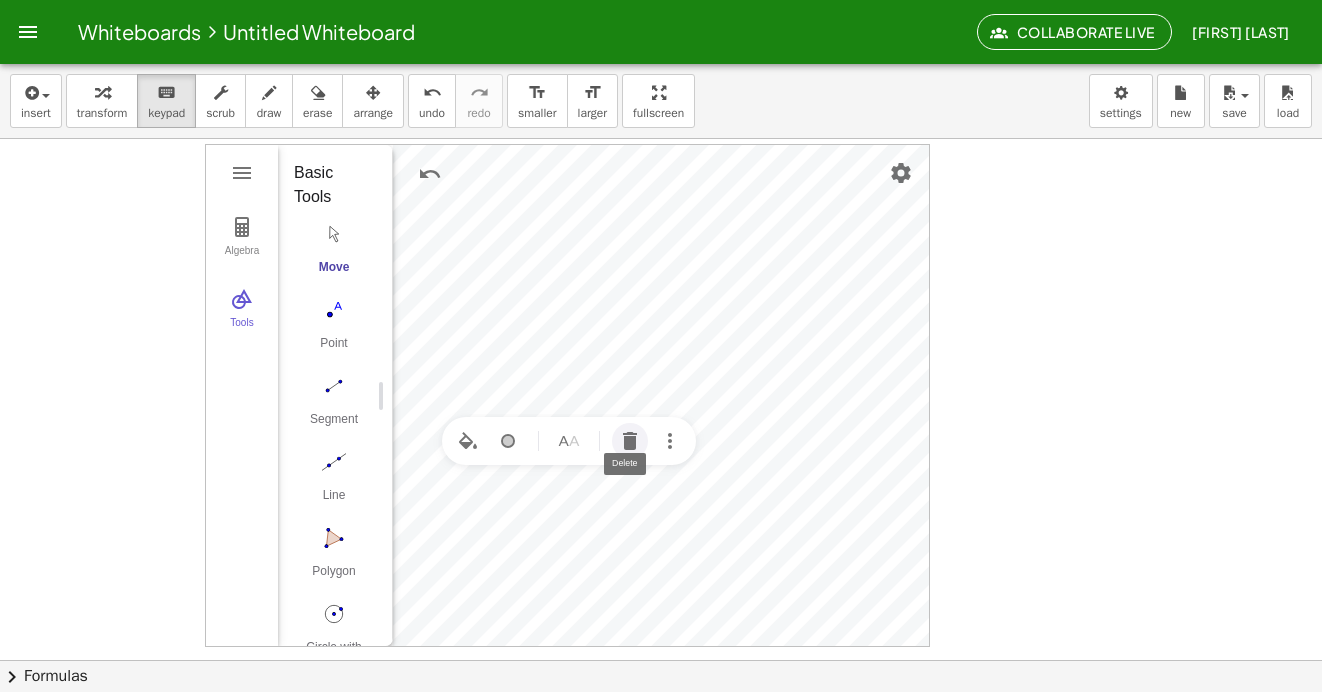 click at bounding box center [630, 441] 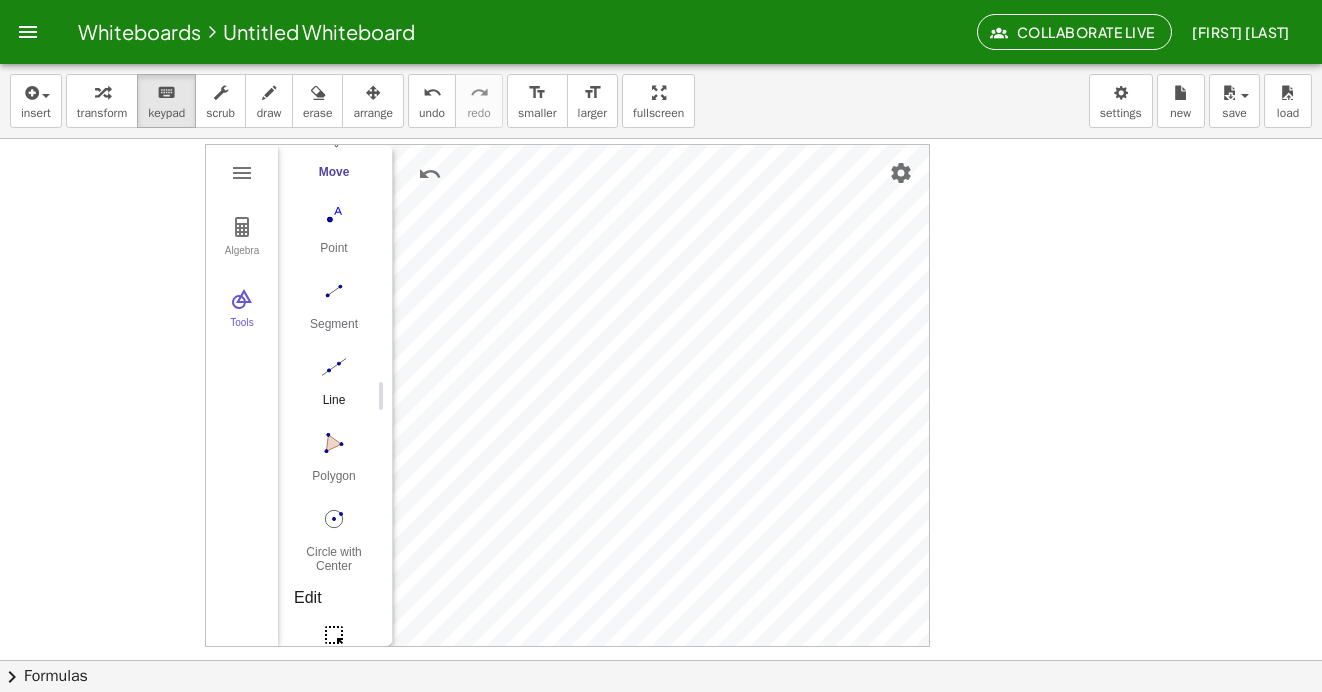 scroll, scrollTop: 200, scrollLeft: 0, axis: vertical 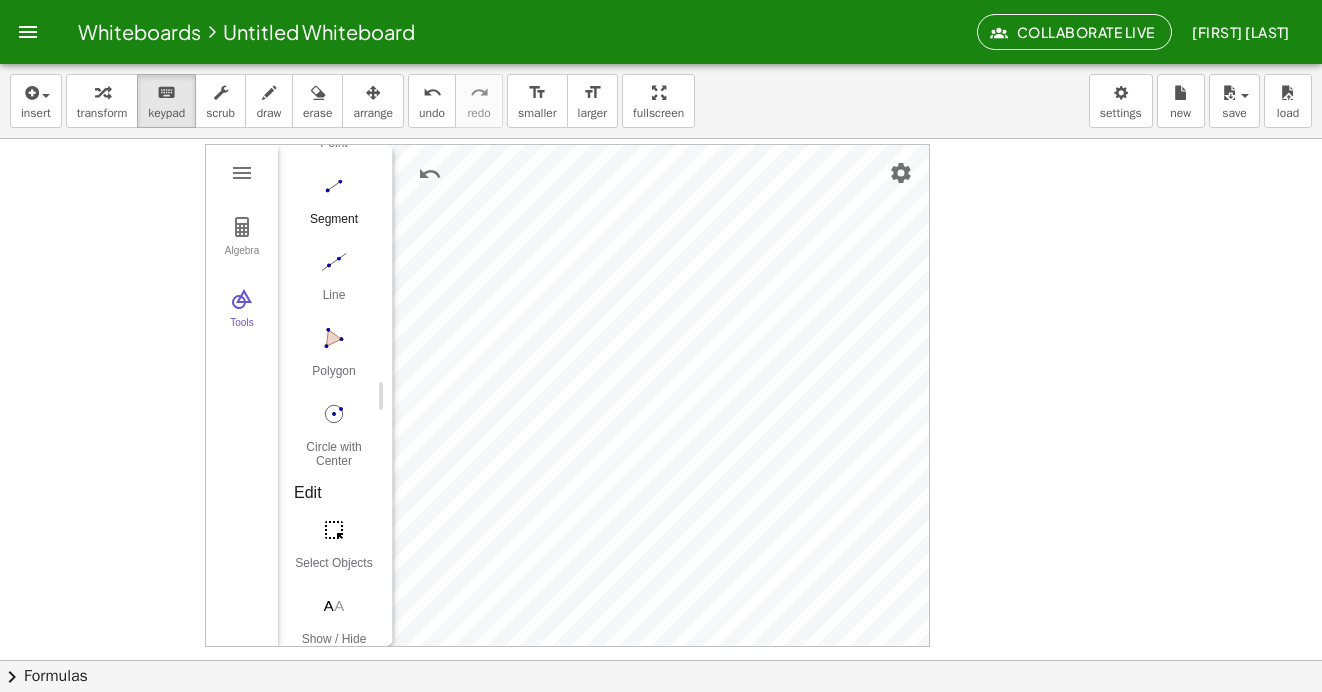 click at bounding box center [334, 186] 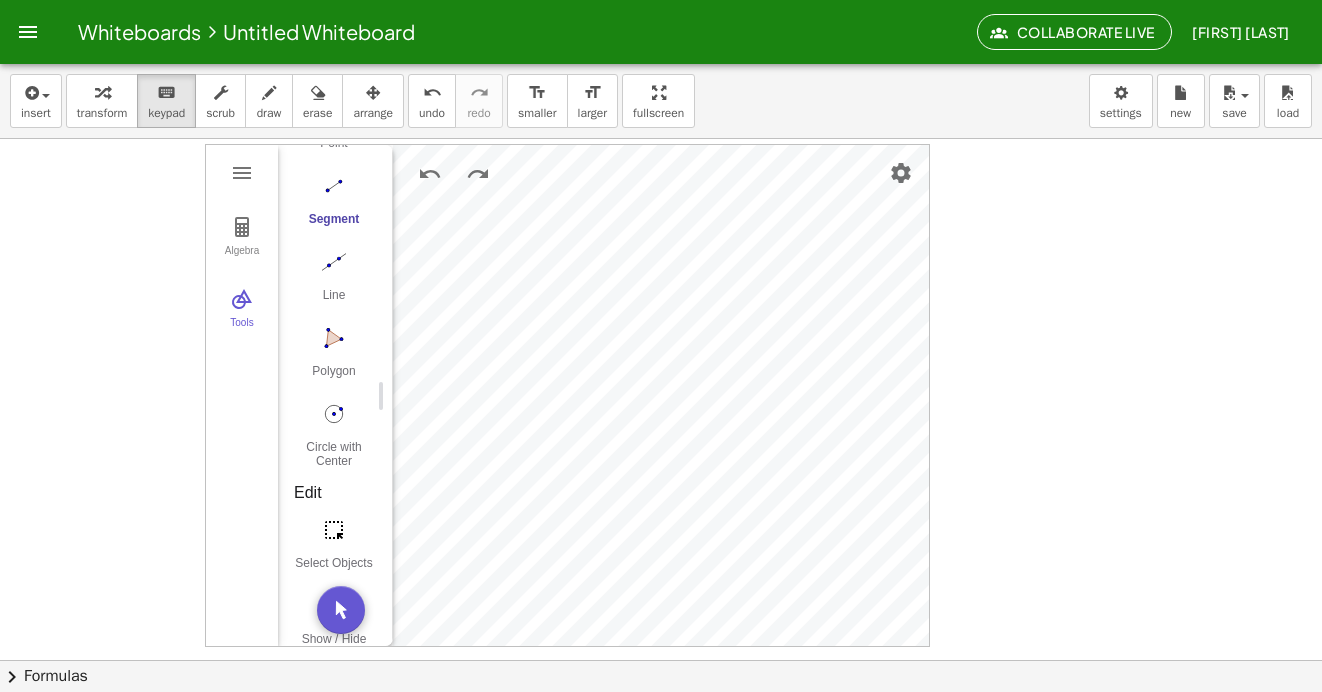 scroll, scrollTop: 0, scrollLeft: 0, axis: both 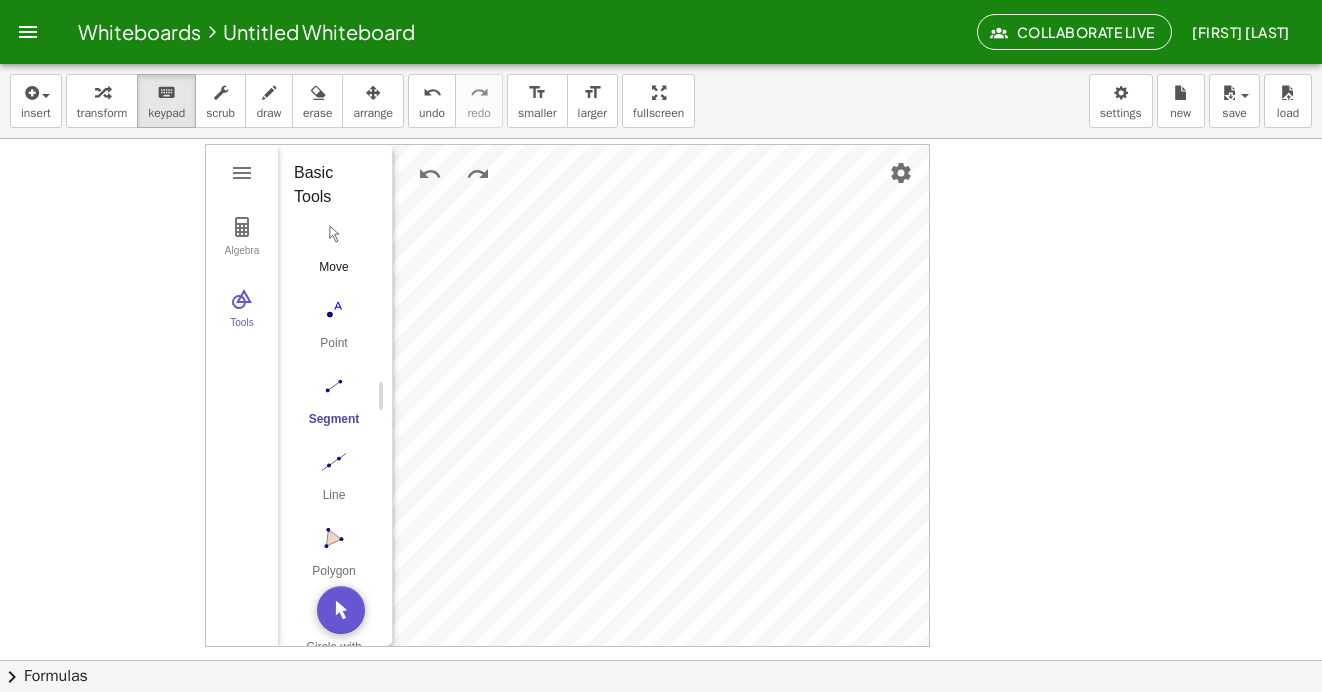 click on "Move" at bounding box center [334, 253] 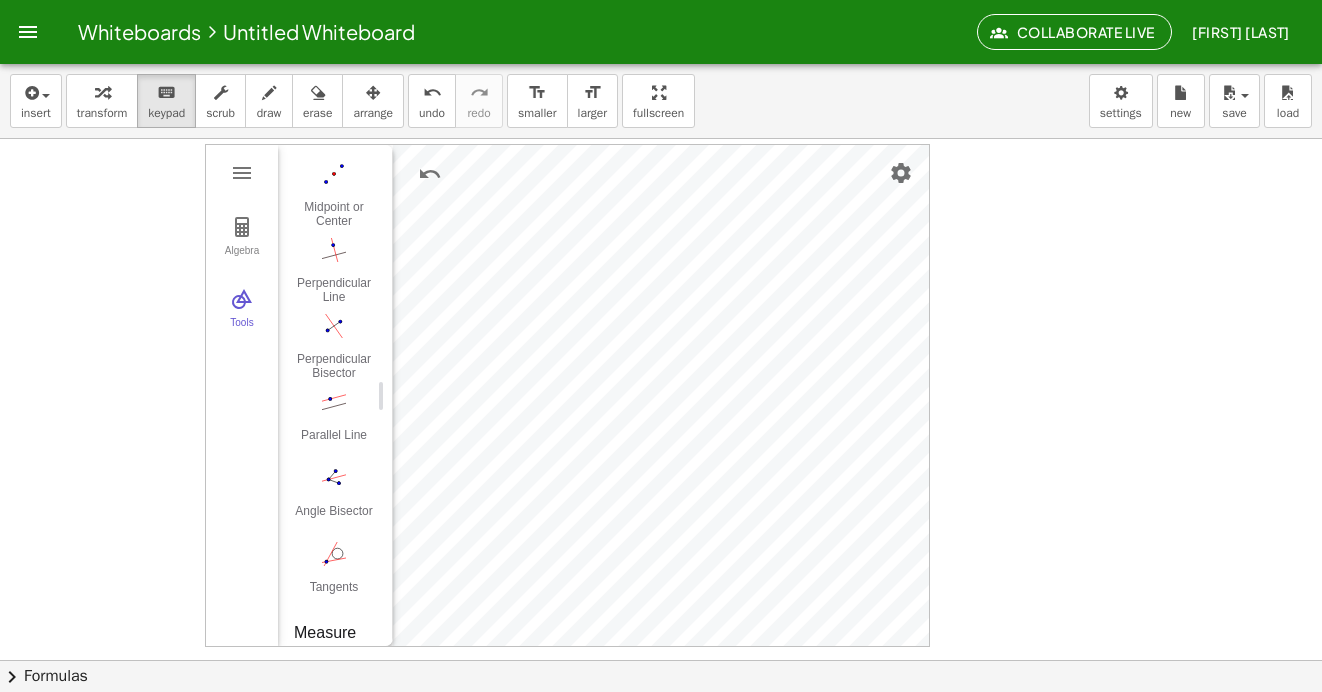 scroll, scrollTop: 1000, scrollLeft: 0, axis: vertical 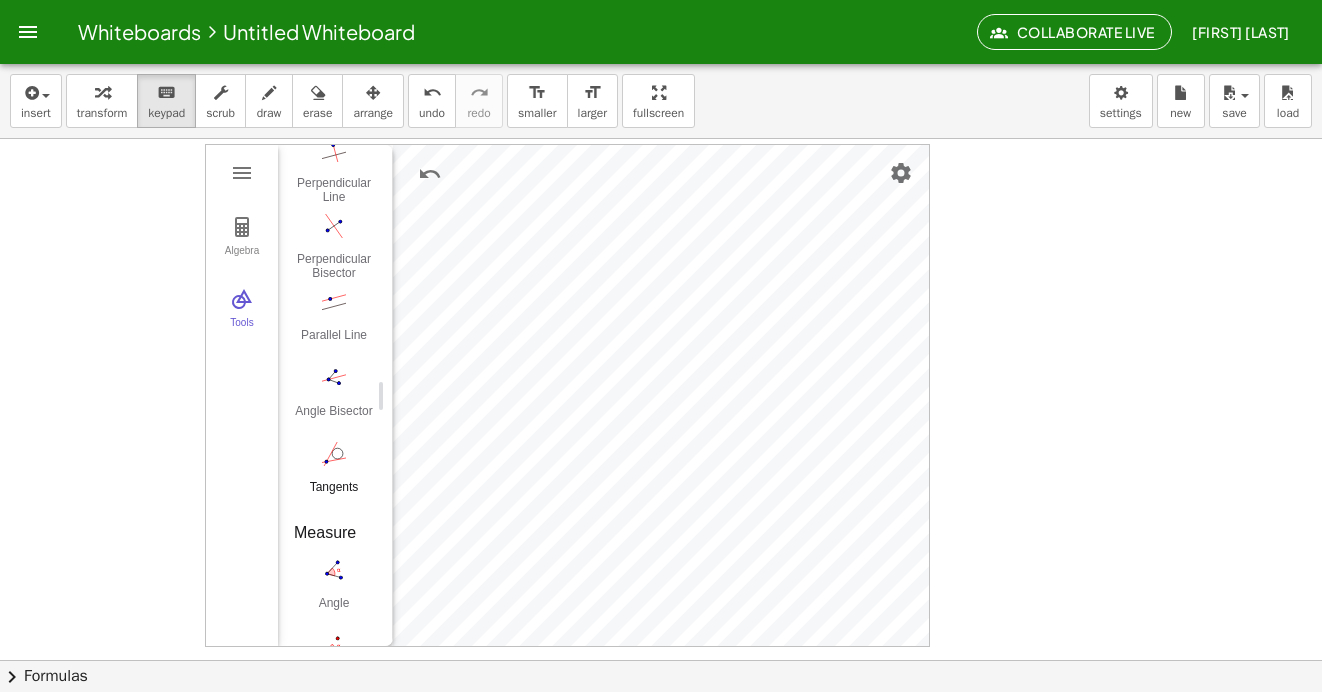 click at bounding box center (334, 454) 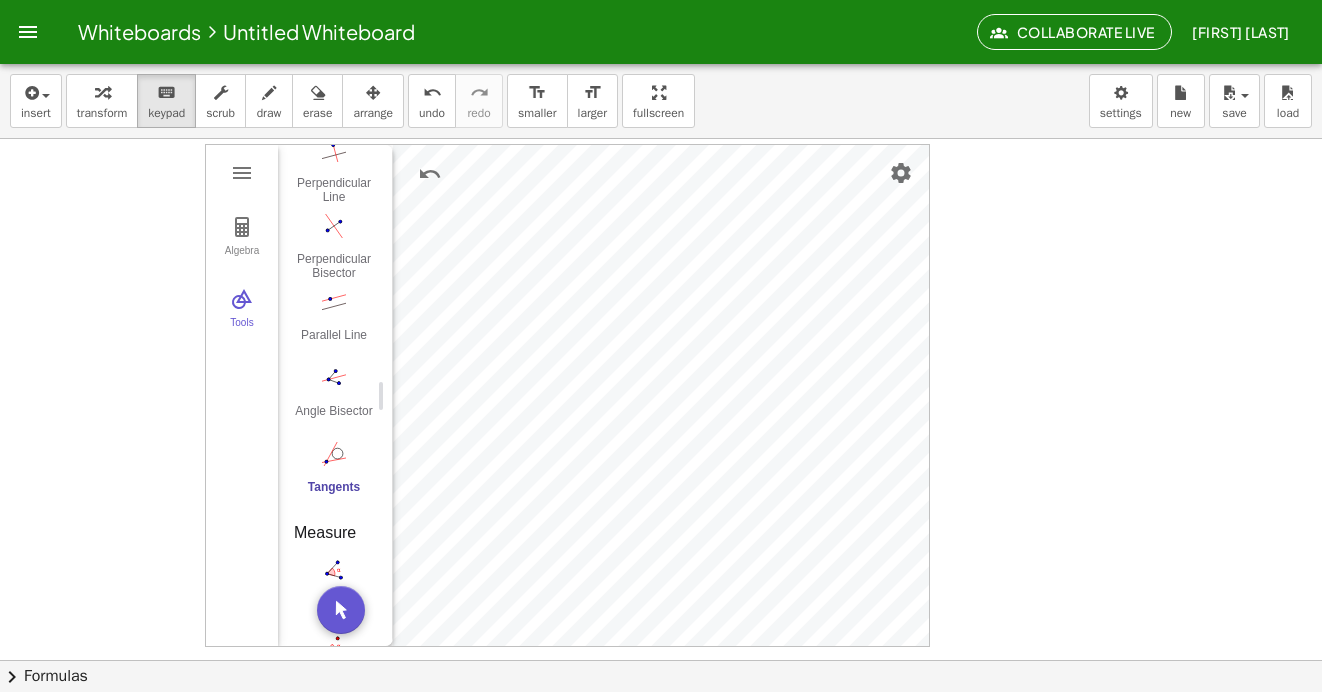 click at bounding box center (334, 454) 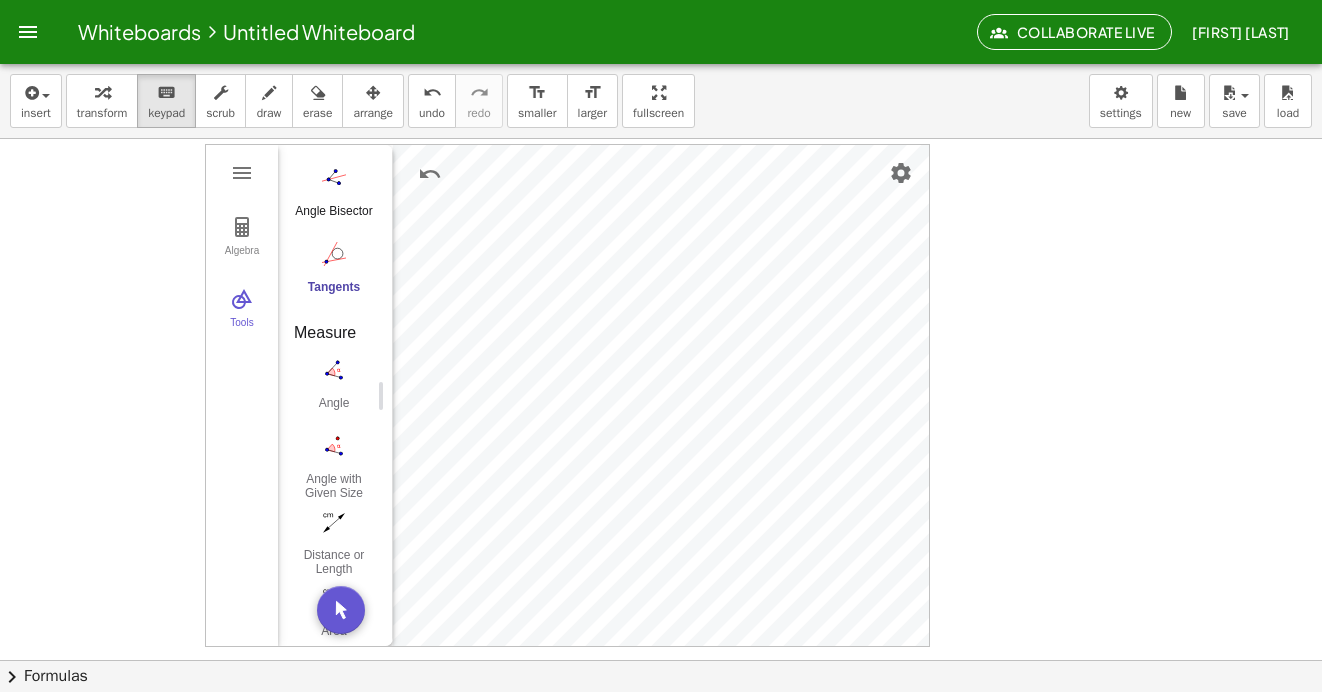 scroll, scrollTop: 1400, scrollLeft: 0, axis: vertical 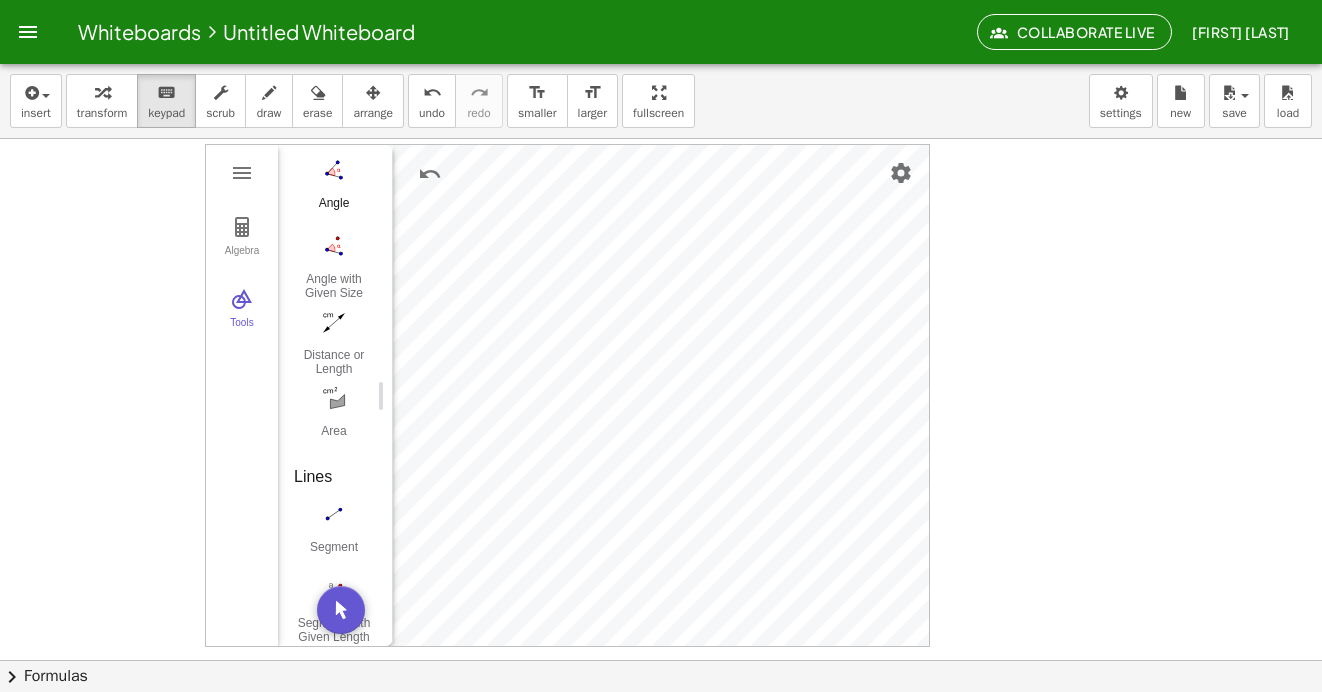 click on "Angle" at bounding box center [334, 189] 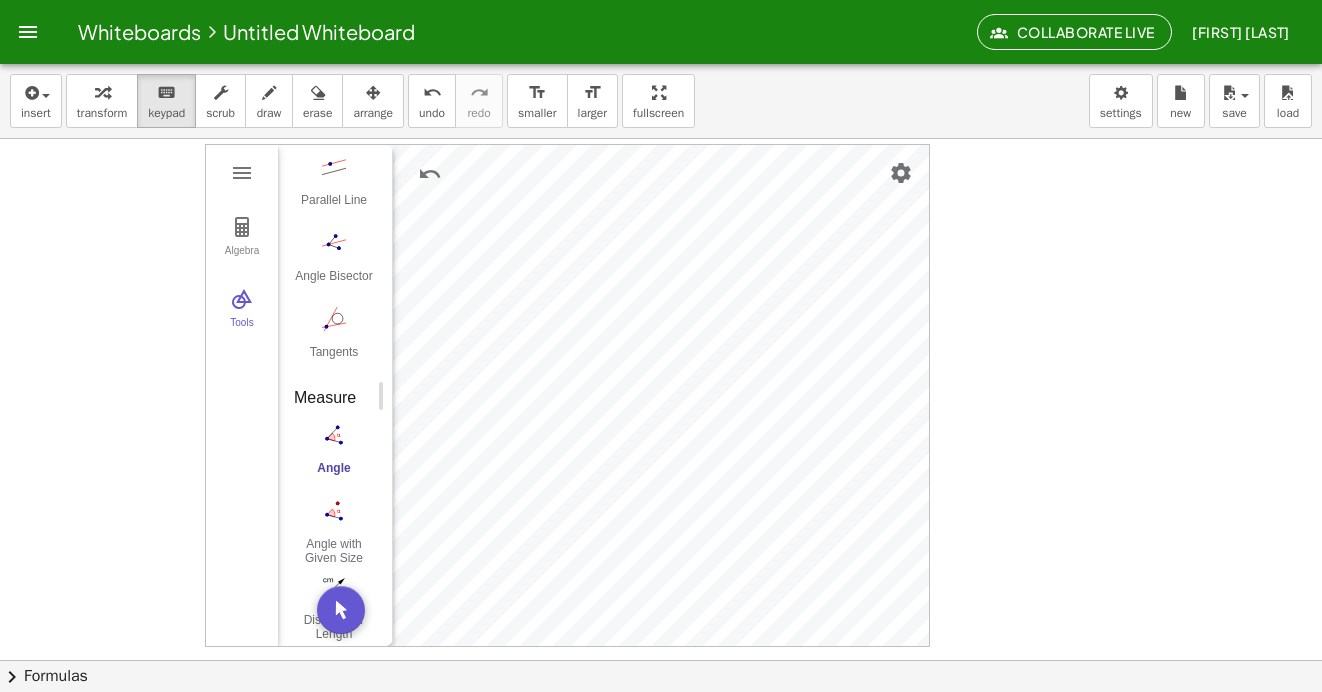 scroll, scrollTop: 1100, scrollLeft: 0, axis: vertical 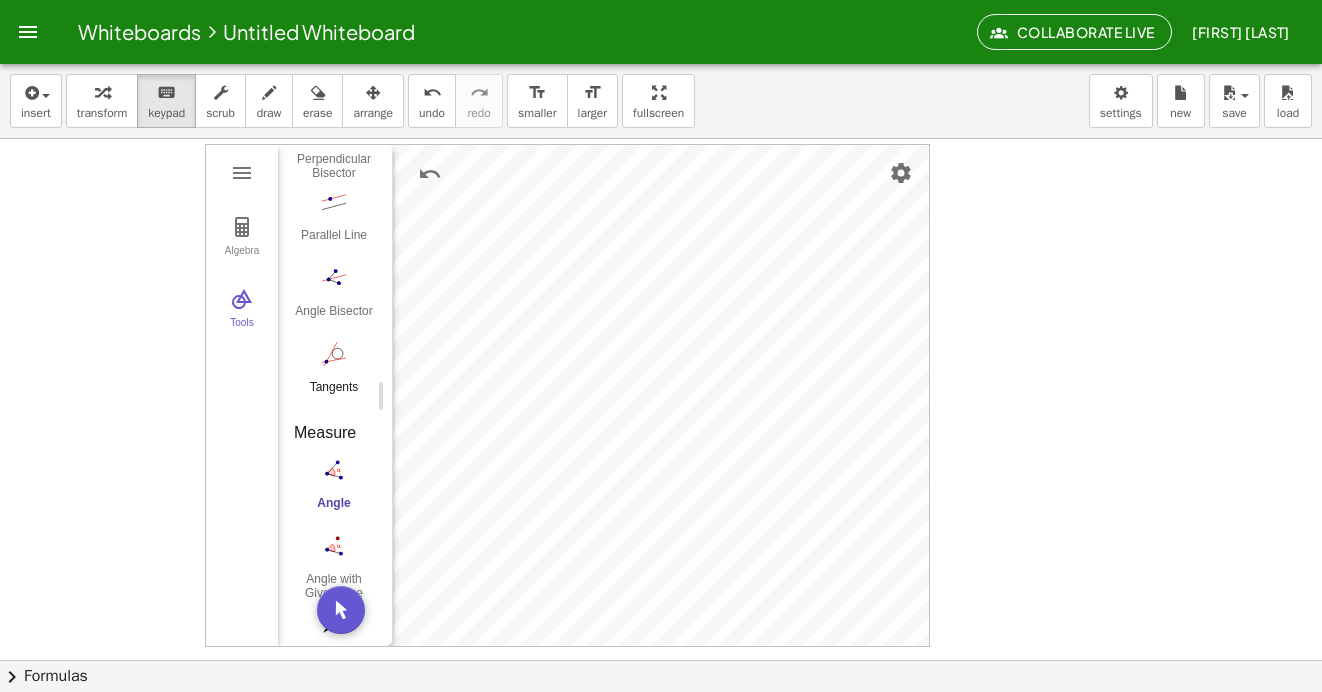 click at bounding box center (334, 354) 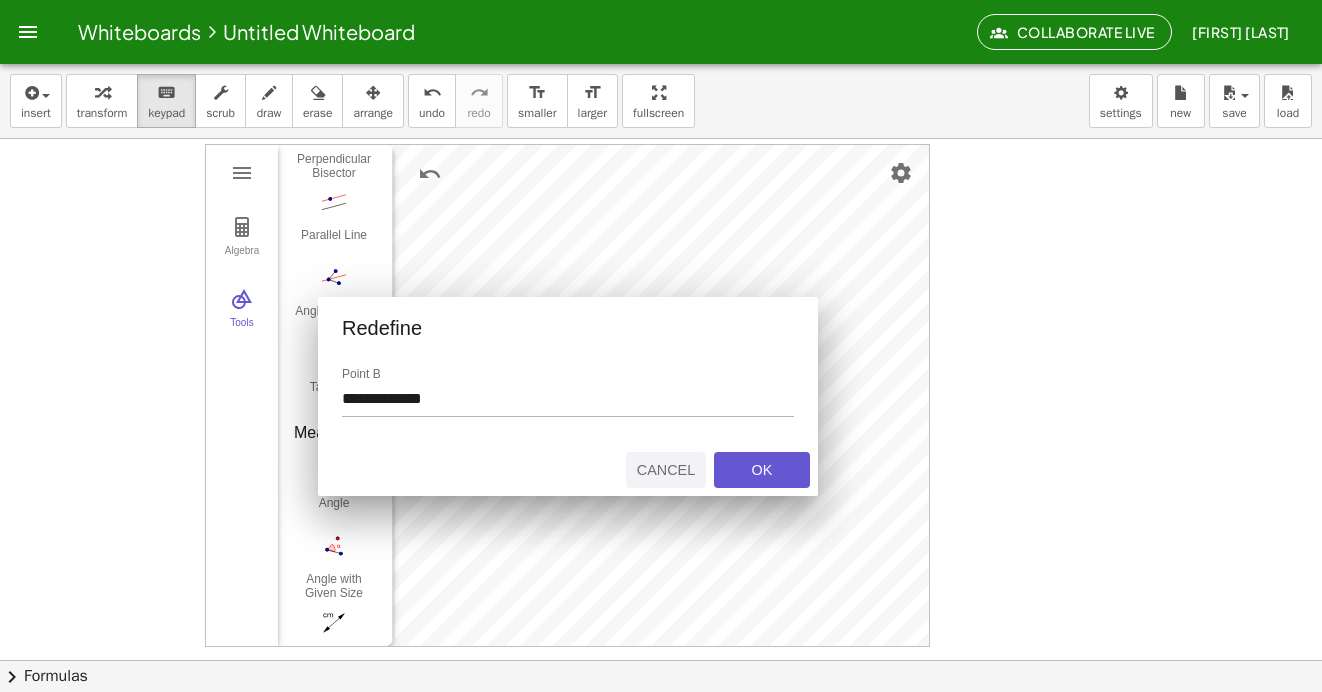 click on "Cancel" at bounding box center [666, 470] 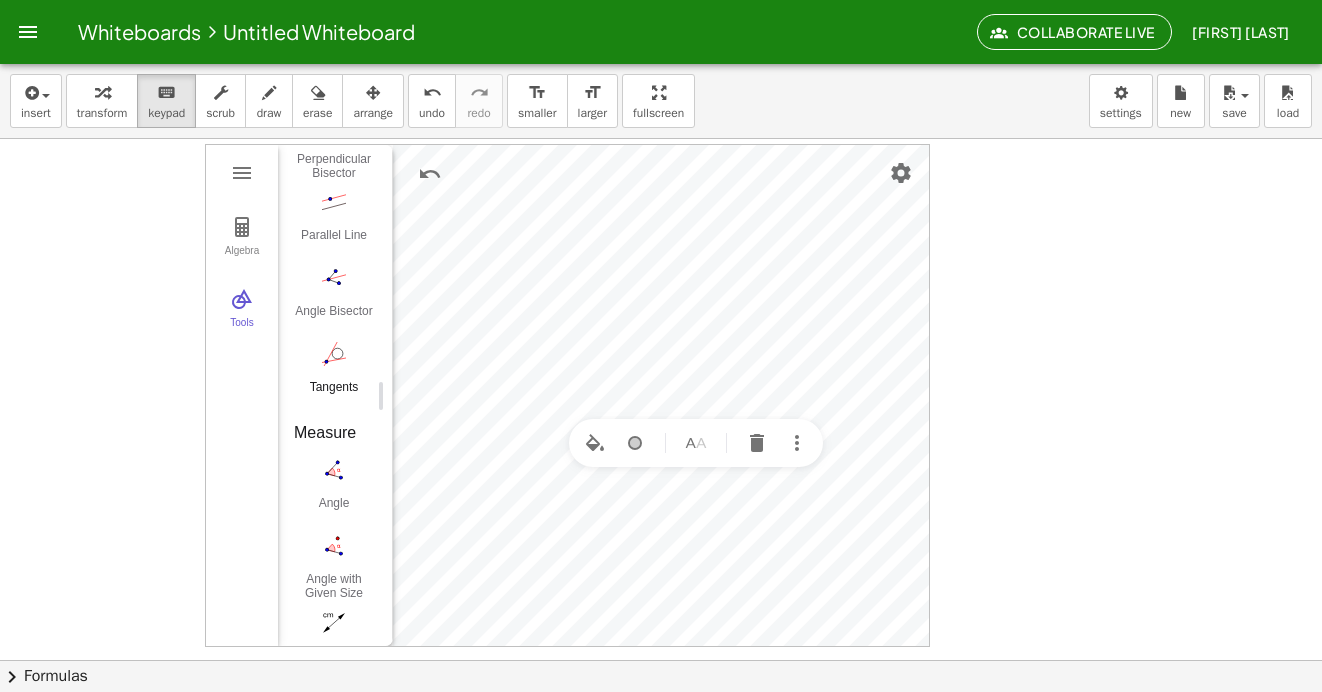 click at bounding box center [334, 354] 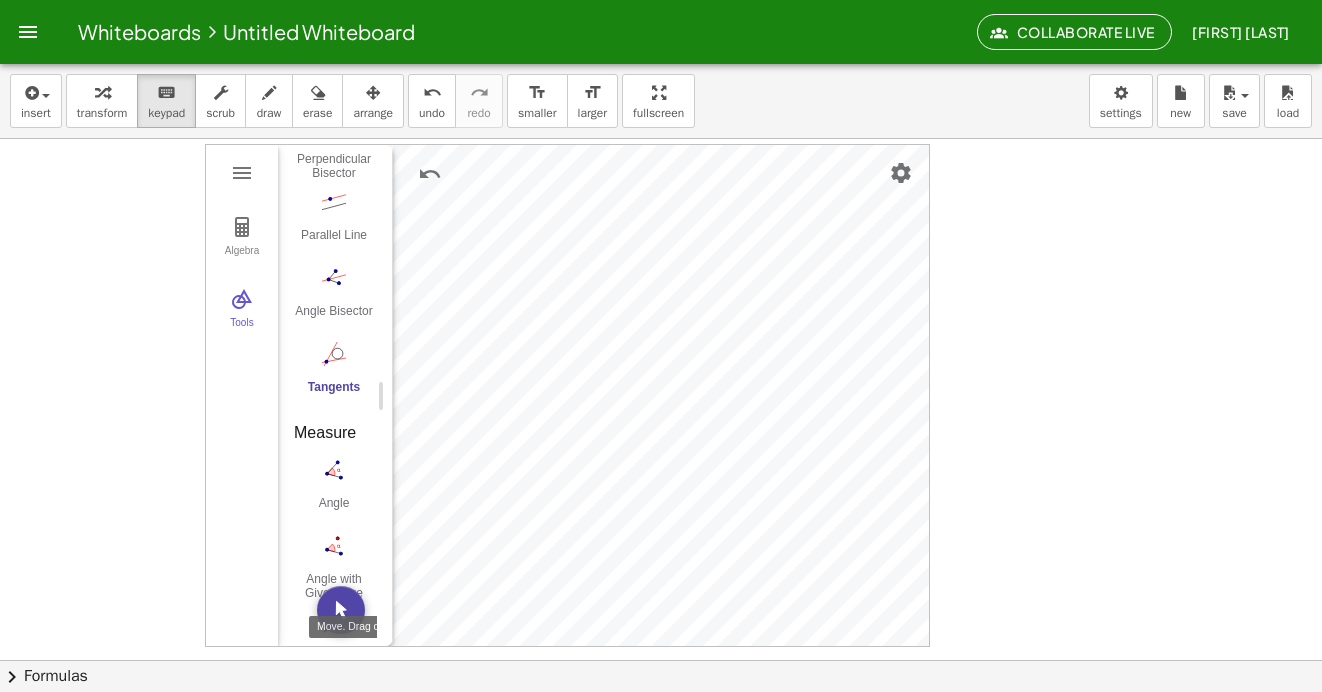 click at bounding box center [341, 610] 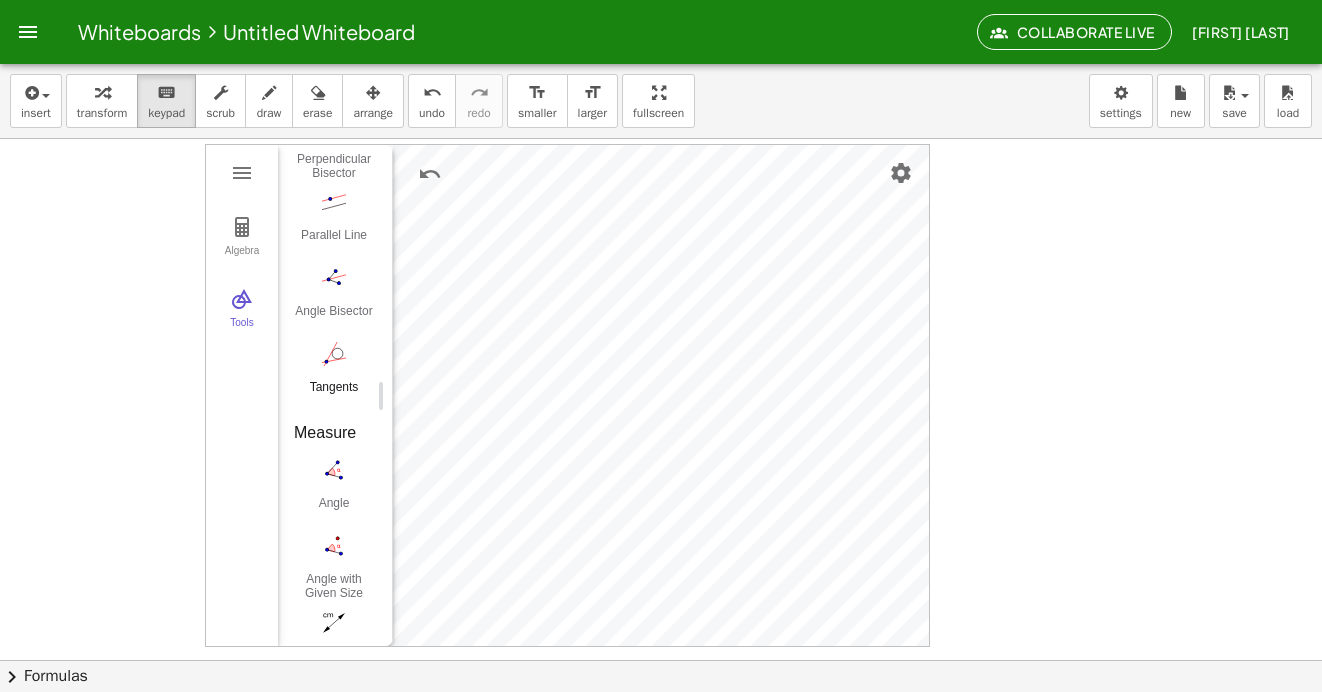 click at bounding box center [334, 354] 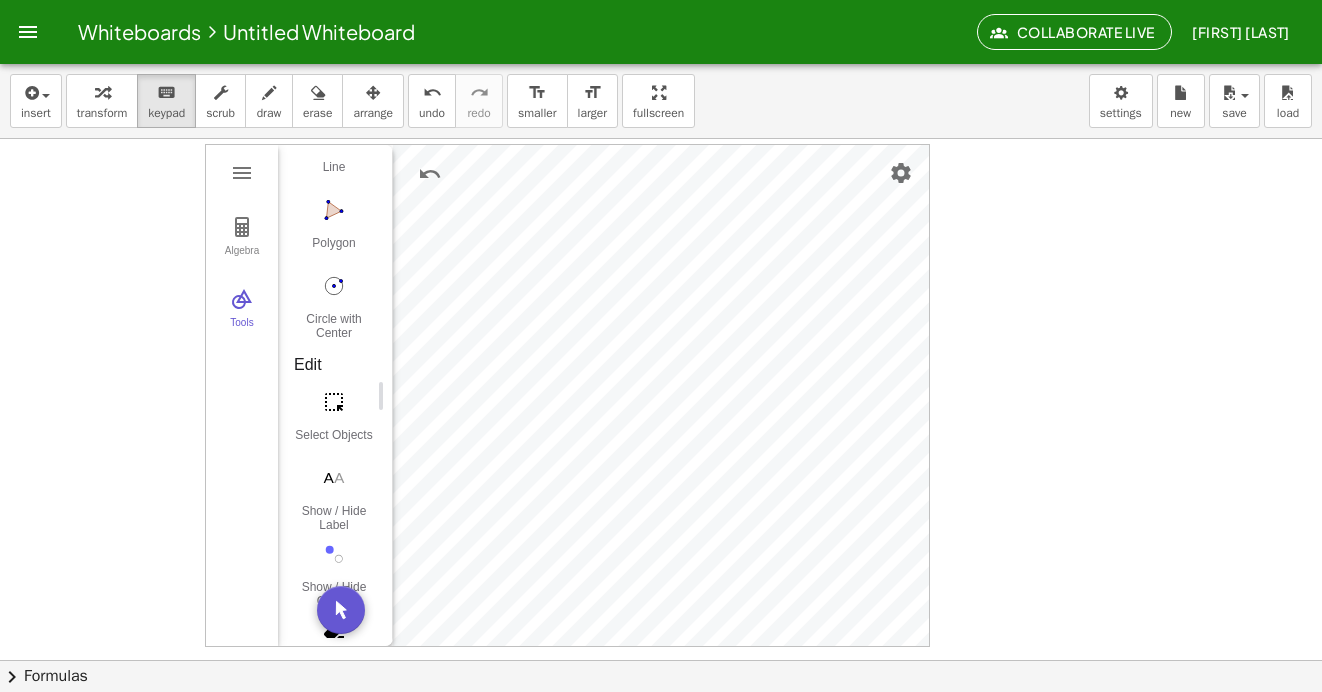 scroll, scrollTop: 100, scrollLeft: 0, axis: vertical 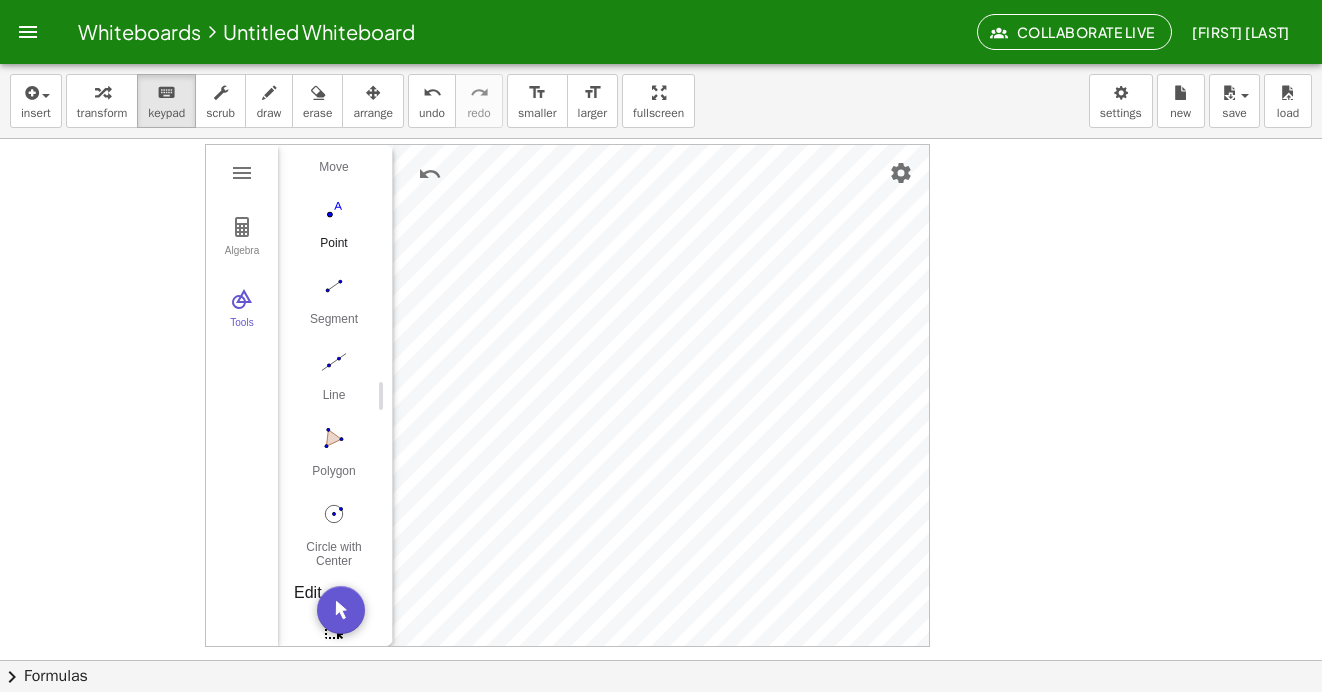 click on "Point" at bounding box center [334, 229] 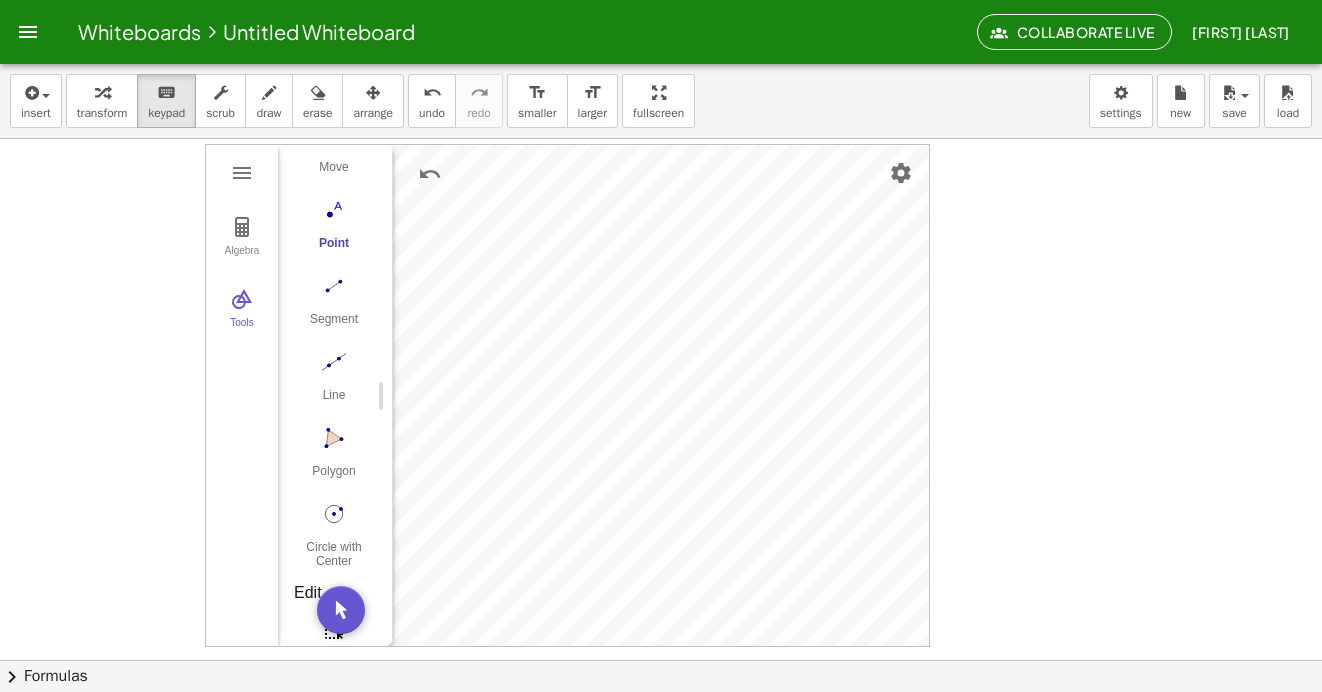 click at bounding box center (334, 286) 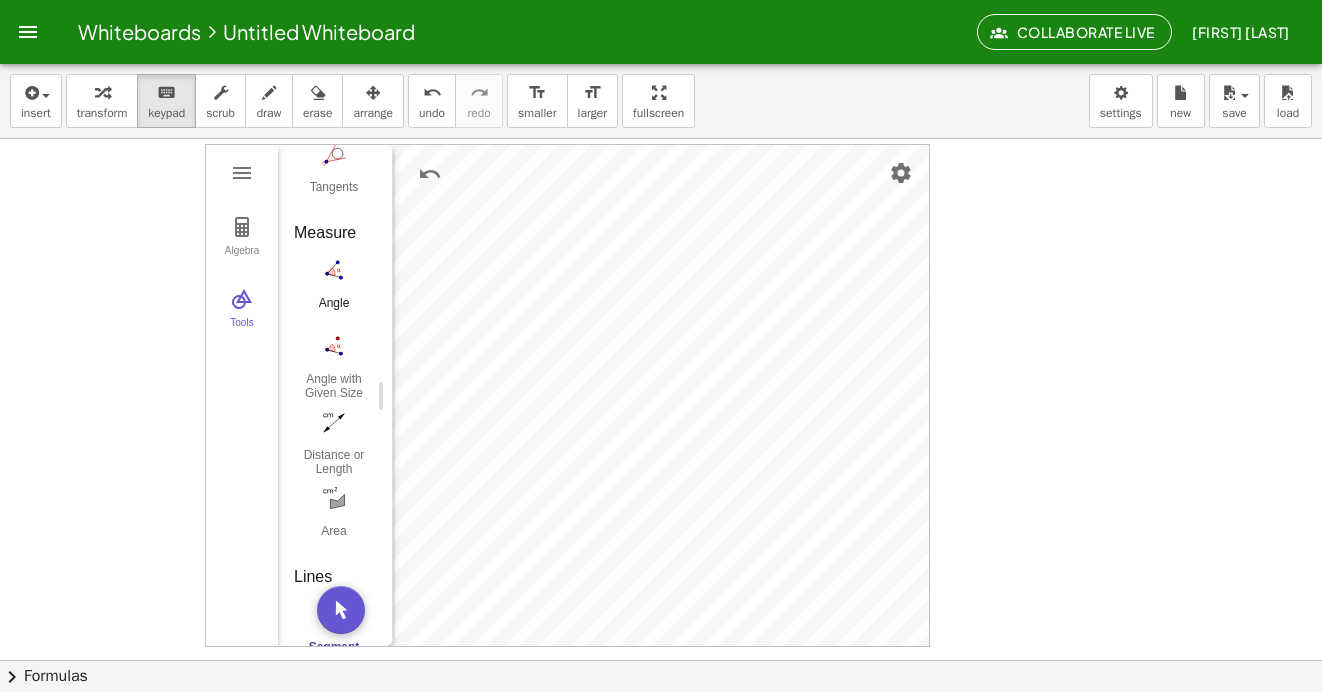 scroll, scrollTop: 1100, scrollLeft: 0, axis: vertical 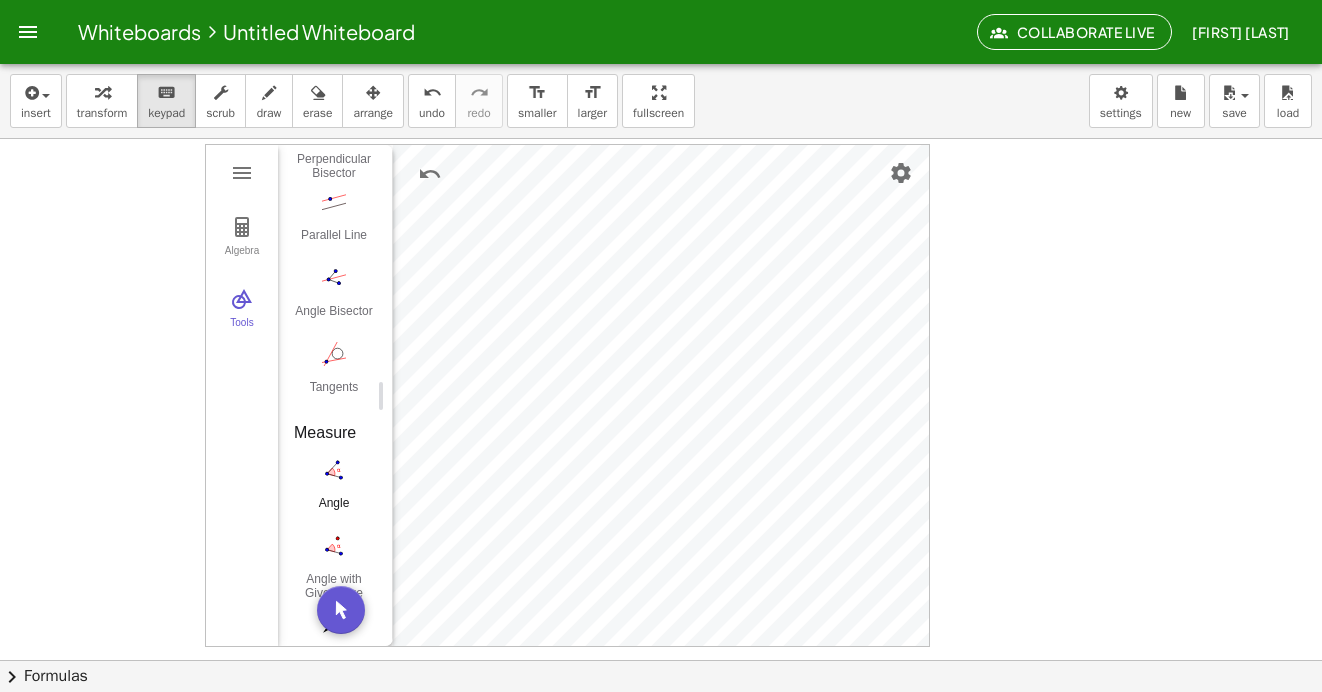 click at bounding box center (334, 354) 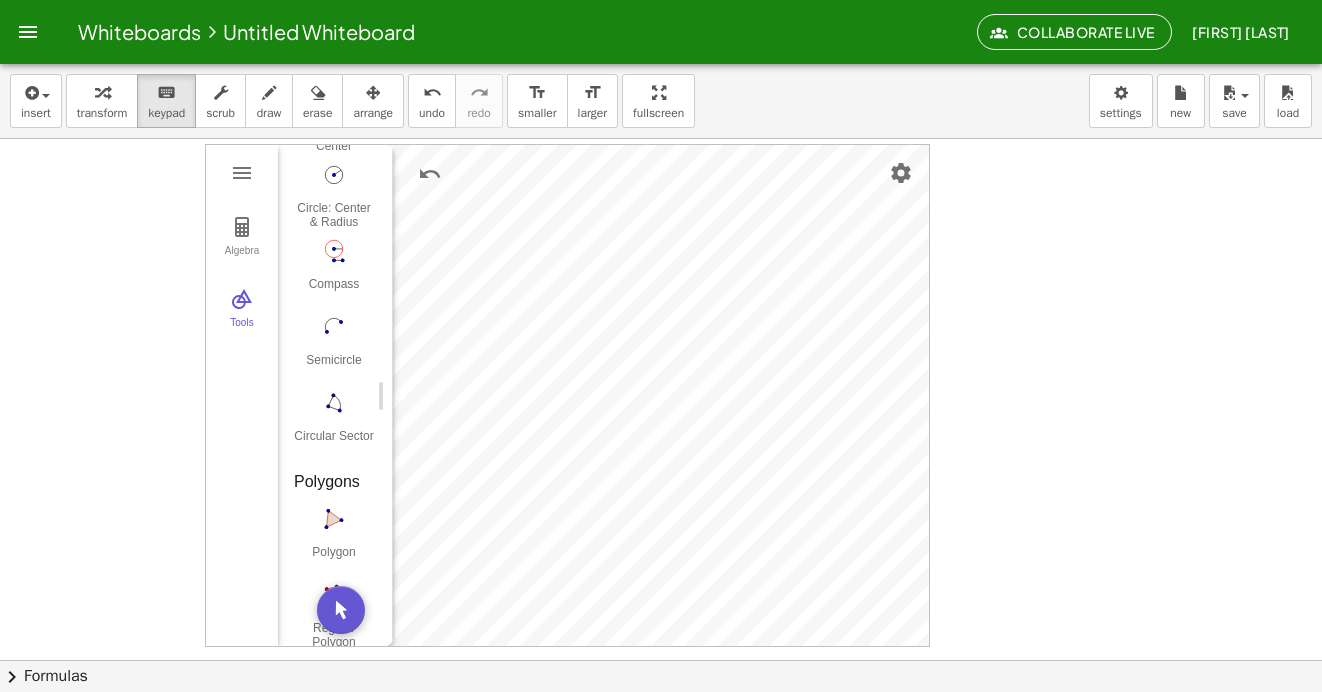 scroll, scrollTop: 2200, scrollLeft: 0, axis: vertical 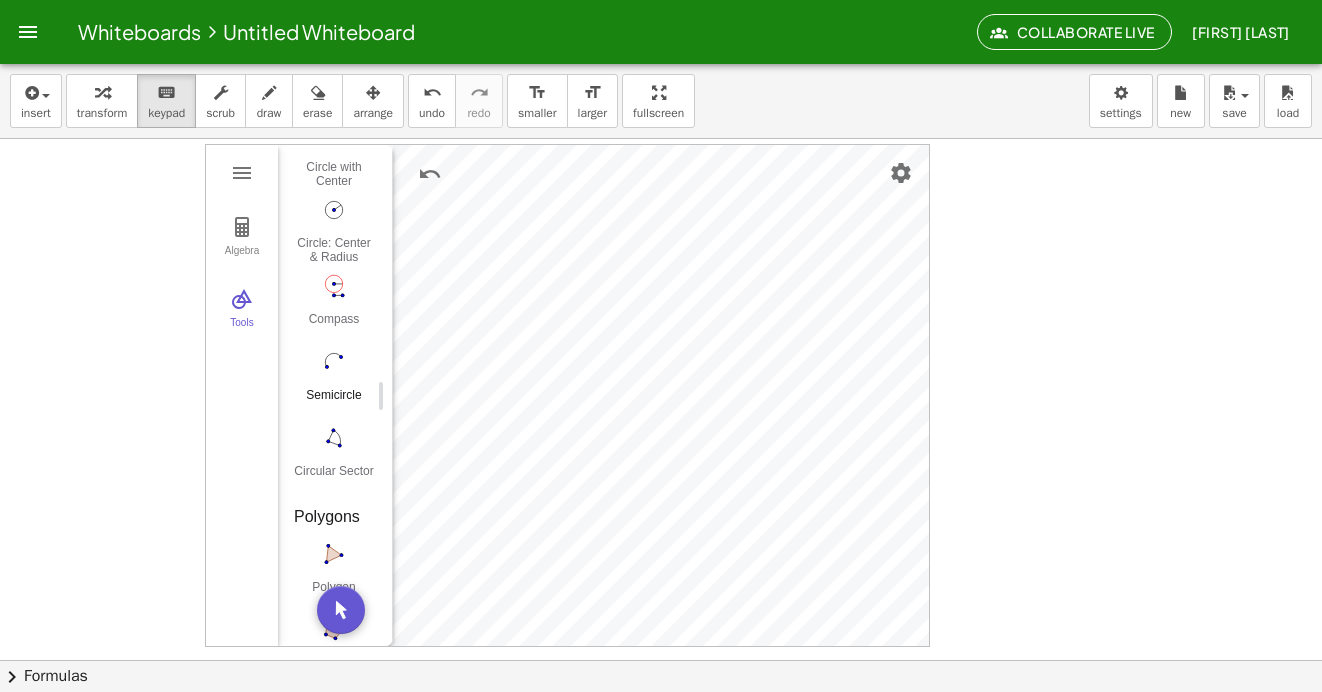 click at bounding box center [334, 362] 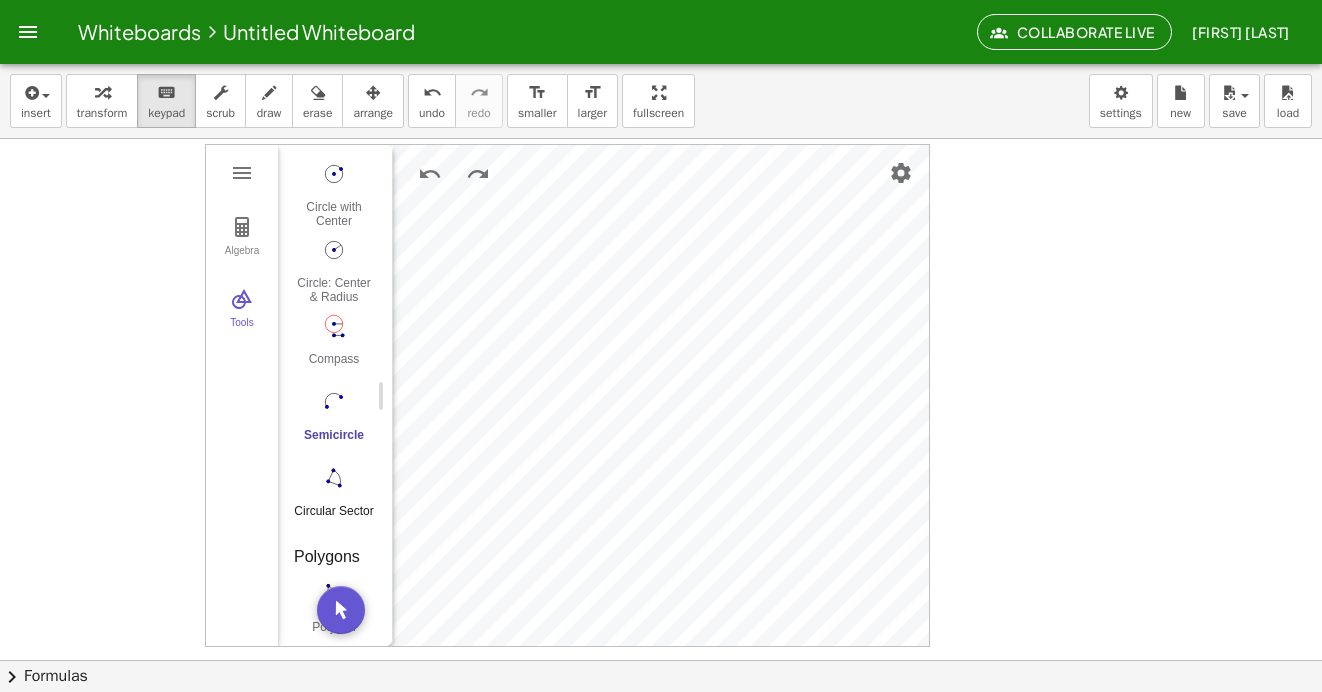 scroll, scrollTop: 2183, scrollLeft: 0, axis: vertical 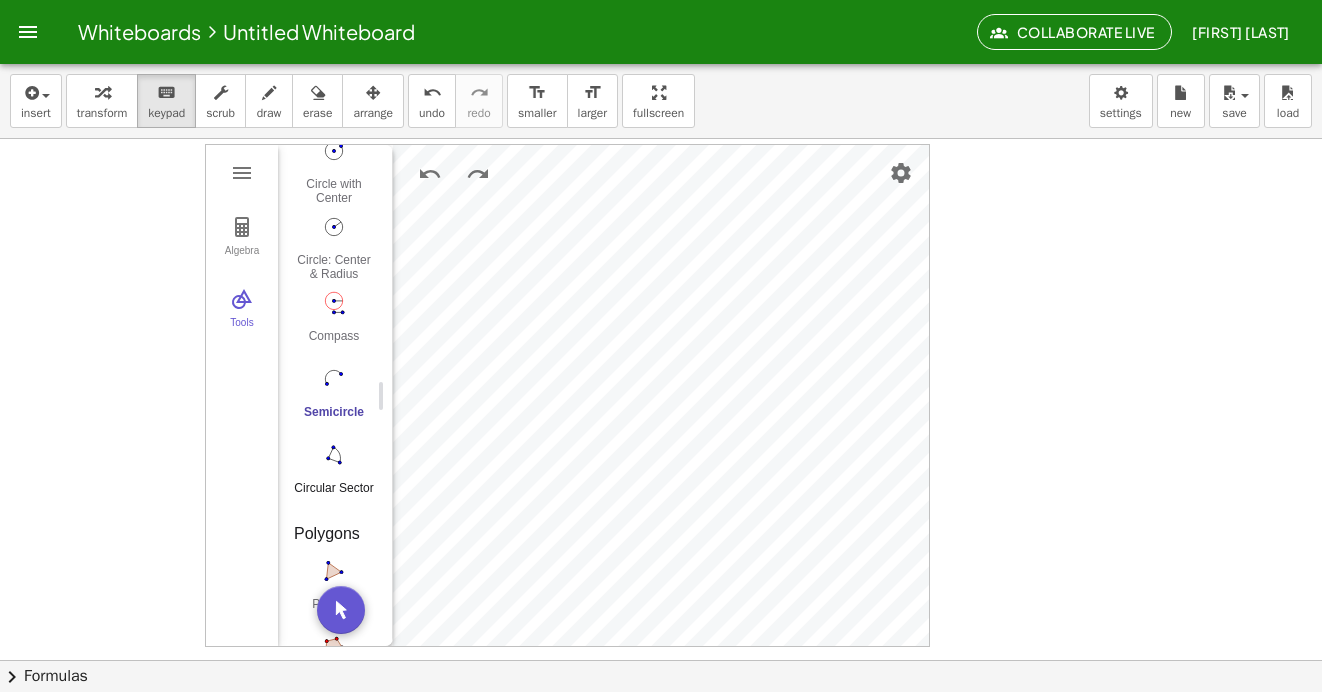 click at bounding box center [334, 455] 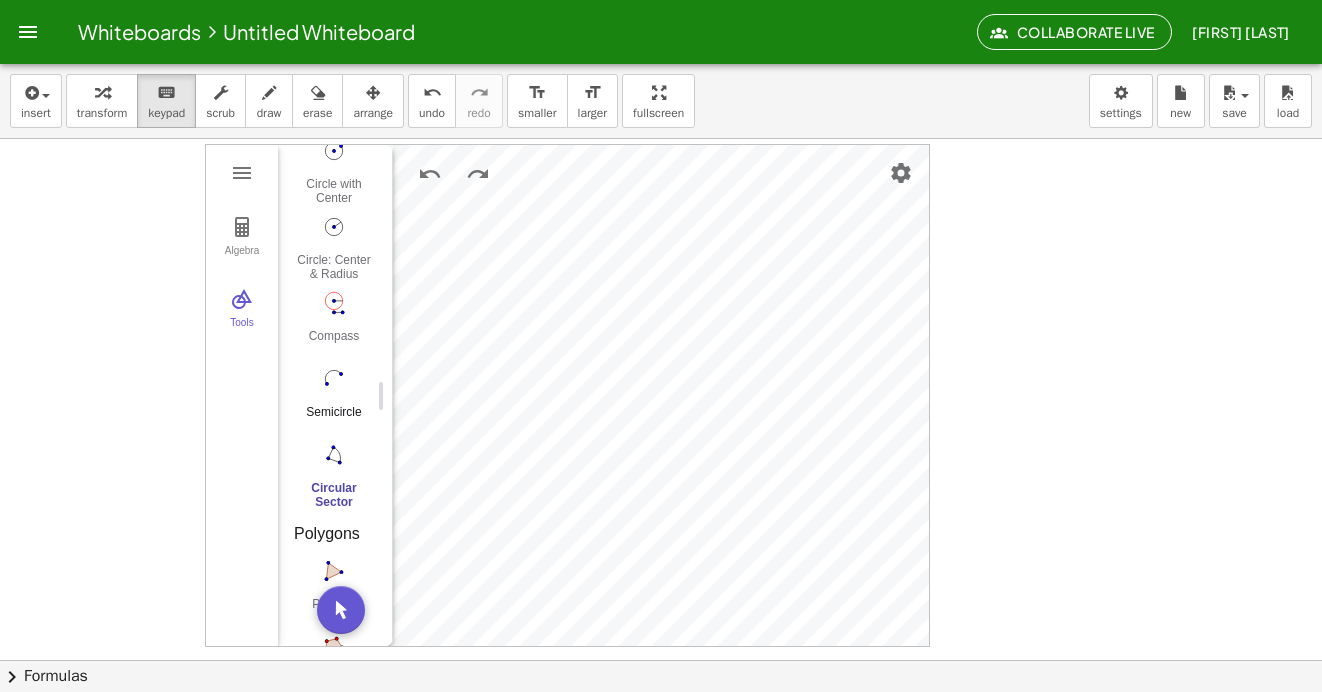 click at bounding box center [334, 379] 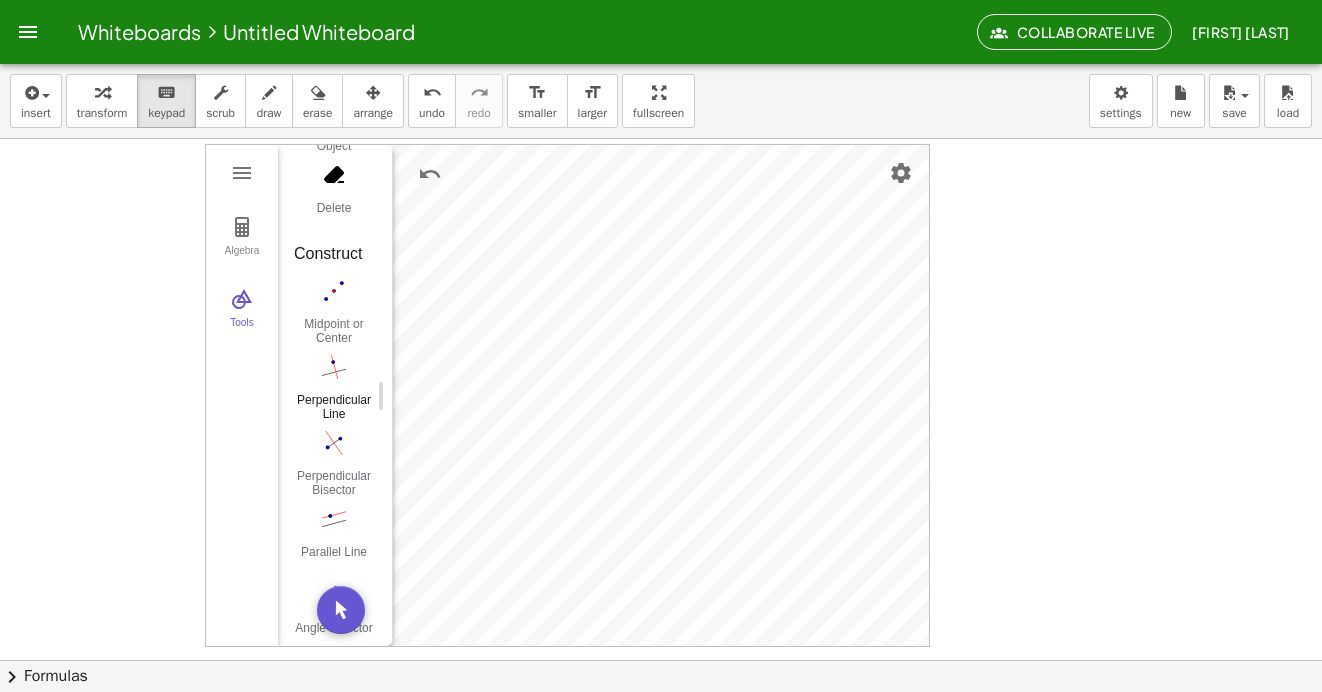 scroll, scrollTop: 583, scrollLeft: 0, axis: vertical 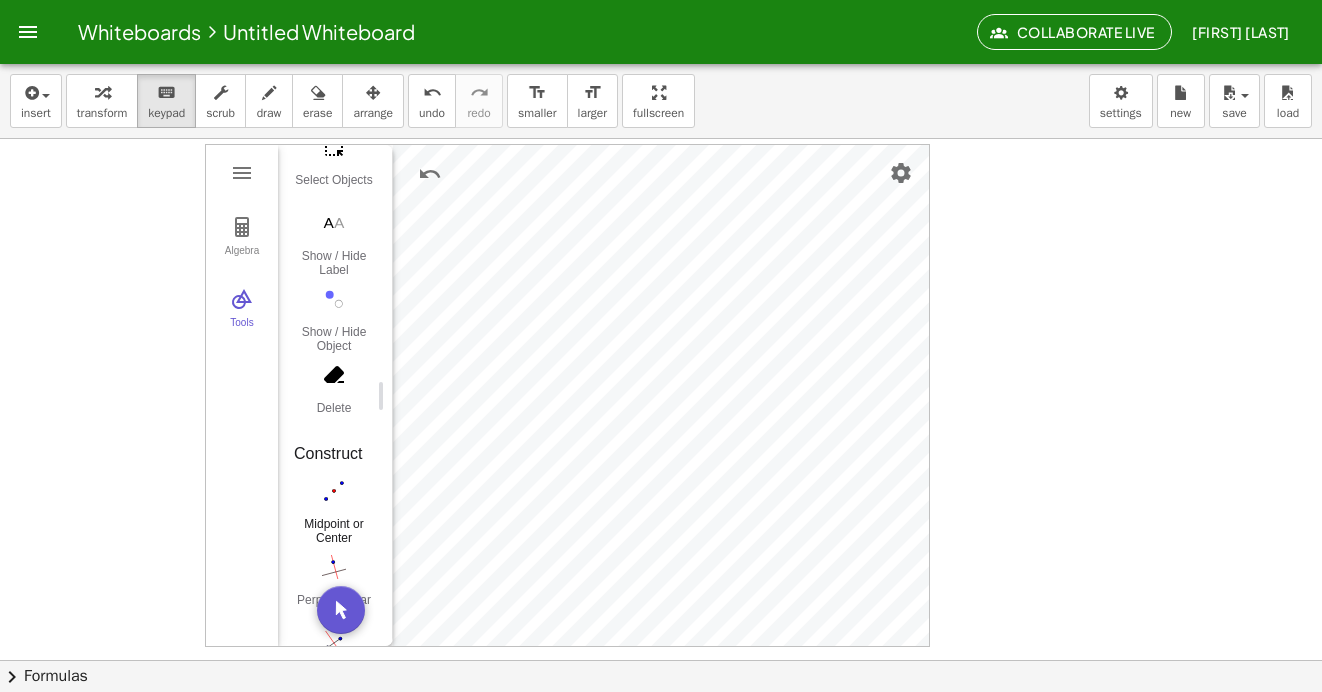 click at bounding box center [334, 491] 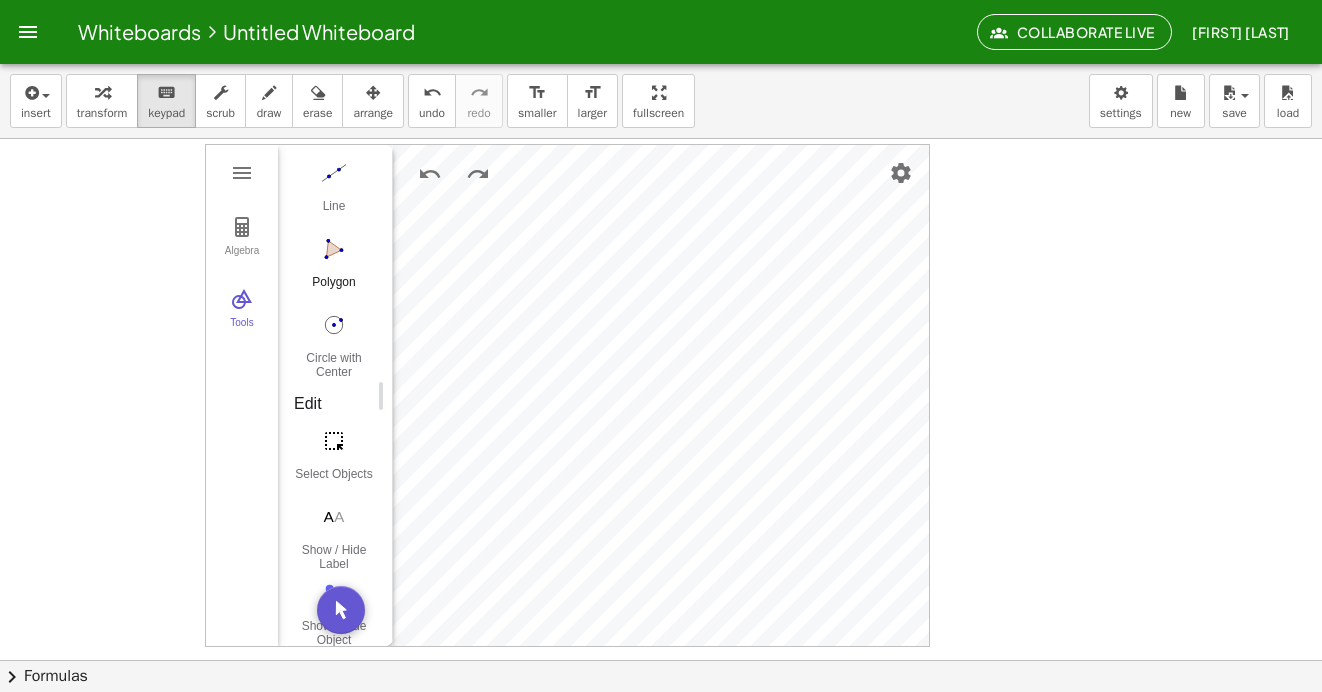 scroll, scrollTop: 283, scrollLeft: 0, axis: vertical 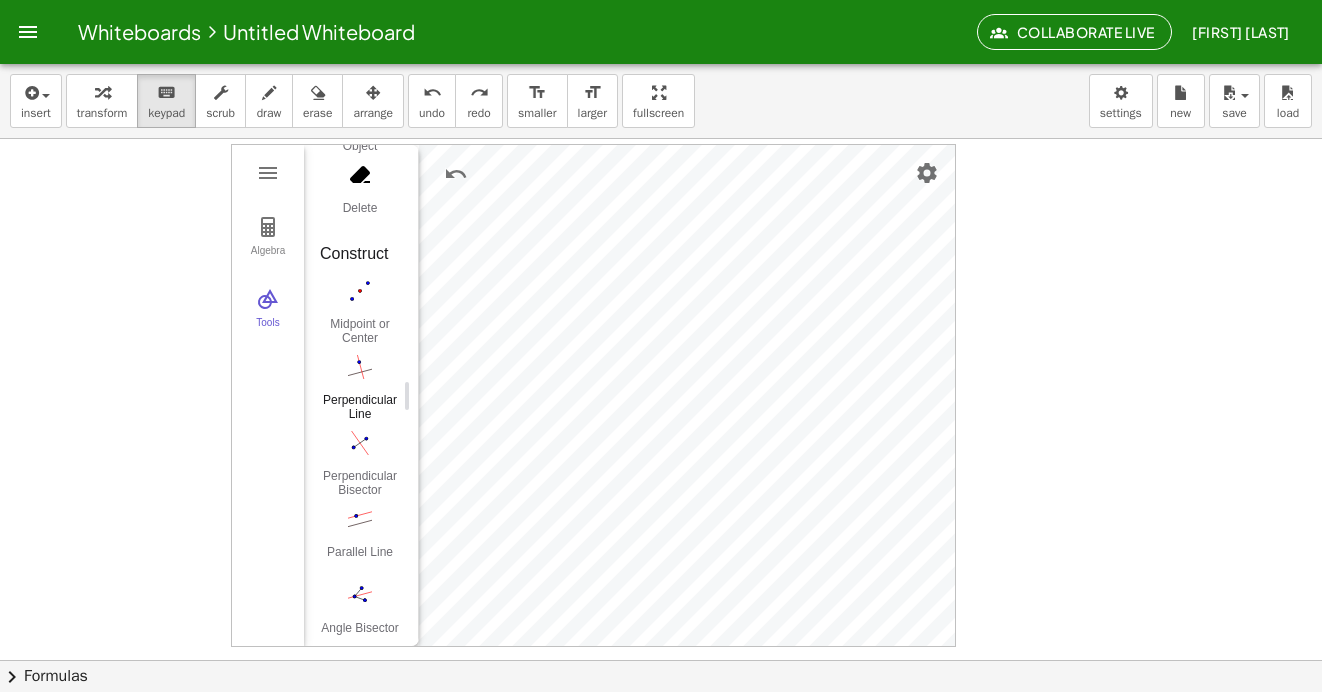 click at bounding box center (360, 367) 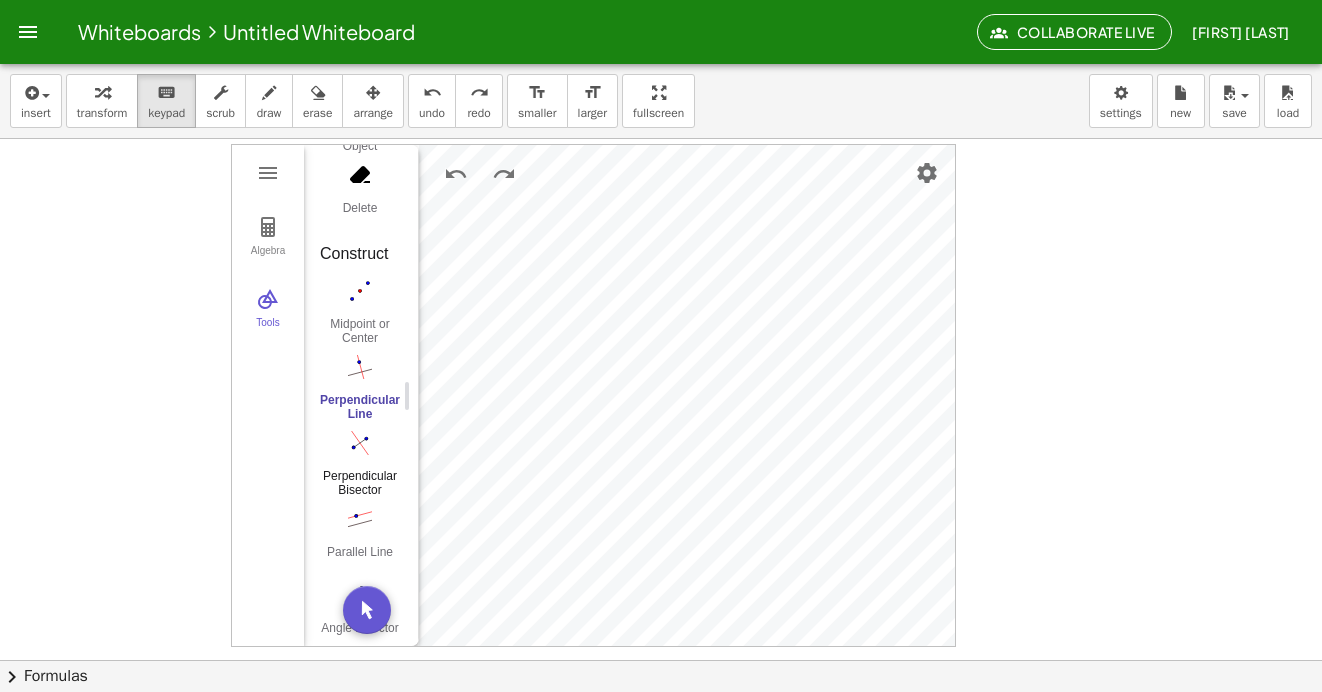 click at bounding box center (360, 443) 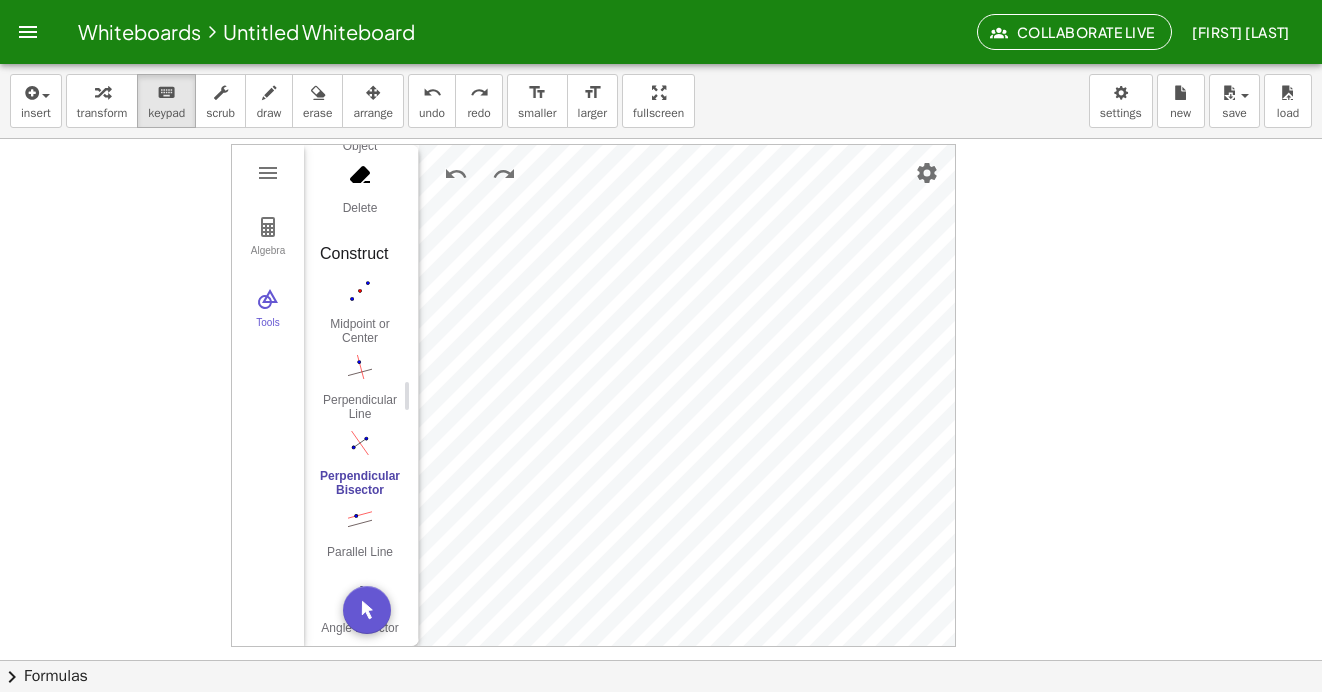 scroll, scrollTop: 983, scrollLeft: 0, axis: vertical 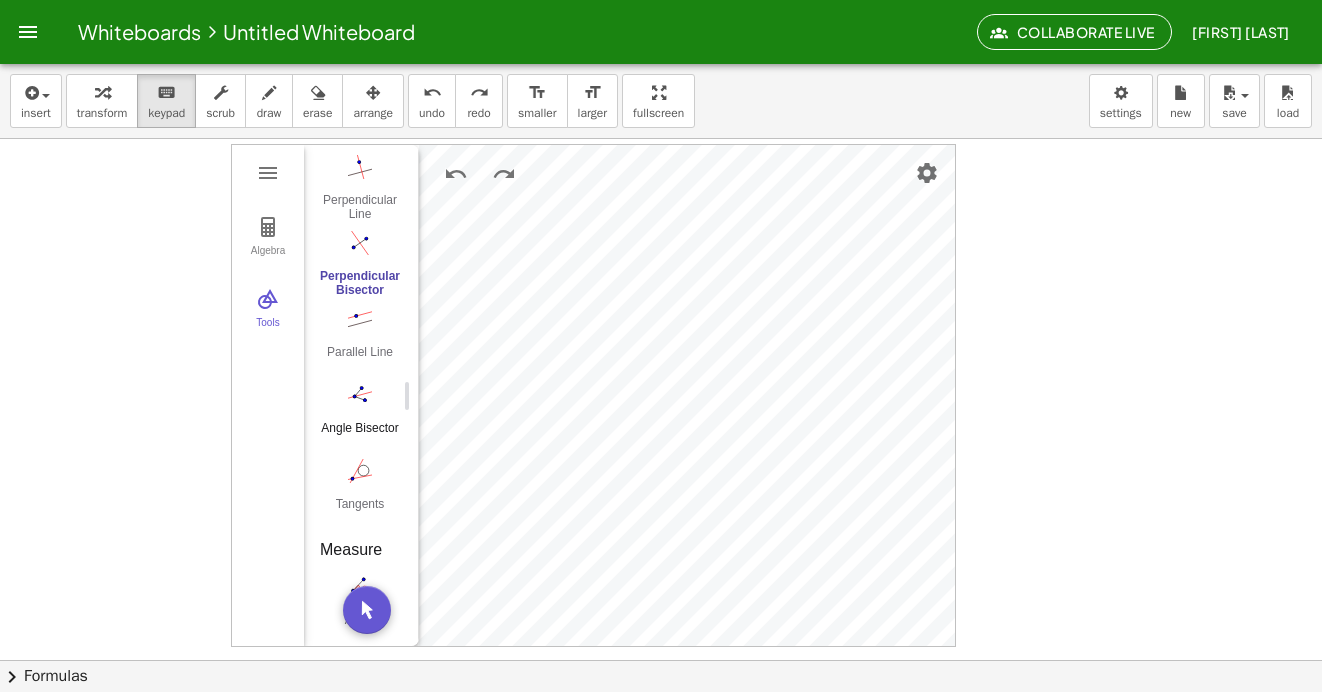 click at bounding box center [360, 395] 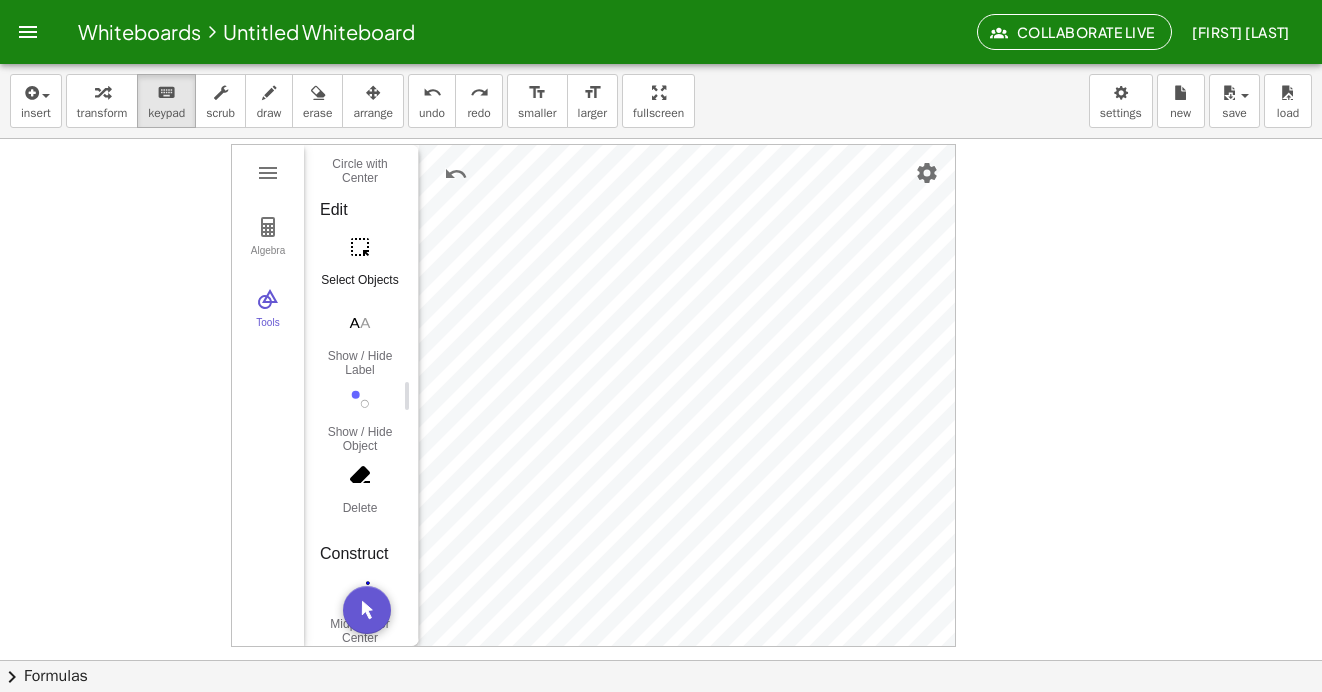 scroll, scrollTop: 0, scrollLeft: 0, axis: both 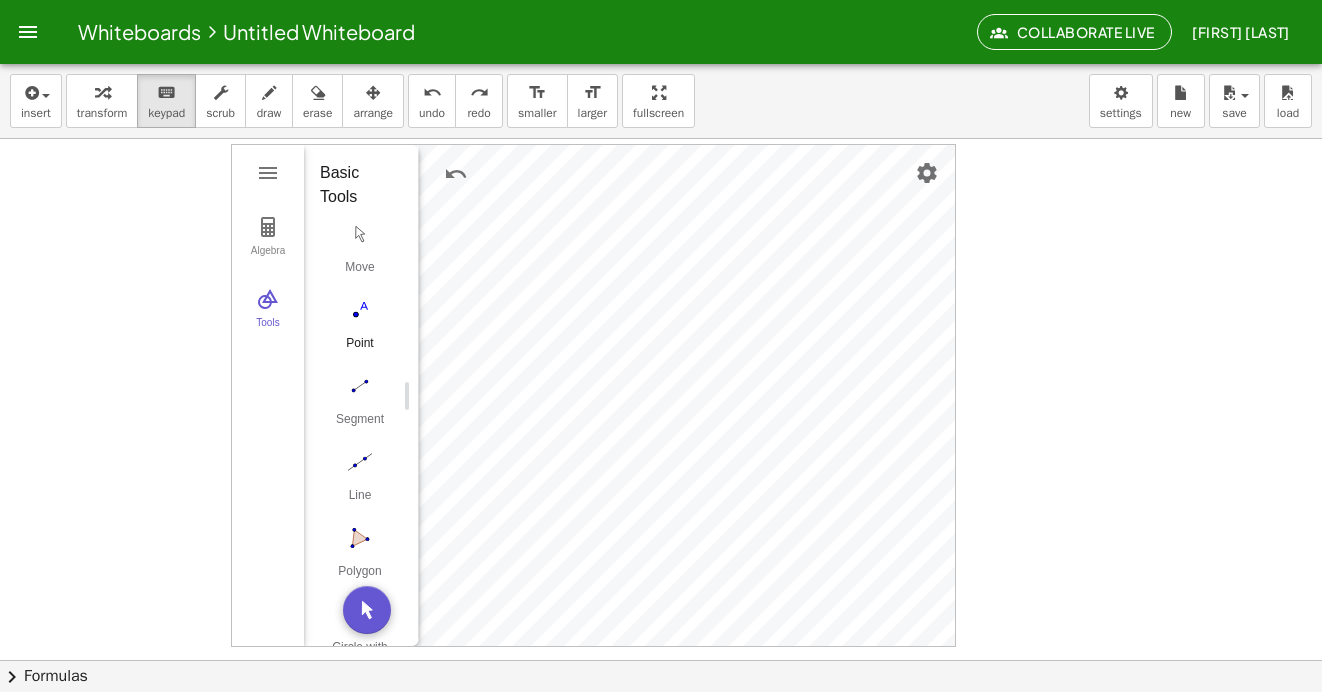 click on "Point" at bounding box center (360, 329) 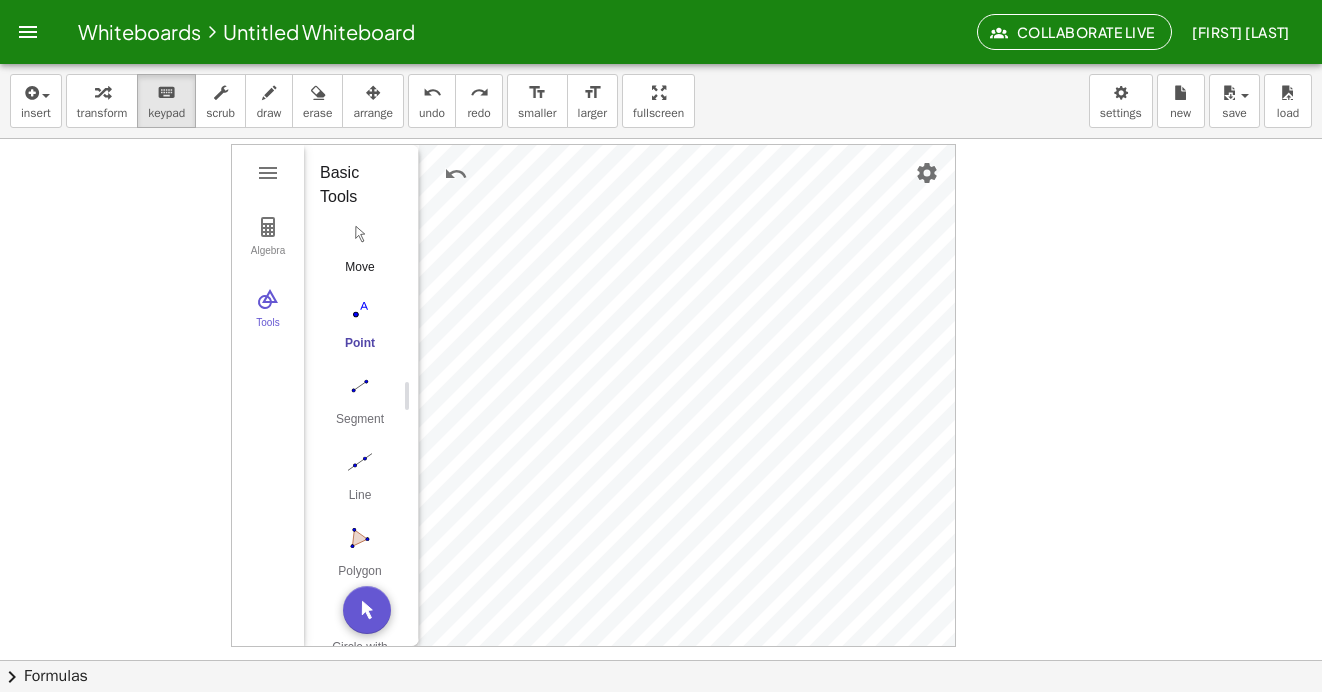 click at bounding box center [360, 234] 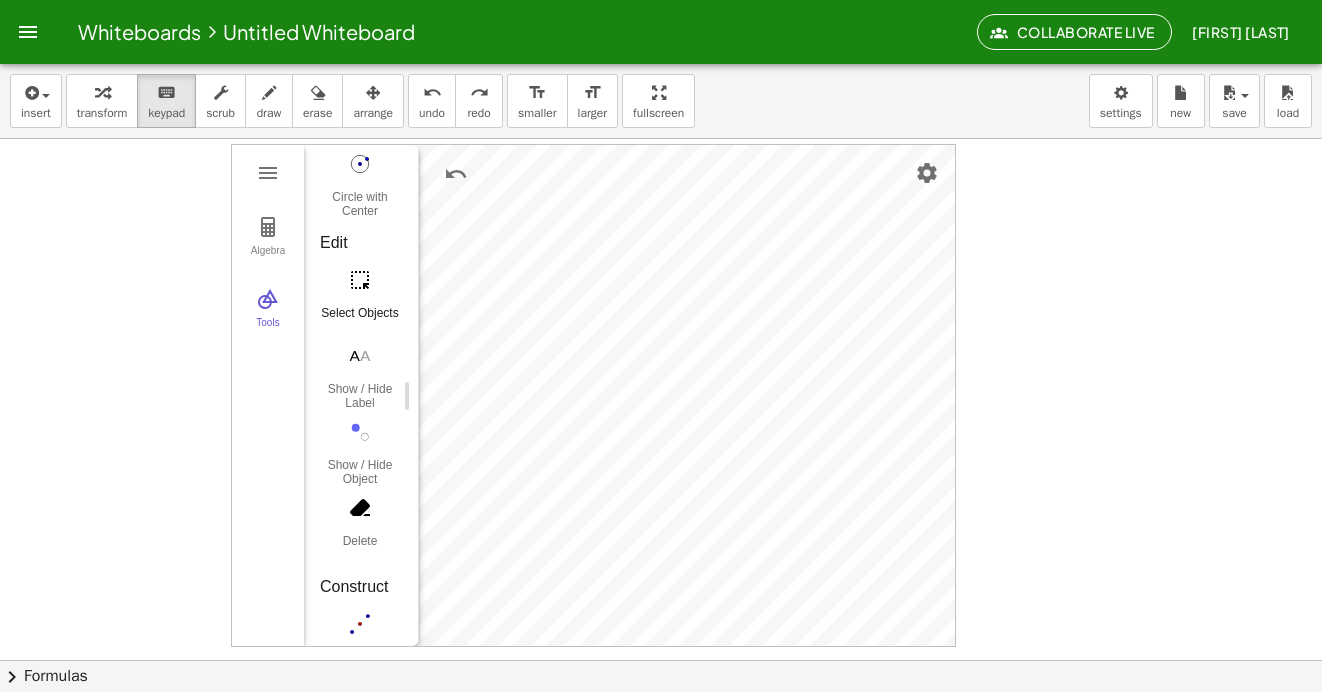 scroll, scrollTop: 400, scrollLeft: 0, axis: vertical 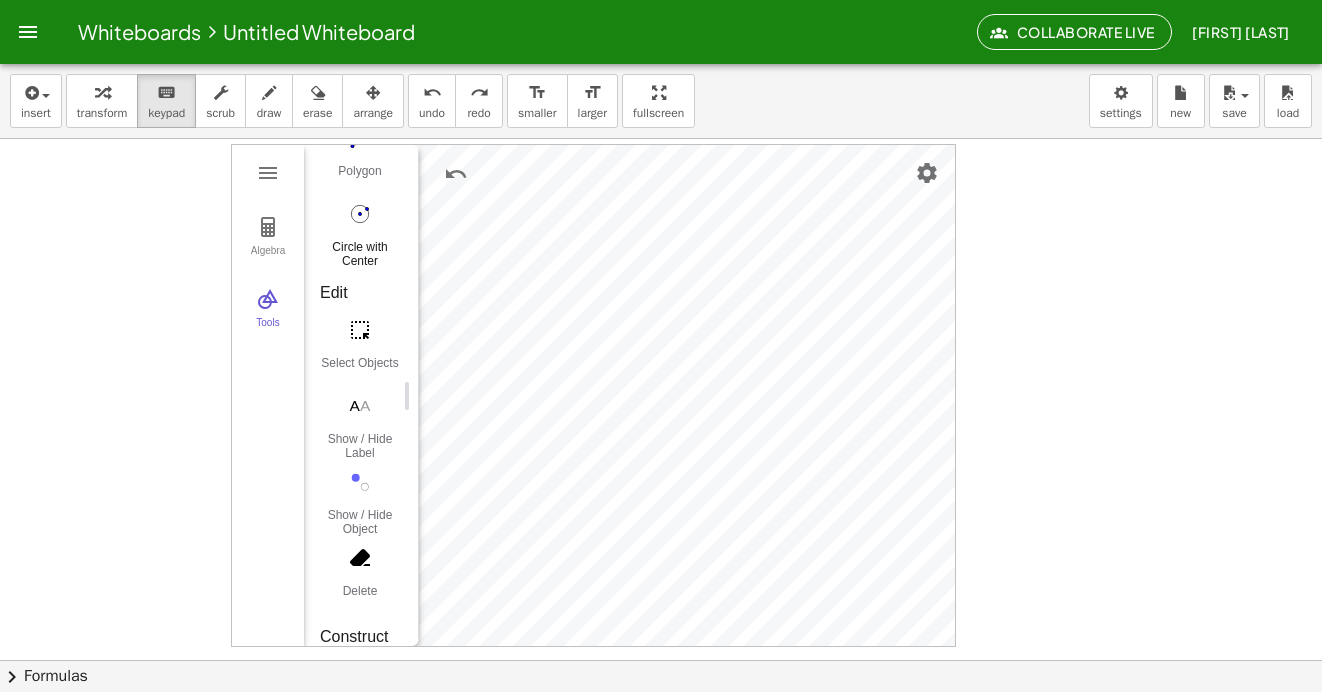 click on "Circle with Center through Point" at bounding box center (360, 233) 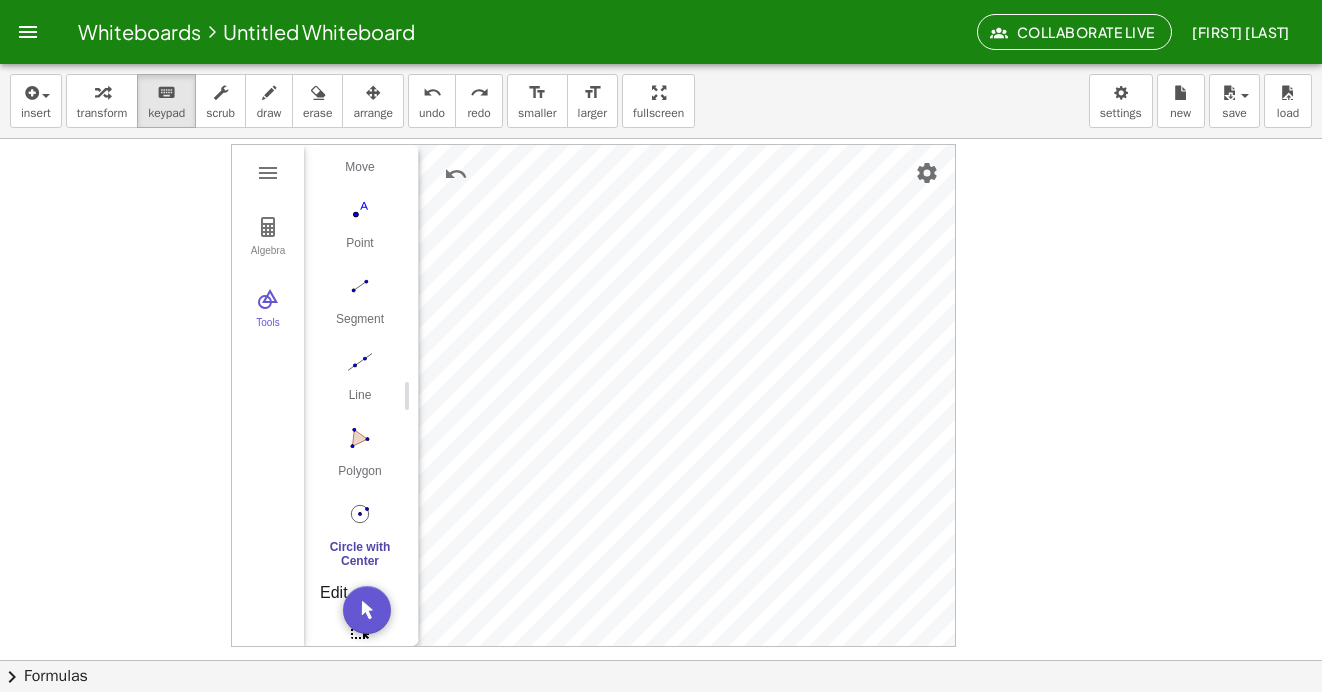 drag, startPoint x: 359, startPoint y: 197, endPoint x: 412, endPoint y: 221, distance: 58.18075 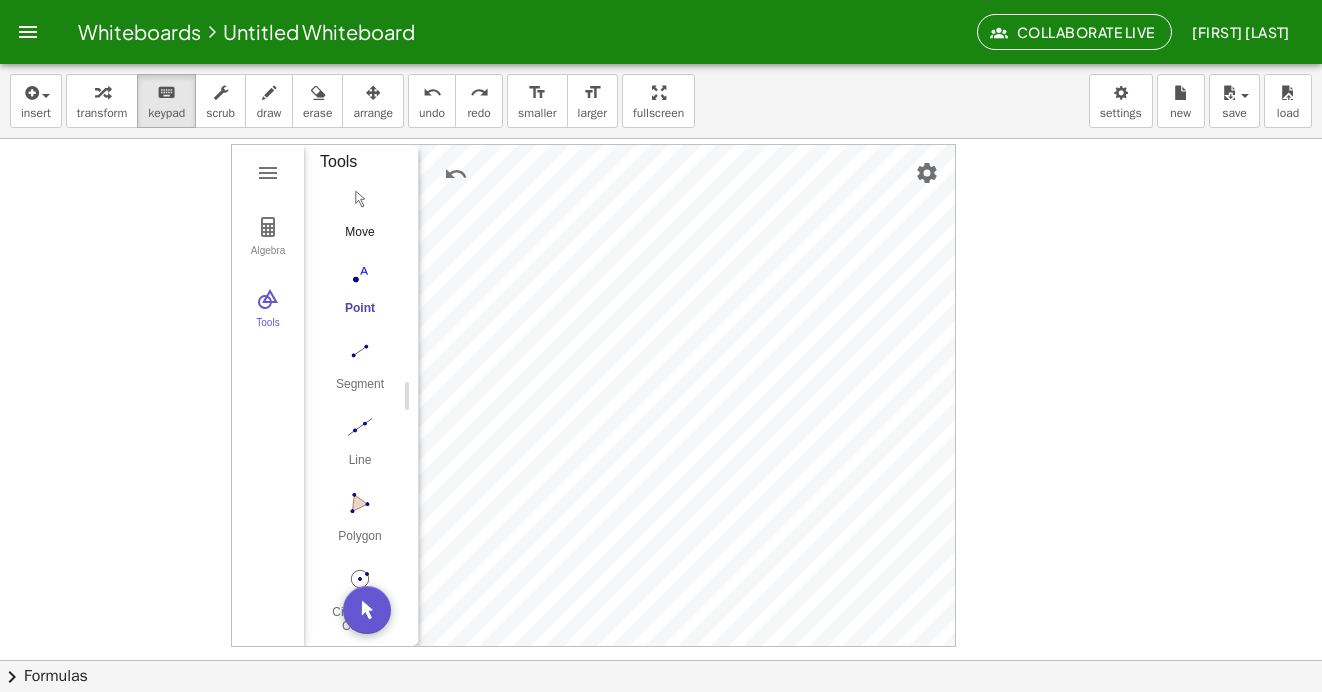 scroll, scrollTop: 0, scrollLeft: 0, axis: both 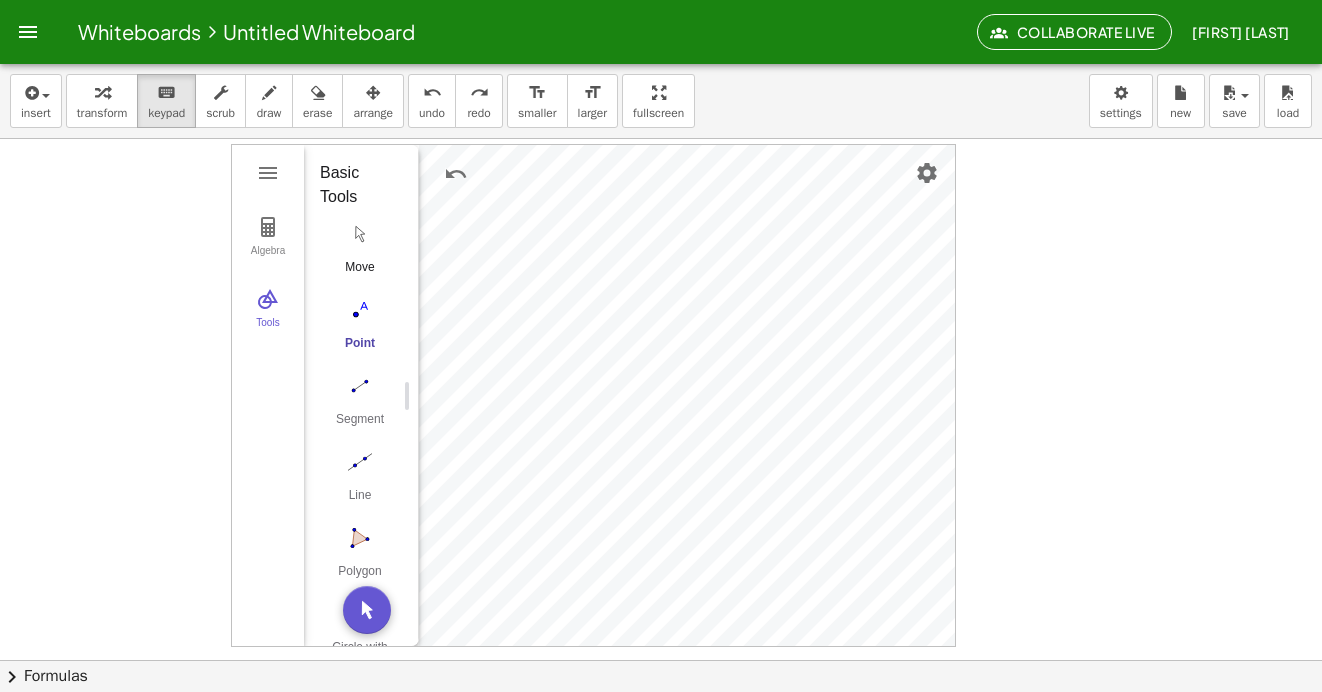 click at bounding box center (360, 234) 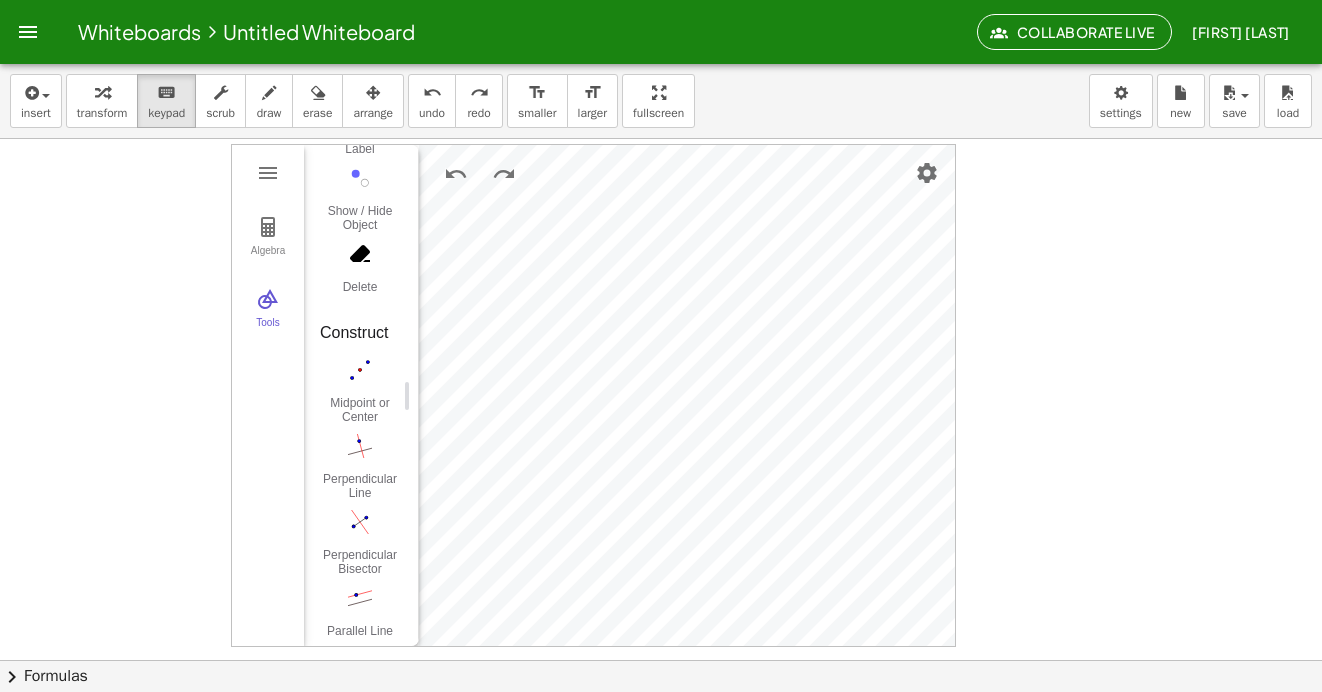 scroll, scrollTop: 900, scrollLeft: 0, axis: vertical 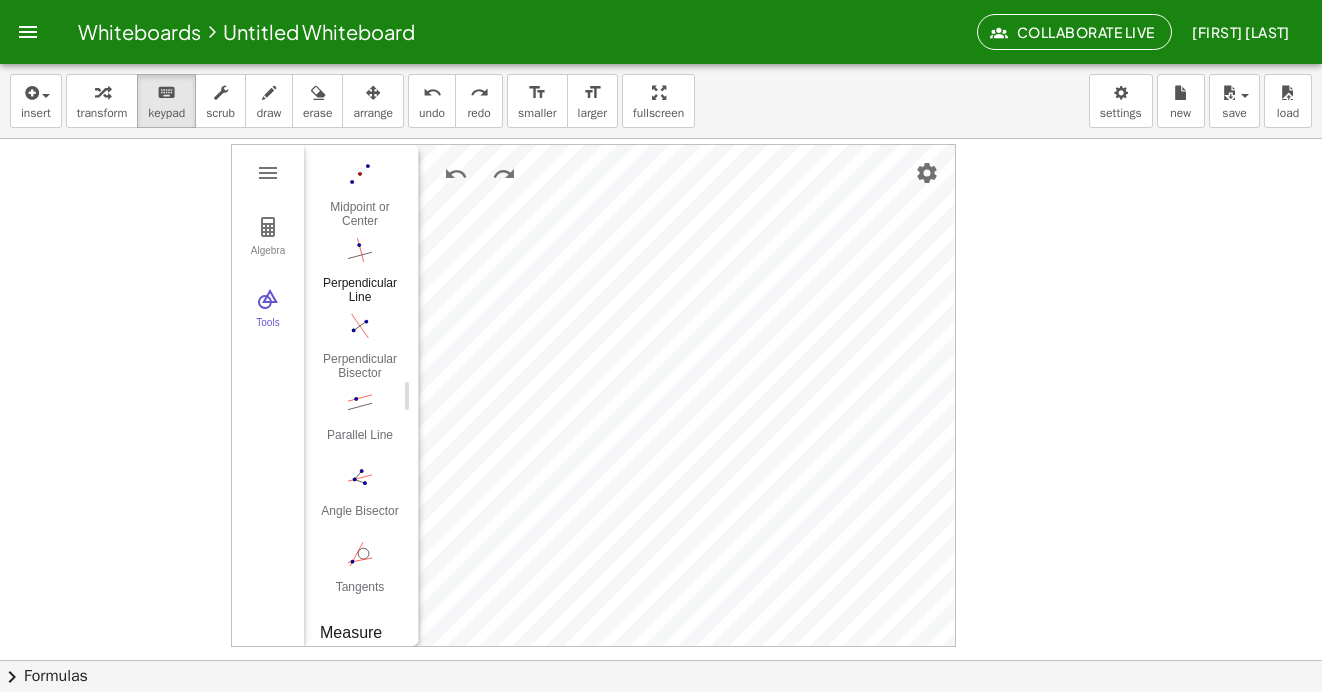 click at bounding box center (360, 250) 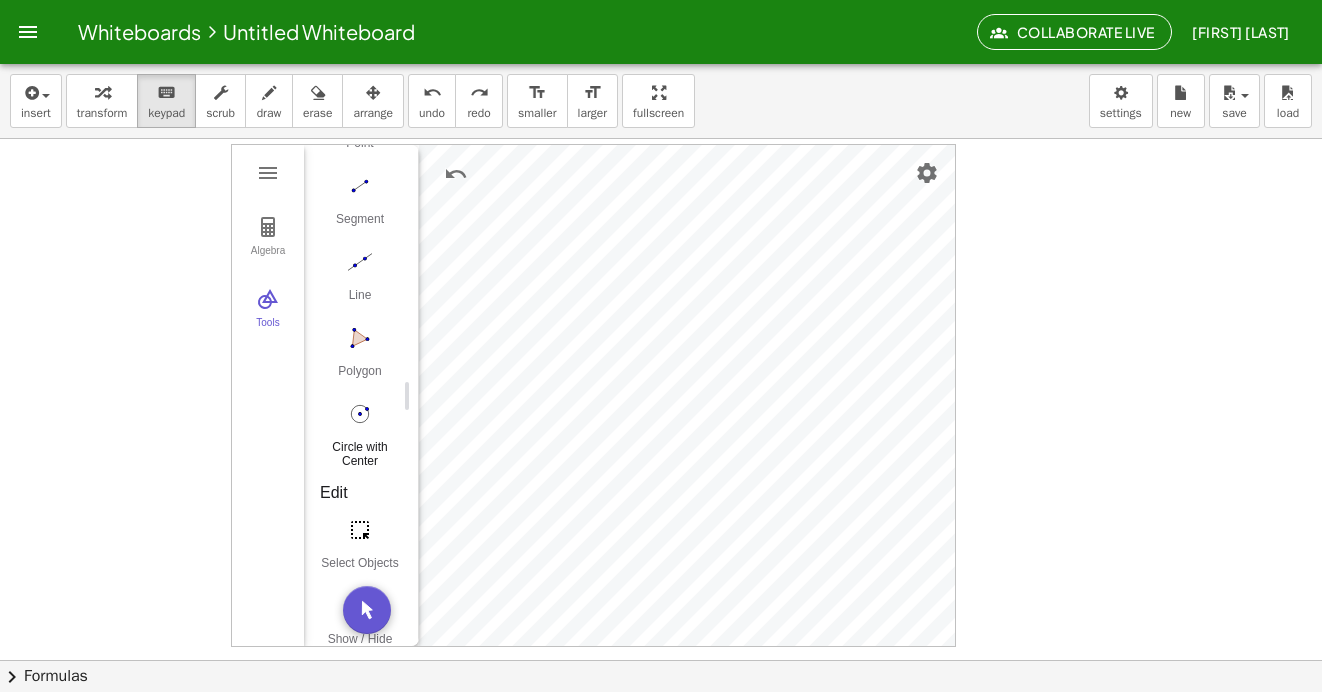 scroll, scrollTop: 400, scrollLeft: 0, axis: vertical 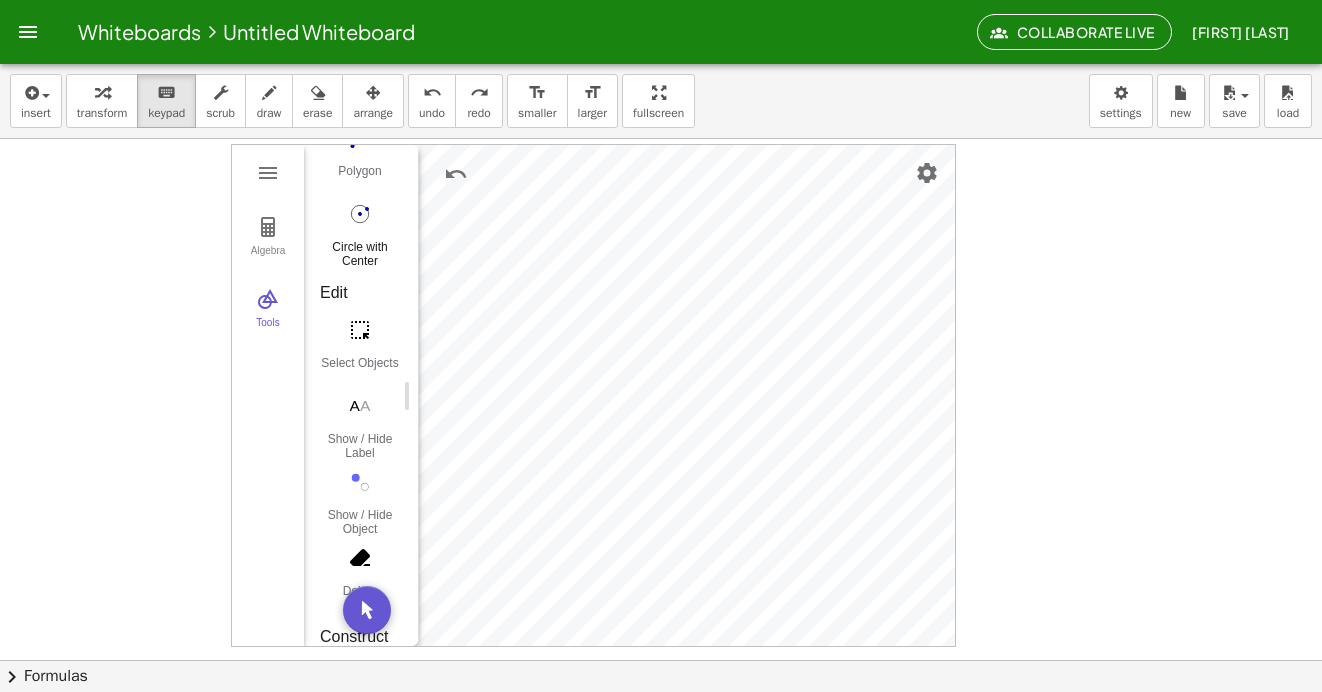 click at bounding box center [360, 214] 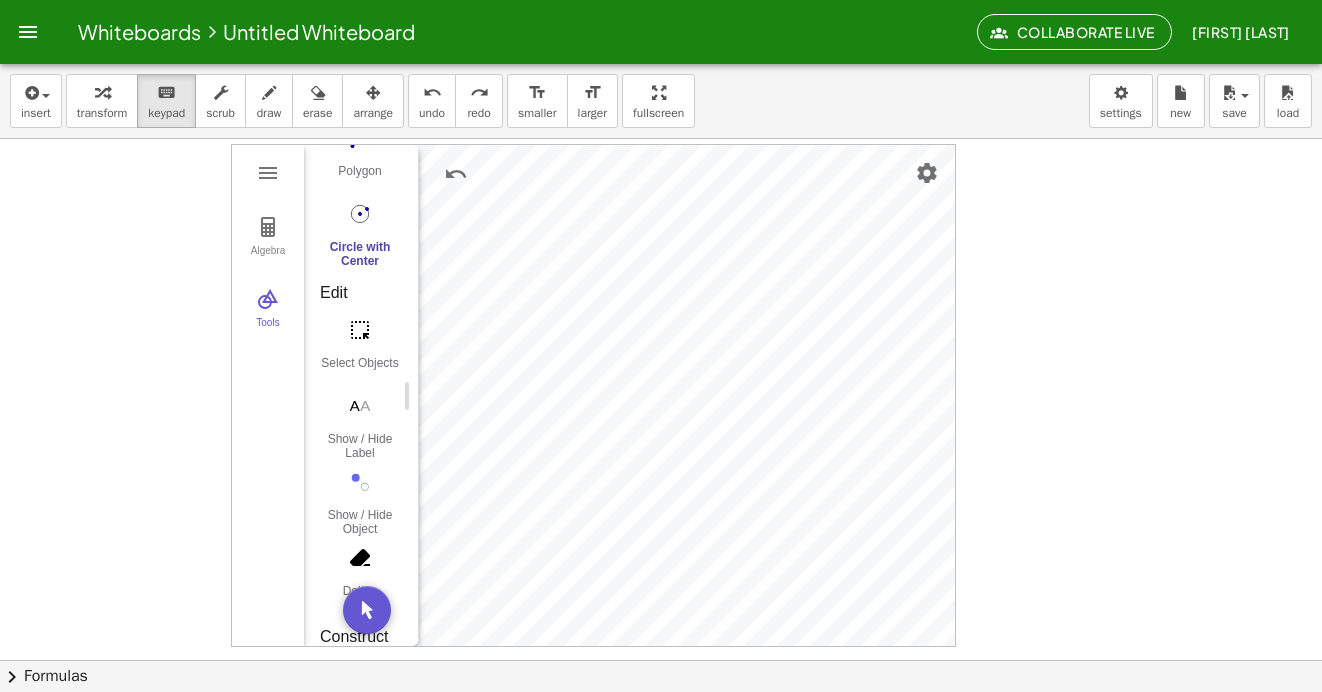 scroll, scrollTop: 0, scrollLeft: 0, axis: both 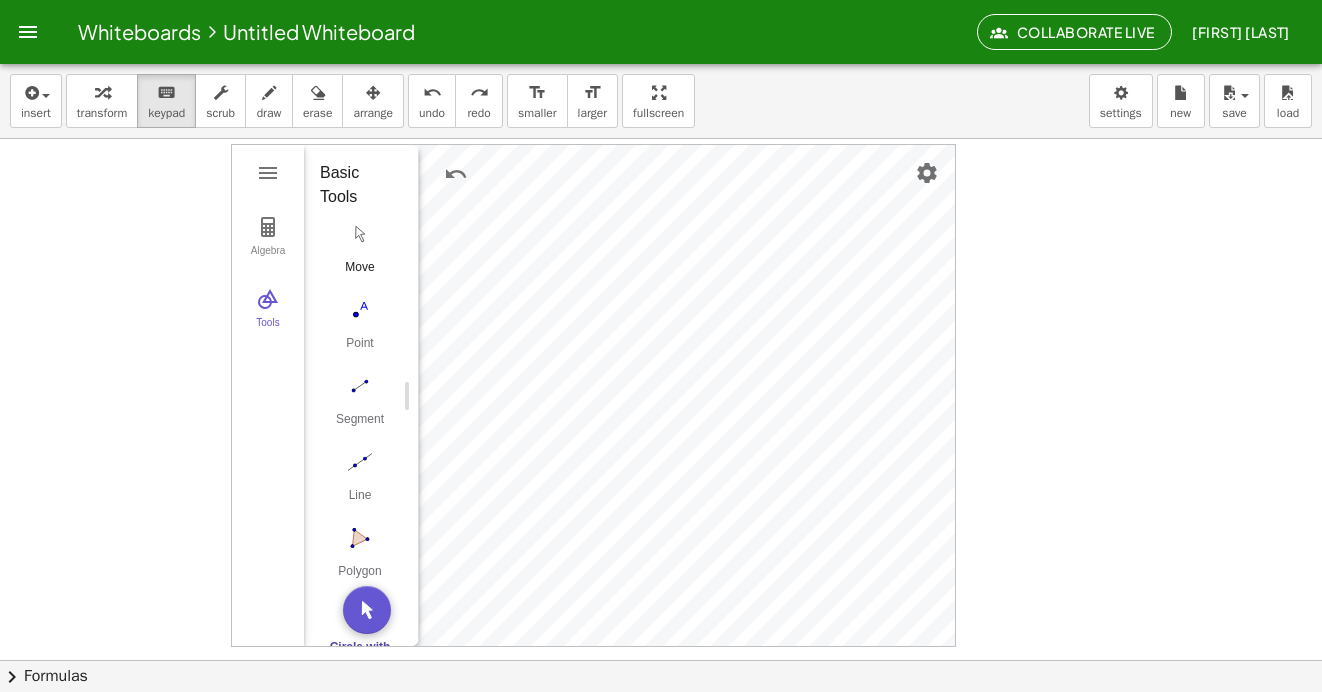 click at bounding box center (360, 234) 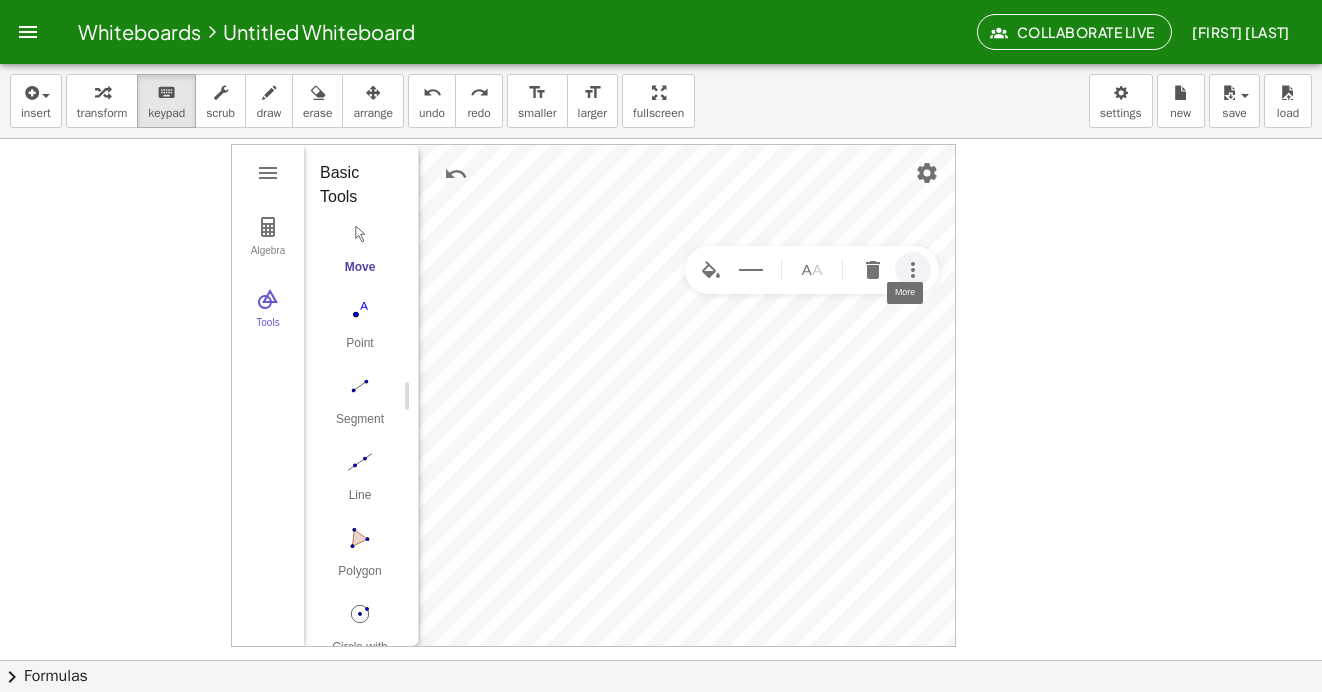 click at bounding box center (913, 270) 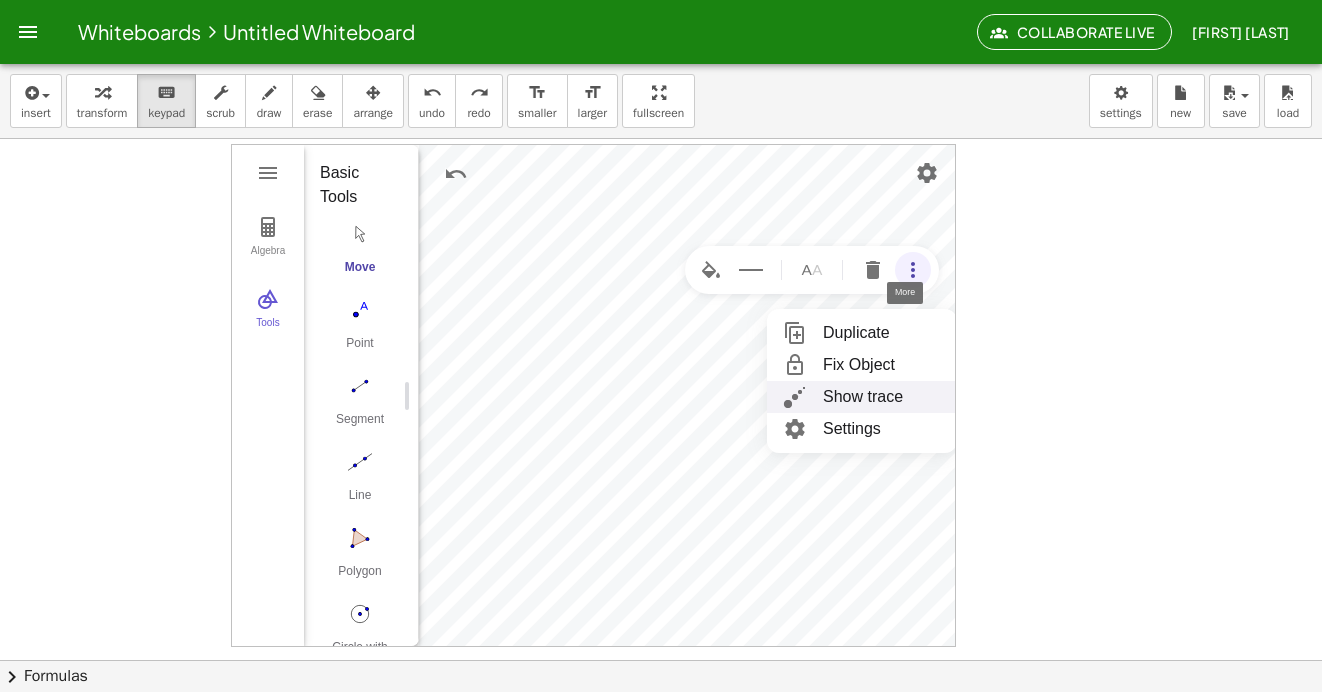 click on "Show trace" at bounding box center (882, 397) 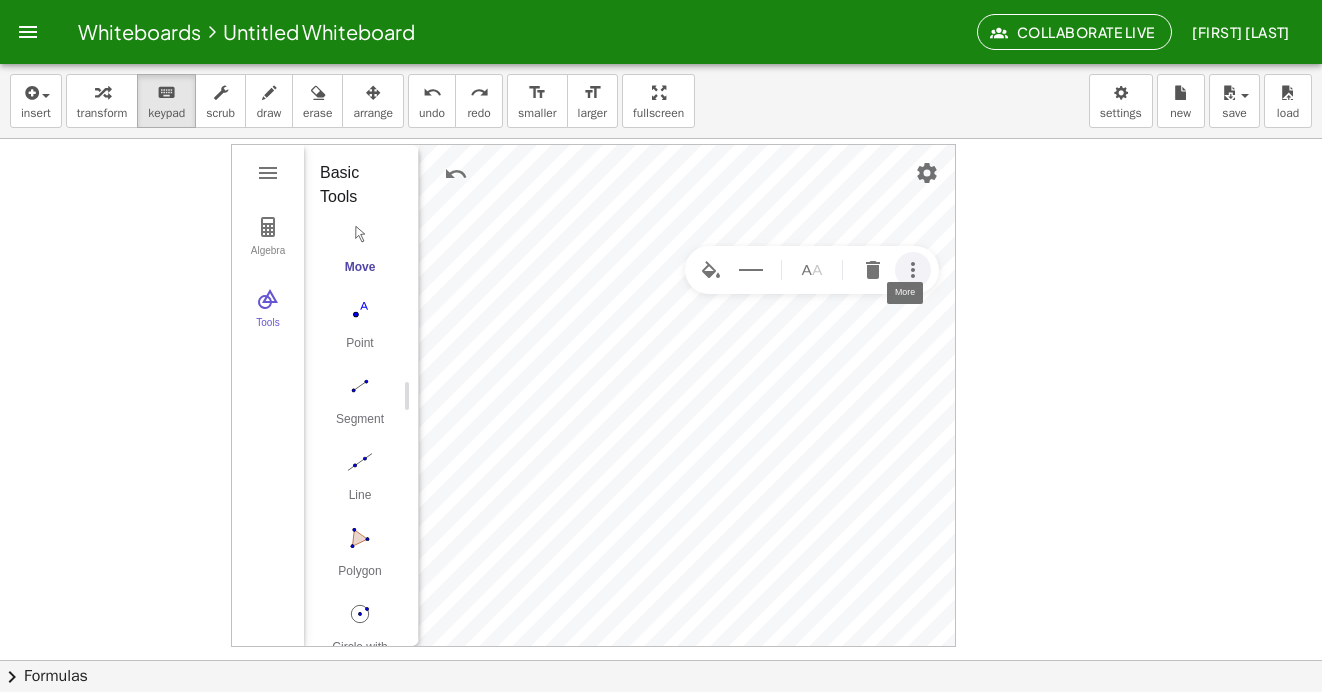 click at bounding box center [913, 270] 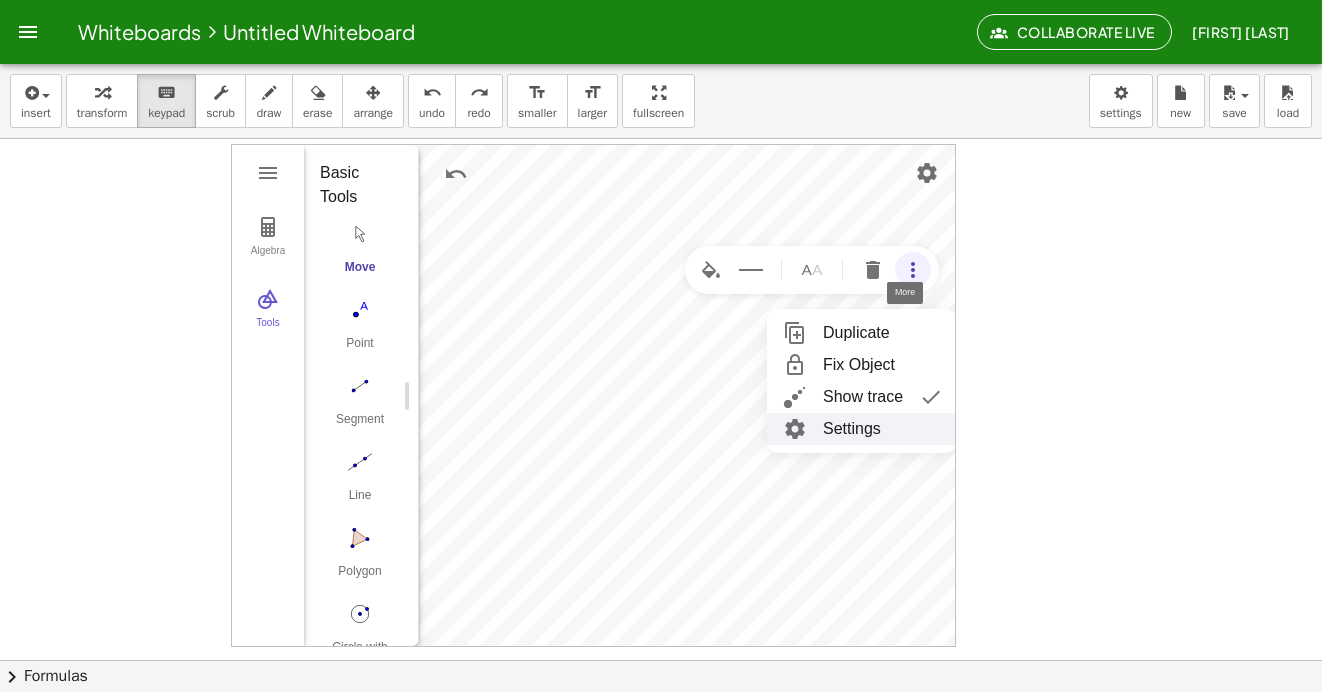 click on "Settings" at bounding box center [862, 429] 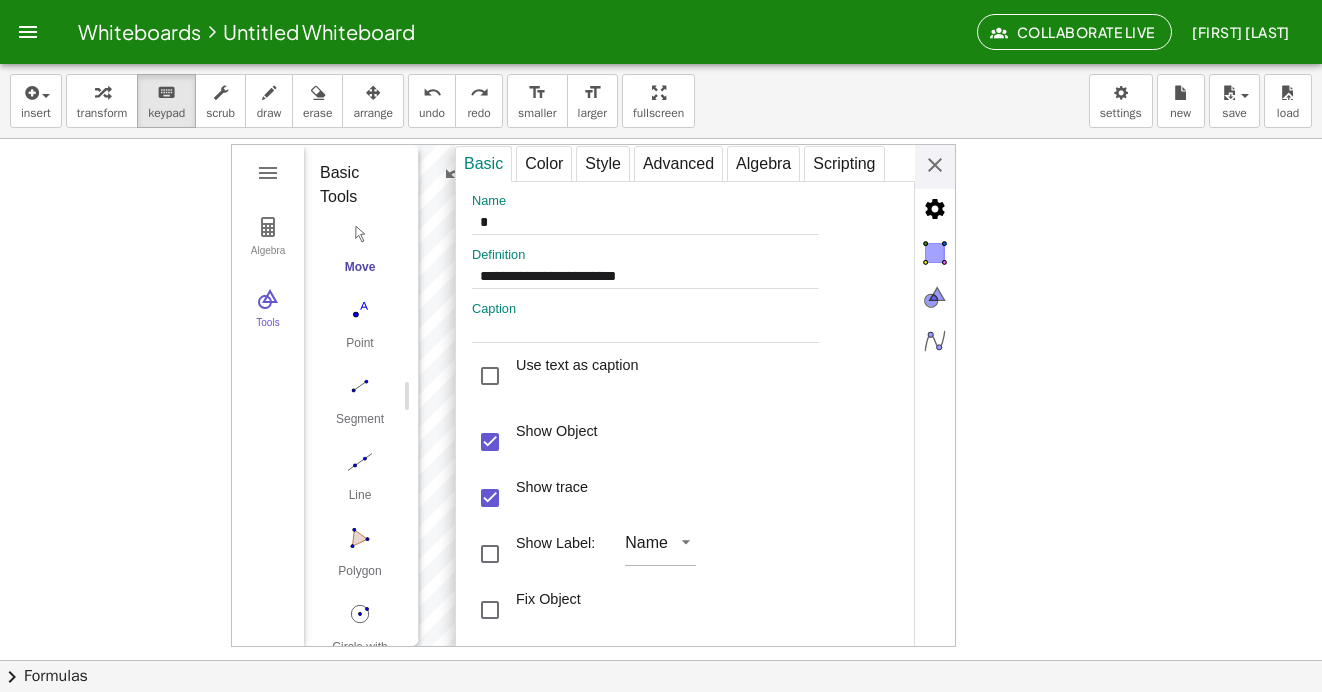 scroll, scrollTop: 400, scrollLeft: 0, axis: vertical 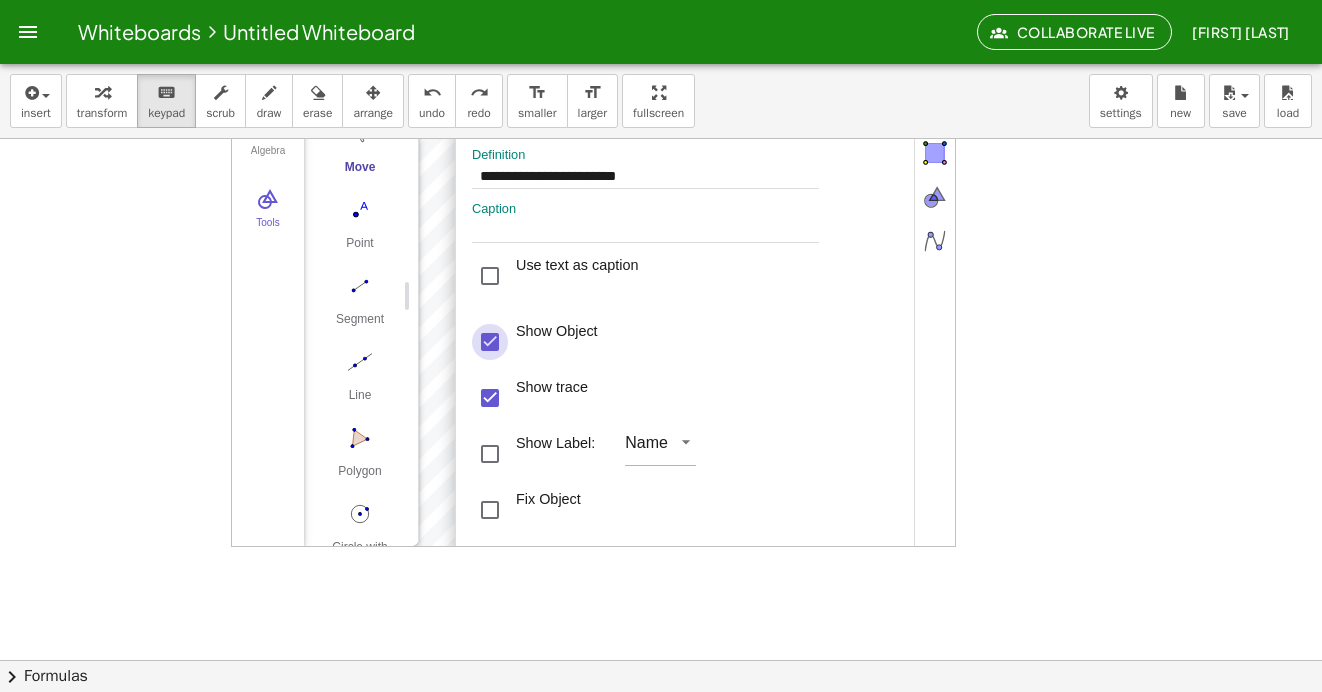 click at bounding box center [490, 342] 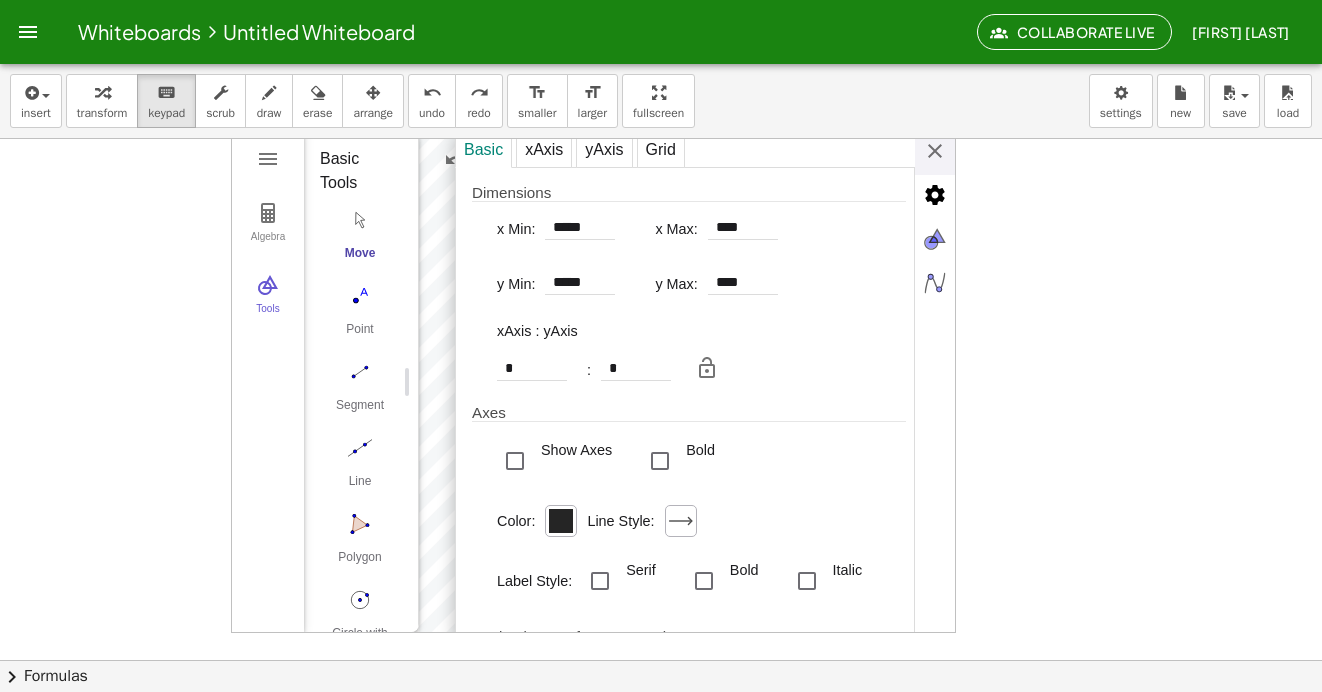 scroll, scrollTop: 200, scrollLeft: 0, axis: vertical 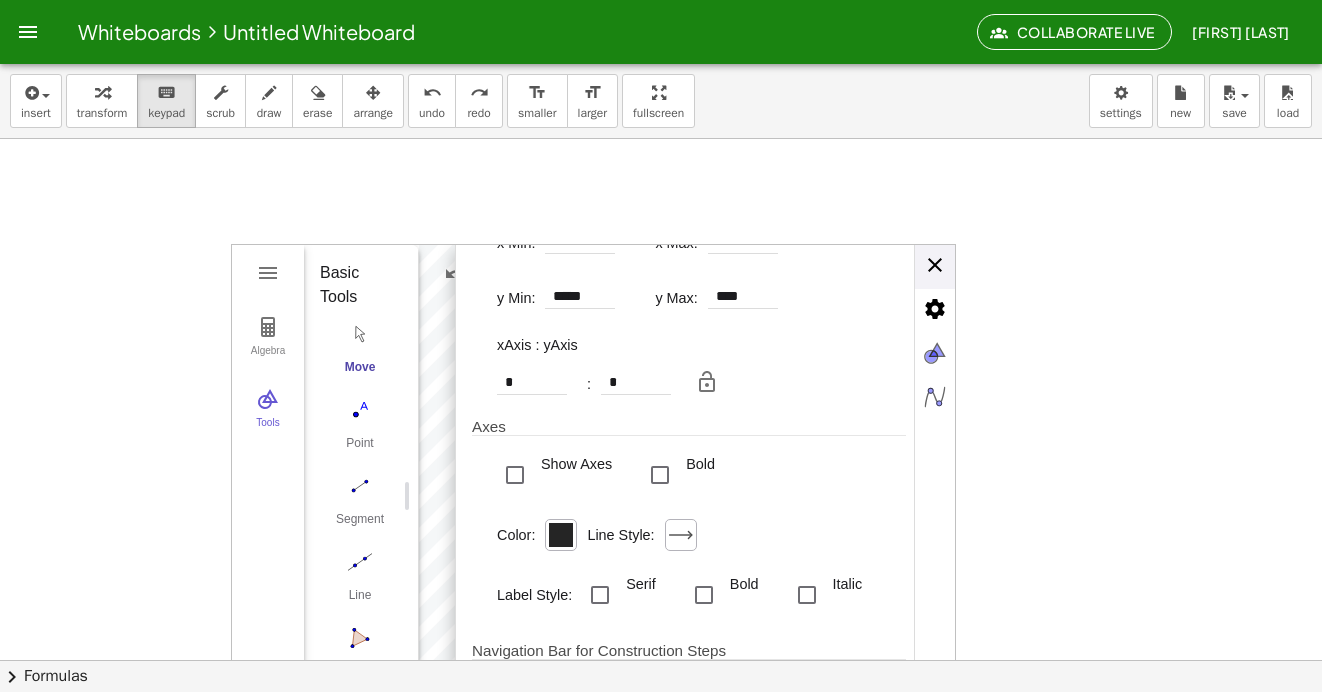 click on "Basic xAxis yAxis Grid Dimensions x Min: ***** x Max: **** y Min: ***** y Max: **** xAxis : yAxis *  :  * Axes Show Axes Bold Color: Line Style: Label Style: Serif Bold Italic Navigation Bar for Construction Steps Show Play button Button to open construction protocol Miscellaneous Background Color: Tooltips: Automatic Show Mouse Coordinates Right Angle Style: □ Show xAxis Show Numbers Positive Direction Only Distance Ticks:  |    |    | Label: Unit: Cross at: * Stick to Edge Selection Allowed Show yAxis Show Numbers Positive Direction Only Distance Ticks:  |    |    | Label: Unit: Cross at: * Stick to Edge Selection Allowed Show Grid Point Capturing: Automatic Grid Type Major and Minor Gridlines Distance x: * y: * θ: Line Style Color: Bold" at bounding box center (705, 496) 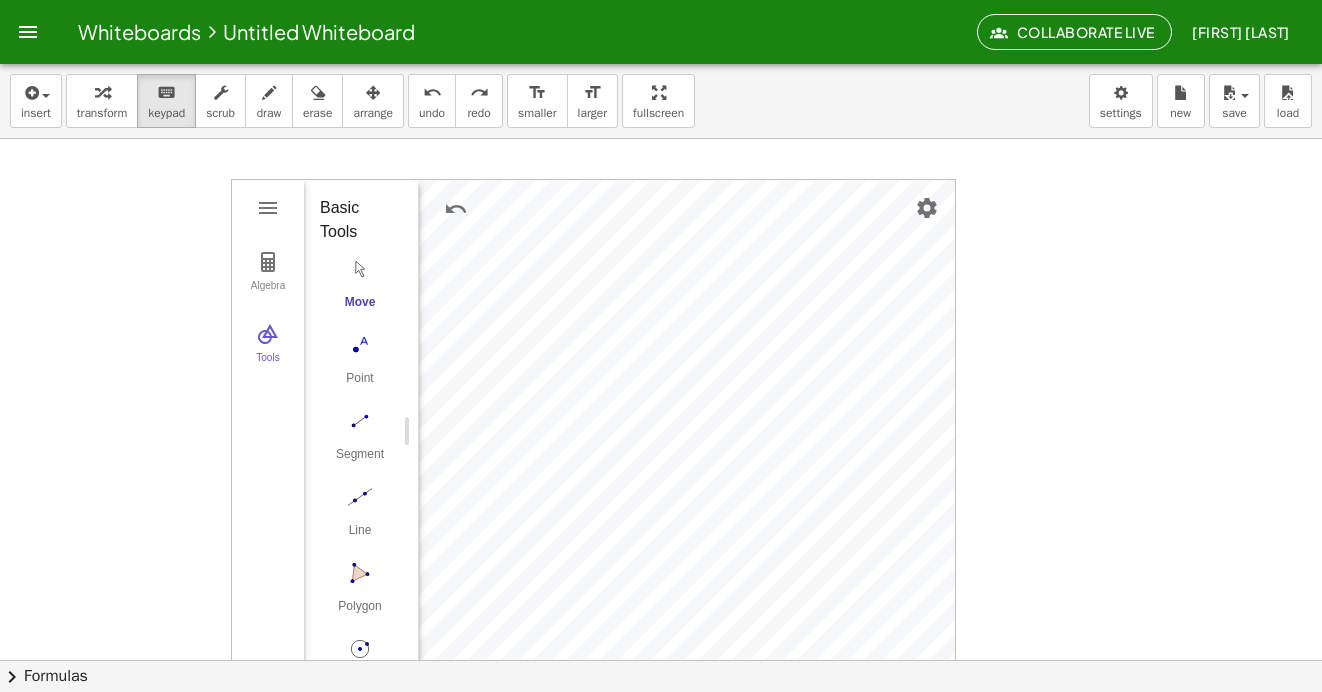 scroll, scrollTop: 300, scrollLeft: 0, axis: vertical 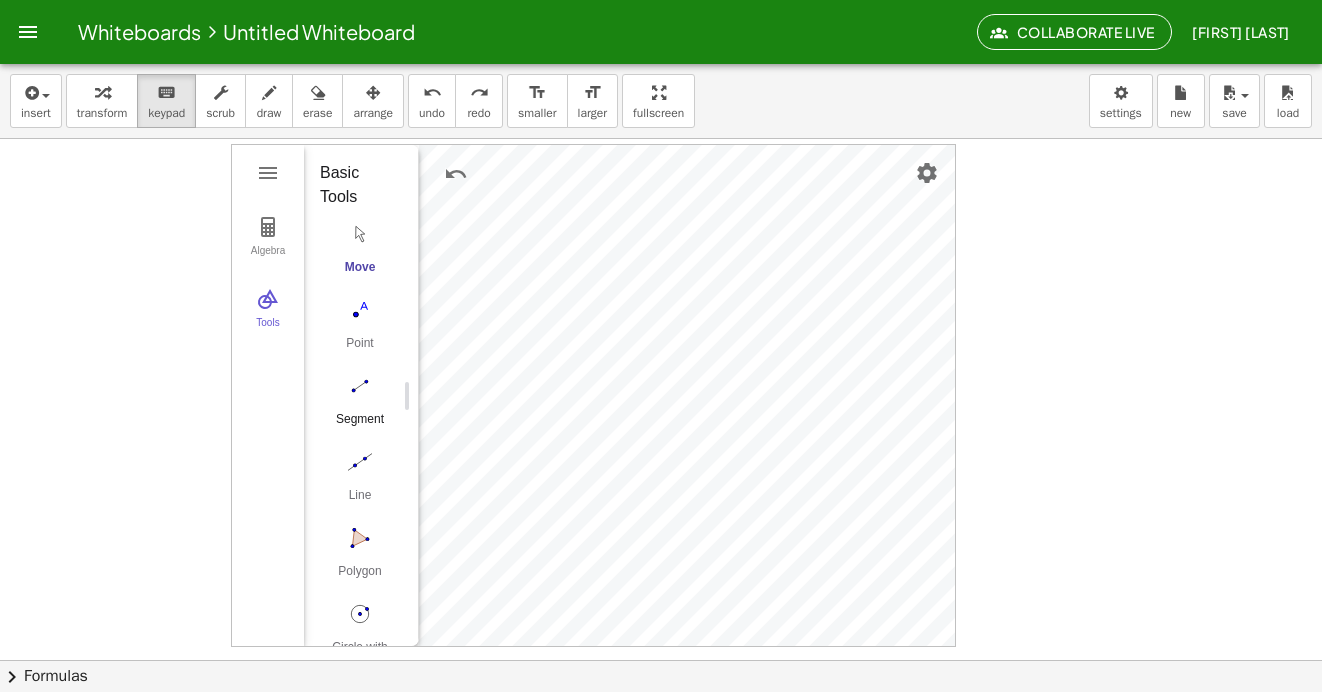 click at bounding box center [360, 386] 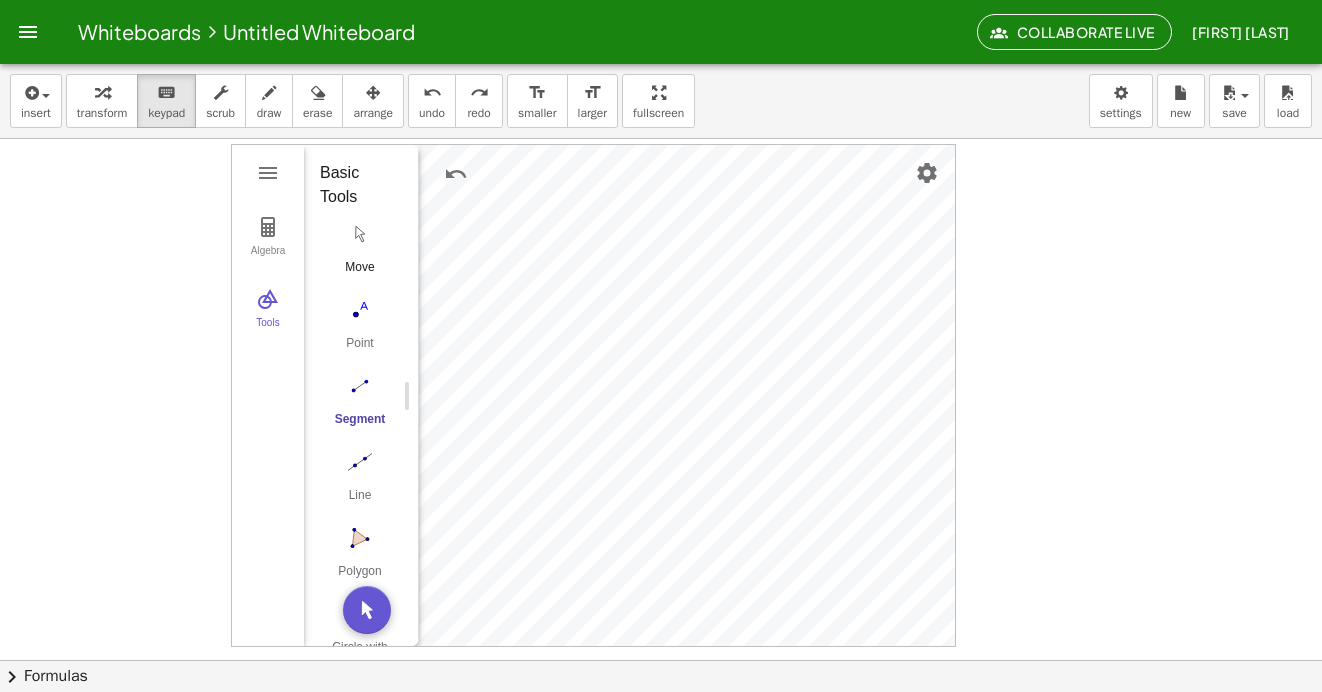 click on "Move" at bounding box center [360, 253] 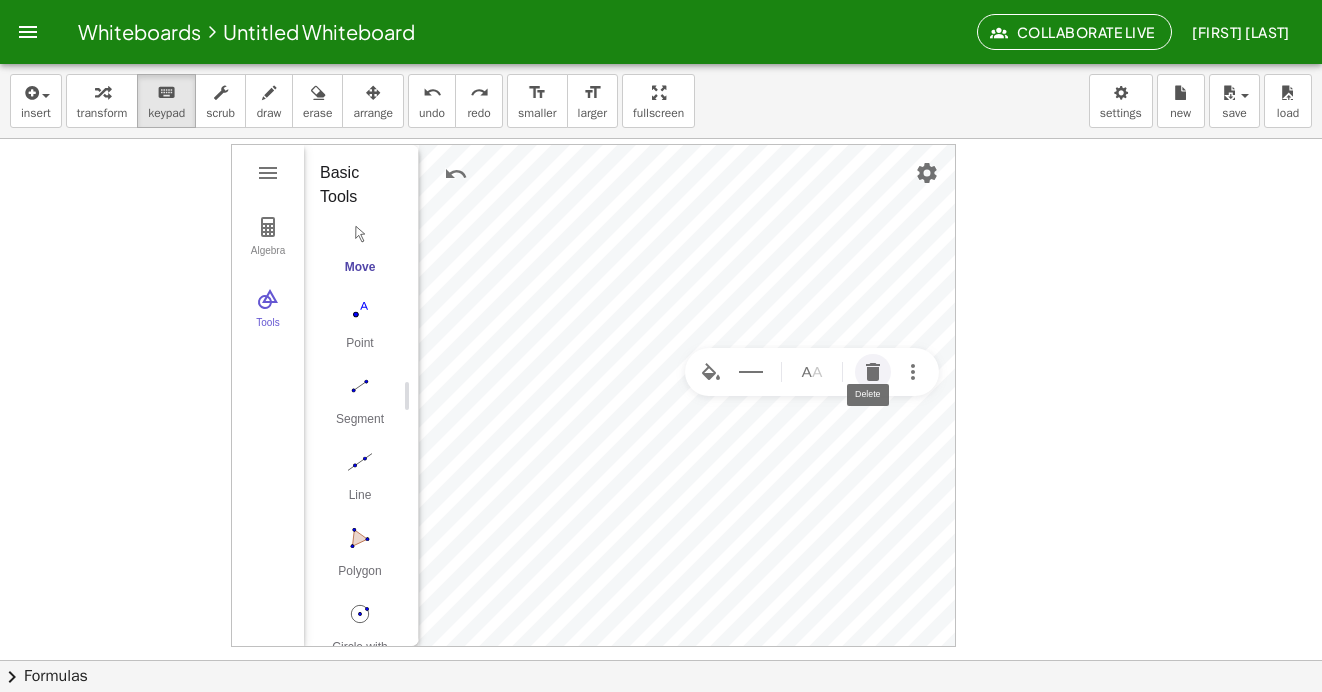click at bounding box center (873, 372) 